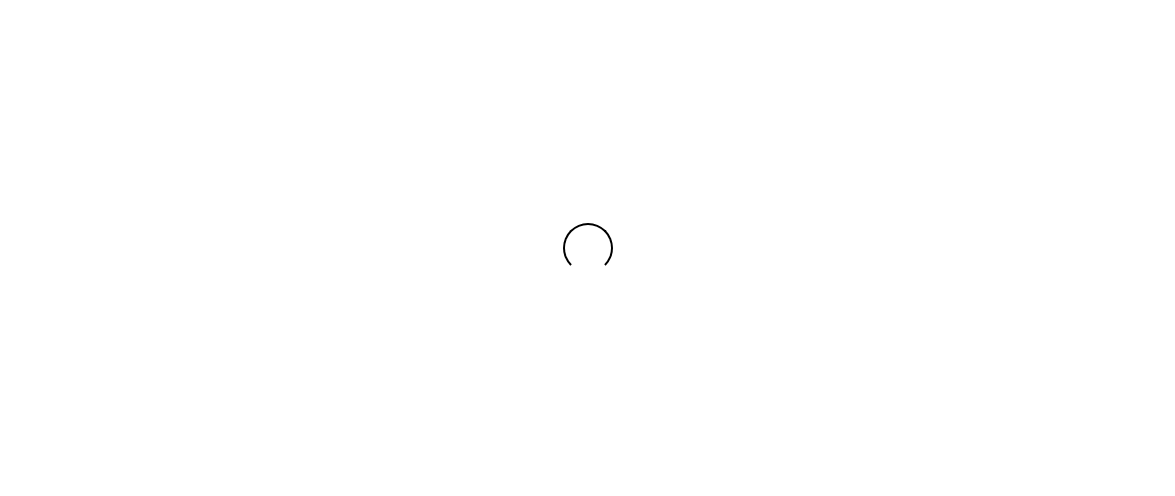 scroll, scrollTop: 0, scrollLeft: 0, axis: both 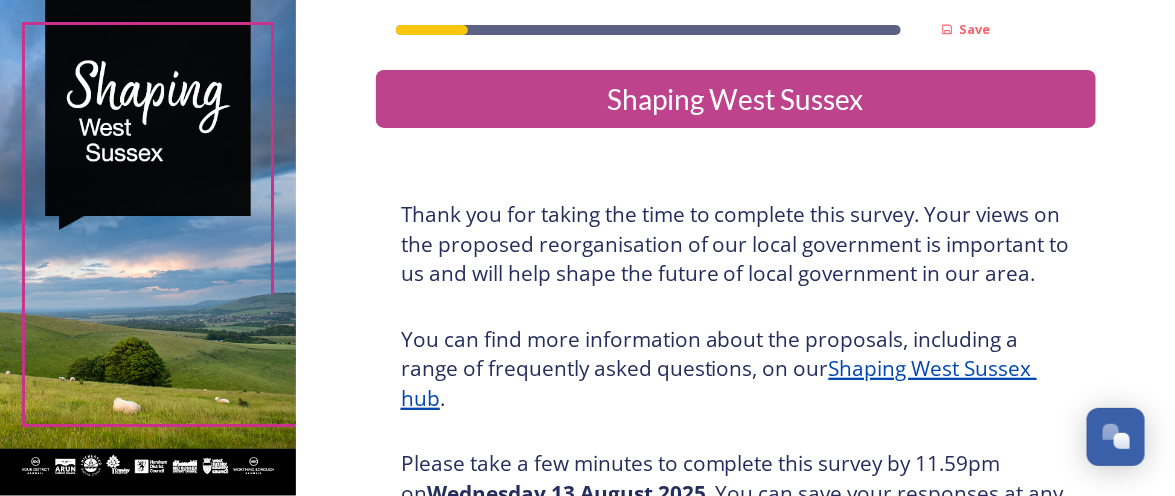 click at bounding box center [148, 248] 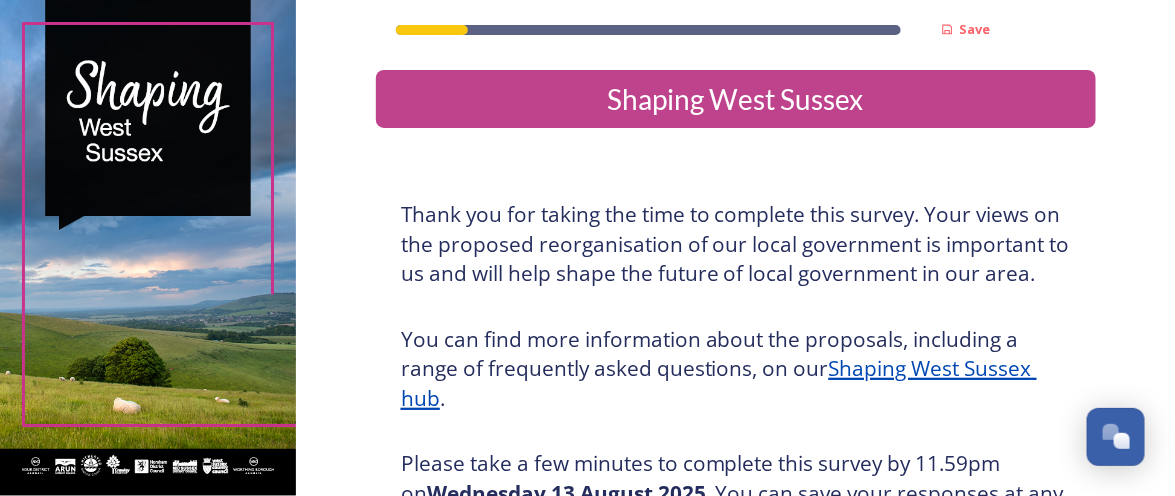 click on "Save Shaping West Sussex Thank you for taking the time to complete this survey. Your views on the proposed reorganisation of our local government is important to us and will help shape the future of local government in our area.  You can find more information about the proposals, including a range of frequently asked questions, on our  Shaping West Sussex hub . Please take a few minutes to complete this survey by 11.59pm on  [DATE] . You can save your responses at any point using the save icon in the top right-hand corner of the screen and return to complete your survey at a later time.  If you have any questions, or would prefer to complete the survey  in an alternative way, please email us at:  LGRquestions@horsham.gov.uk .  Paper copies and large print versions are available at your local council reception and at West Sussex libraries. Take part in the survey   Powered by" at bounding box center [735, 487] 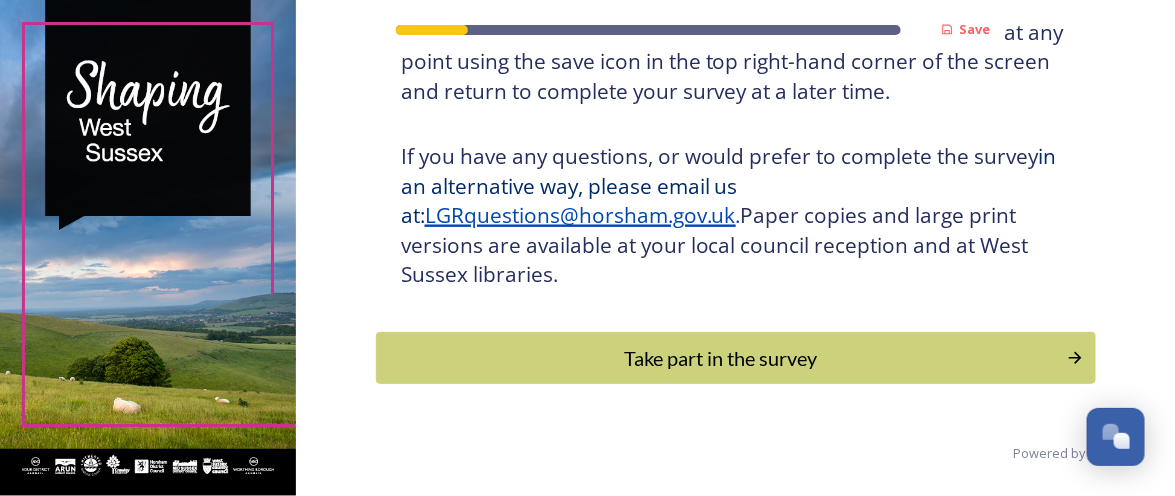 scroll, scrollTop: 464, scrollLeft: 0, axis: vertical 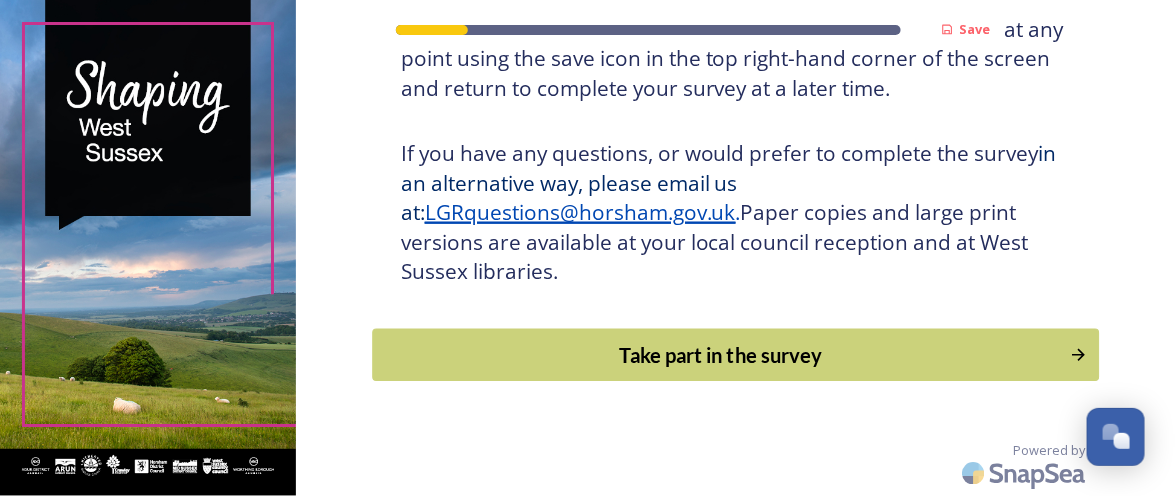 click on "Take part in the survey" at bounding box center (721, 355) 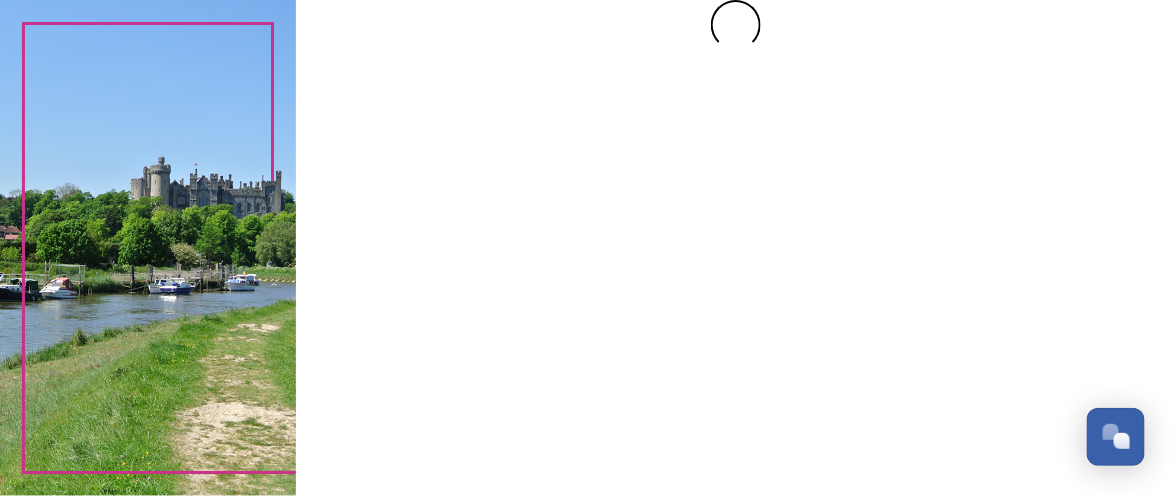 scroll, scrollTop: 0, scrollLeft: 0, axis: both 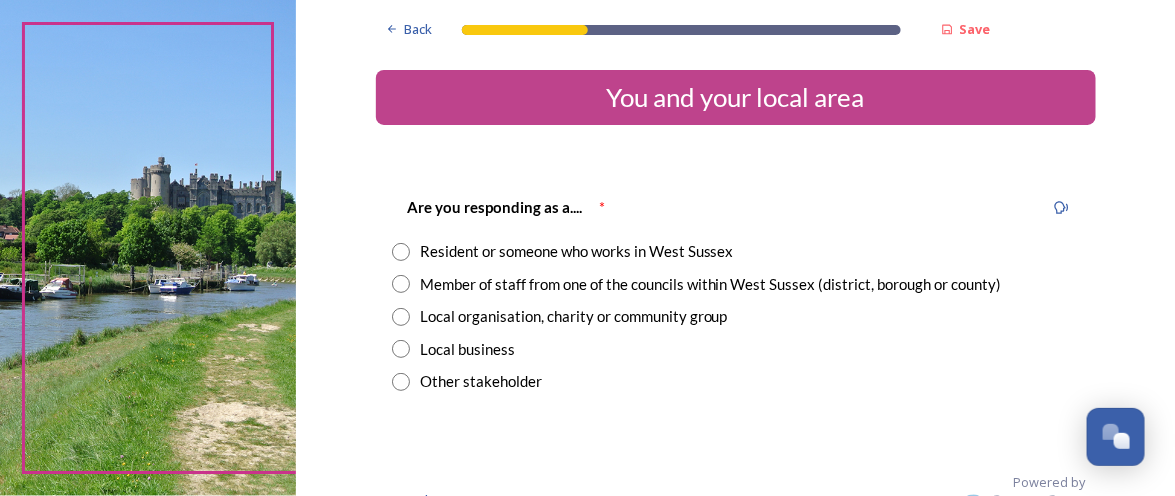 click at bounding box center (401, 252) 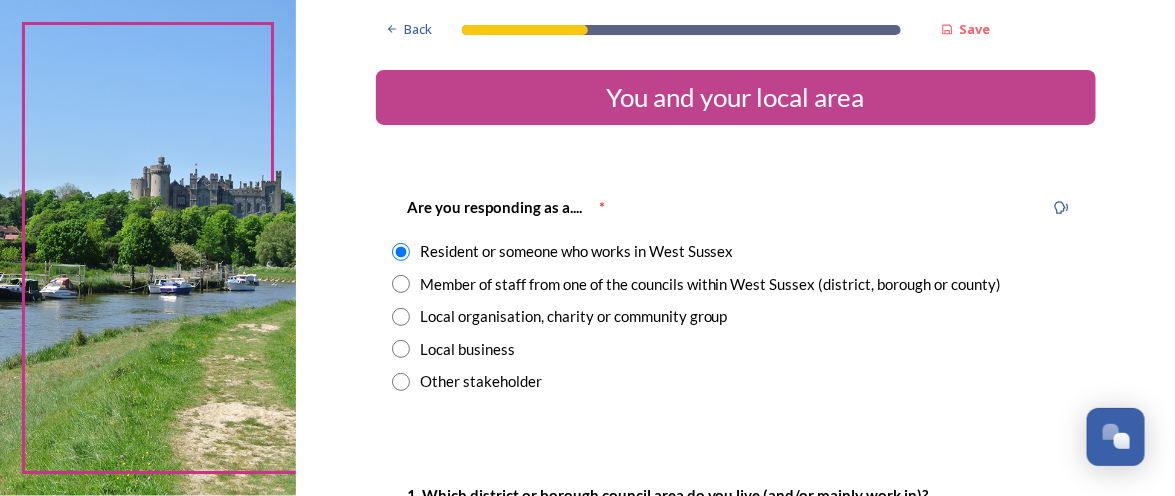 click on "Back Save You and your local area Are you responding as a.... * Resident or someone who works in West Sussex Member of staff from one of the councils within West Sussex (district, borough or county) Local organisation, charity or community group Local business Other stakeholder 1. Which district or borough council area do you live (and/or mainly work in)? We are asking this to make sure each area is represented. You can check your area by typing in your postcode on the Government's 'find your local council' web page . * Adur District Council Arun District Council Chichester District Council Crawley Borough Council Horsham District Council Mid-Sussex District Council Worthing Borough Council 2. Which aspect of your local area do you most strongly identify with? The type of area Your district or borough area A neighbouring district or borough area The county as a whole 3. Where do you go for most of your leisure or recreation time? Your nearest village, town or city A village, town or city further away [NUMBER]" at bounding box center (735, 1177) 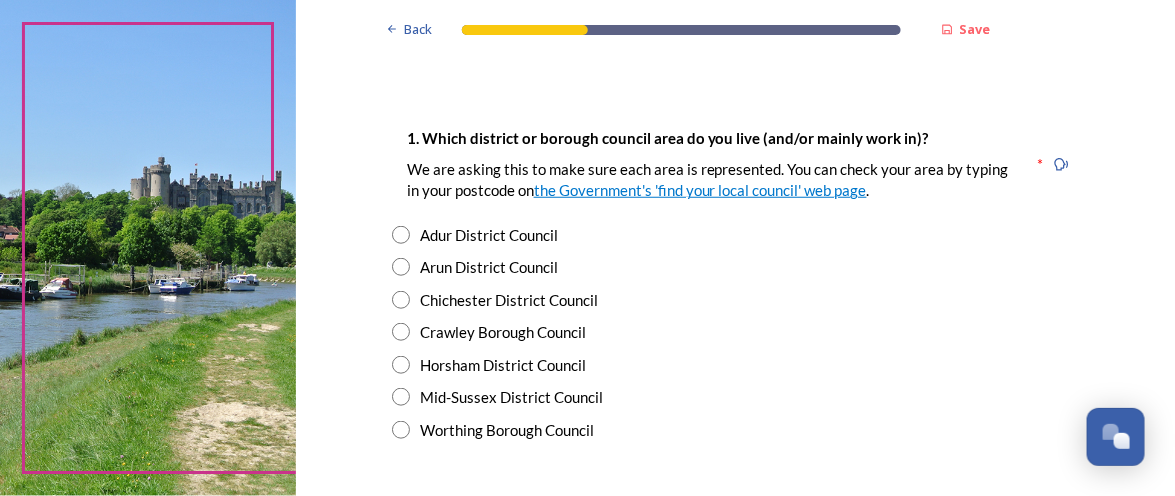 scroll, scrollTop: 397, scrollLeft: 0, axis: vertical 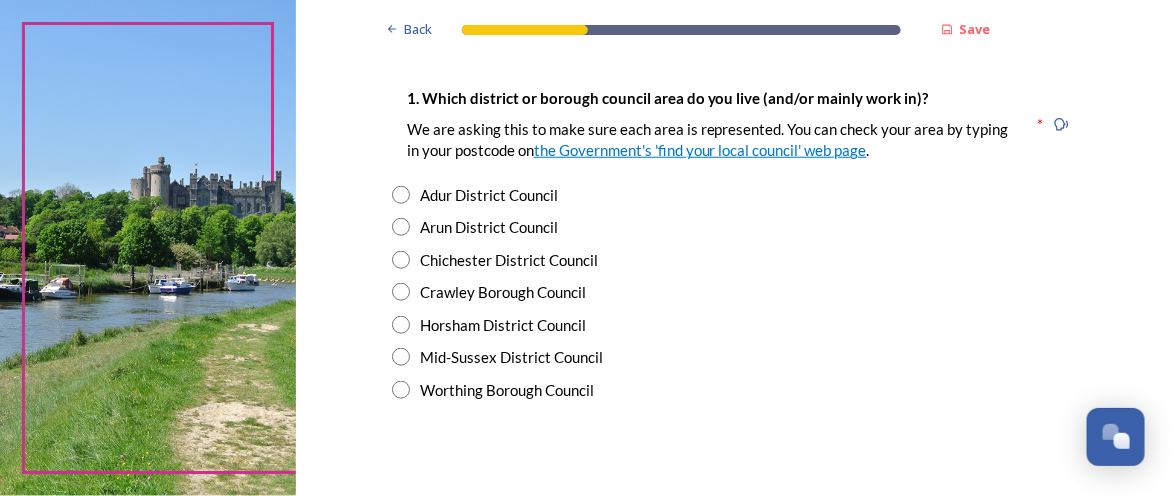 click at bounding box center [401, 260] 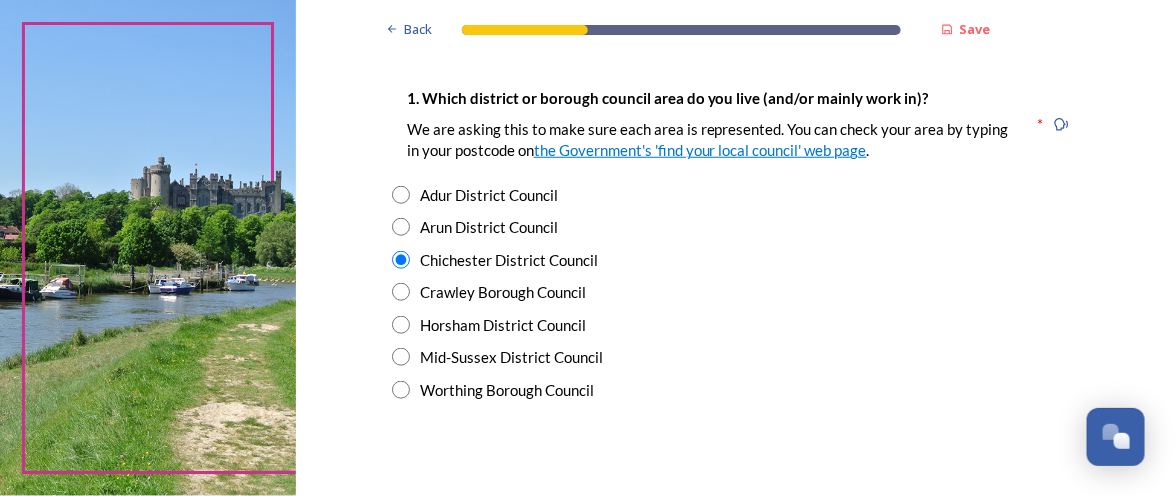 click on "Back Save You and your local area Are you responding as a.... * Resident or someone who works in West Sussex Member of staff from one of the councils within West Sussex (district, borough or county) Local organisation, charity or community group Local business Other stakeholder 1. Which district or borough council area do you live (and/or mainly work in)? We are asking this to make sure each area is represented. You can check your area by typing in your postcode on the Government's 'find your local council' web page . * Adur District Council Arun District Council Chichester District Council Crawley Borough Council Horsham District Council Mid-Sussex District Council Worthing Borough Council 2. Which aspect of your local area do you most strongly identify with? The type of area Your district or borough area A neighbouring district or borough area The county as a whole 3. Where do you go for most of your leisure or recreation time? Your nearest village, town or city A village, town or city further away [NUMBER]" at bounding box center (735, 780) 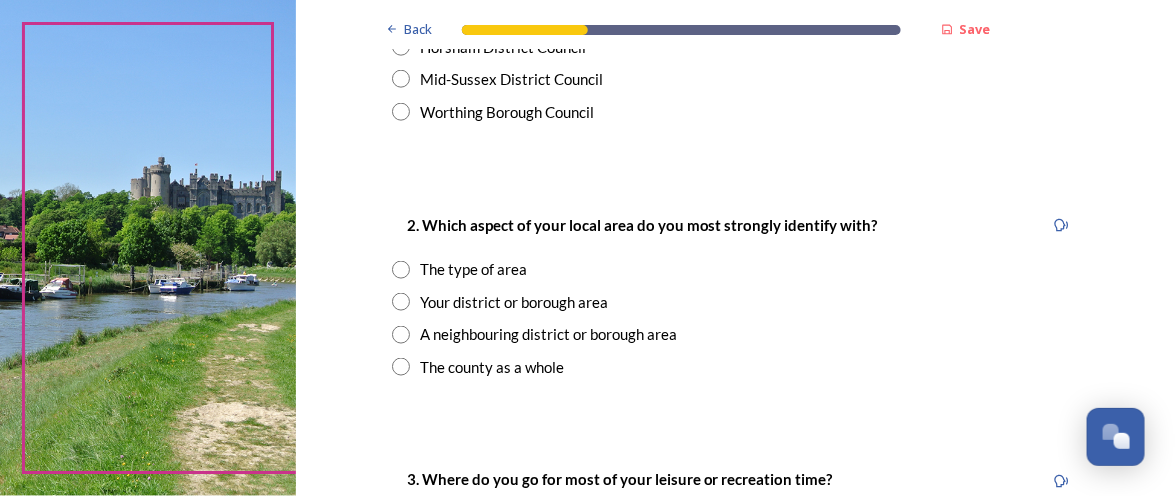 scroll, scrollTop: 715, scrollLeft: 0, axis: vertical 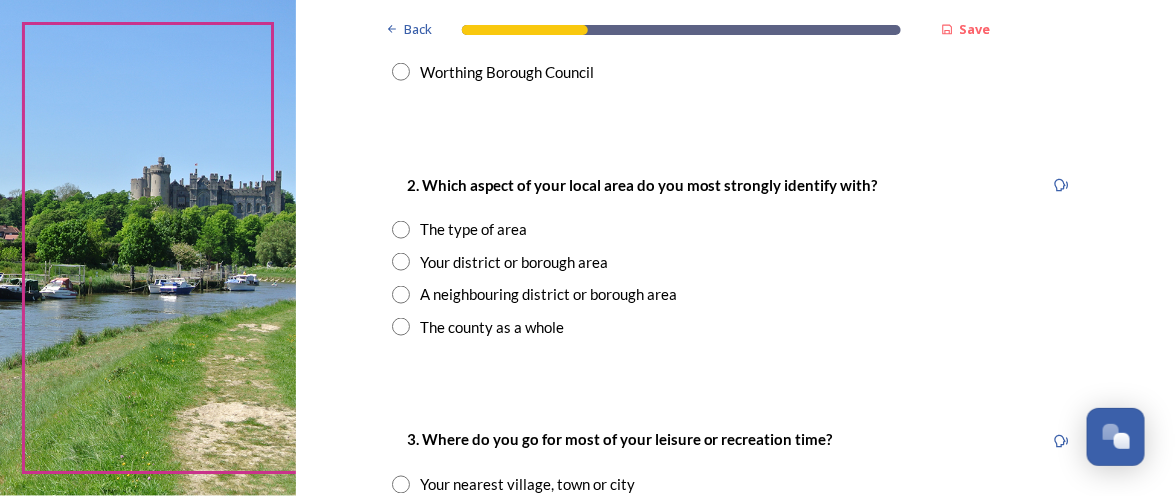click at bounding box center (401, 262) 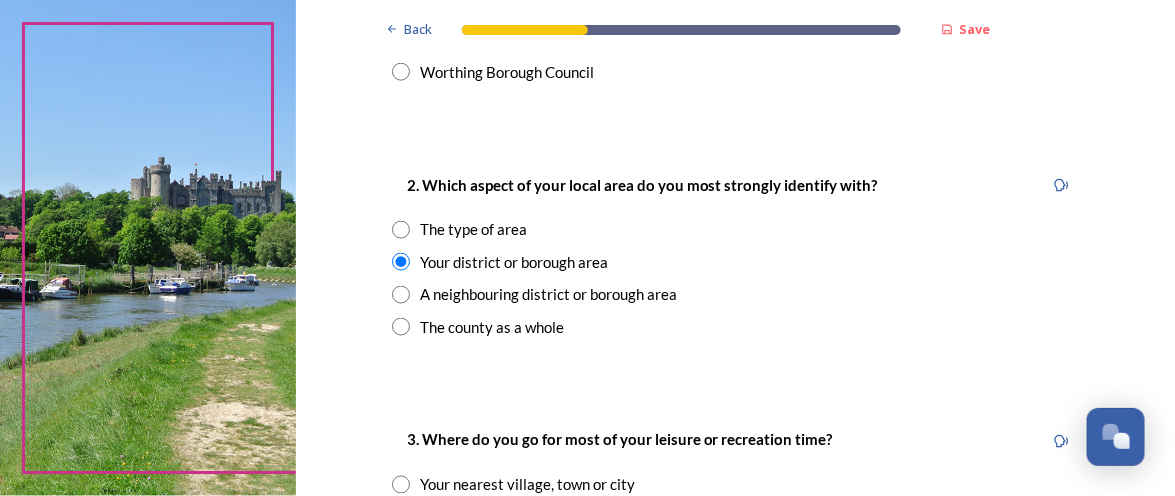 click on "Back Save You and your local area Are you responding as a.... * Resident or someone who works in West Sussex Member of staff from one of the councils within West Sussex (district, borough or county) Local organisation, charity or community group Local business Other stakeholder 1. Which district or borough council area do you live (and/or mainly work in)? We are asking this to make sure each area is represented. You can check your area by typing in your postcode on the Government's 'find your local council' web page . * Adur District Council Arun District Council Chichester District Council Crawley Borough Council Horsham District Council Mid-Sussex District Council Worthing Borough Council 2. Which aspect of your local area do you most strongly identify with? The type of area Your district or borough area A neighbouring district or borough area The county as a whole 3. Where do you go for most of your leisure or recreation time? Your nearest village, town or city A village, town or city further away [NUMBER]" at bounding box center [735, 462] 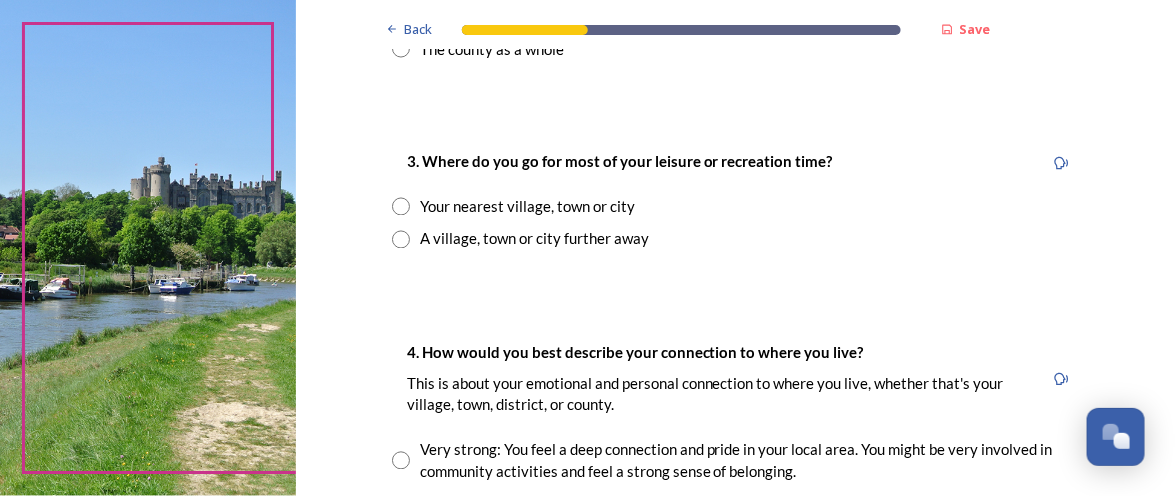 scroll, scrollTop: 993, scrollLeft: 0, axis: vertical 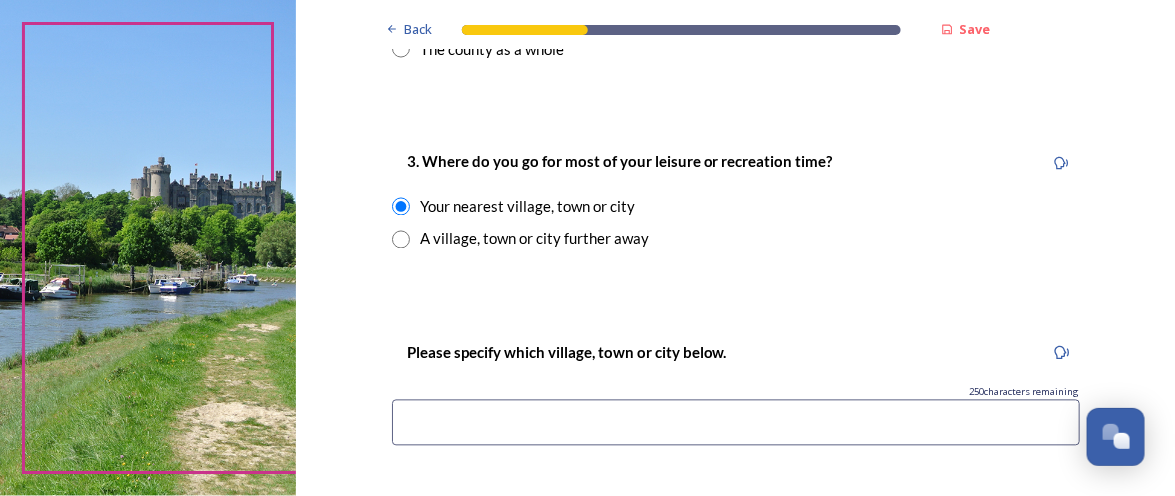 click on "Back Save You and your local area Are you responding as a.... * Resident or someone who works in [COUNTY] Member of staff from one of the councils within [COUNTY] (district, borough or county) Local organisation, charity or community group Local business Other stakeholder 1. Which district or borough council area do you live (and/or mainly work in)? We are asking this to make sure each area is represented. You can check your area by typing in your postcode on  the Government's 'find your local council' web page . * Adur District Council Arun District Council Chichester District Council Crawley Borough Council Horsham District Council Mid-Sussex District Council Worthing Borough Council 2. Which aspect of your local area do you most strongly identify with? The type of area Your district or borough area A neighbouring district or borough area The county as a whole 3. Where do you go for most of your leisure or recreation time? Your nearest village, town or city A village, town or city further away [NUMBER]" at bounding box center [735, 289] 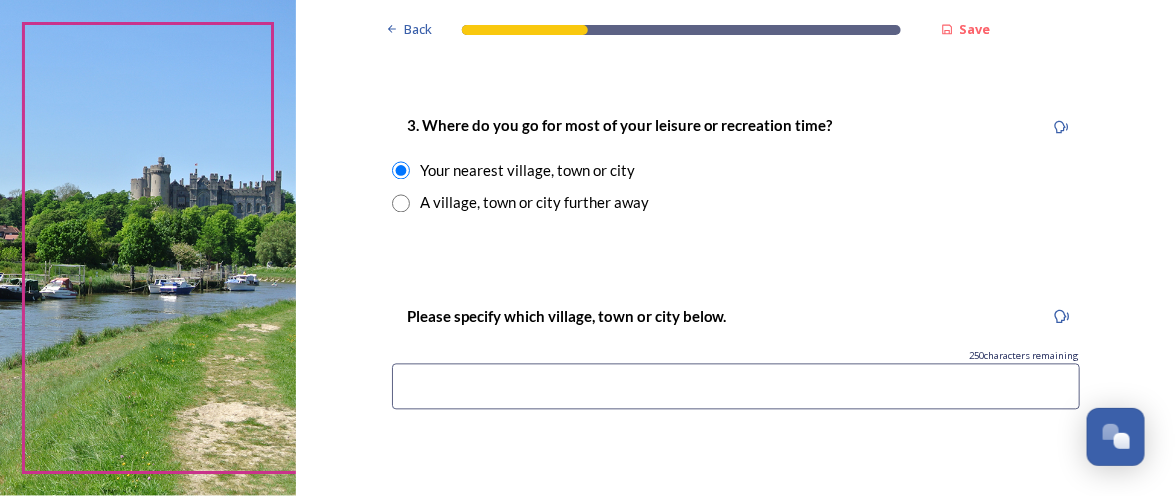 scroll, scrollTop: 1033, scrollLeft: 0, axis: vertical 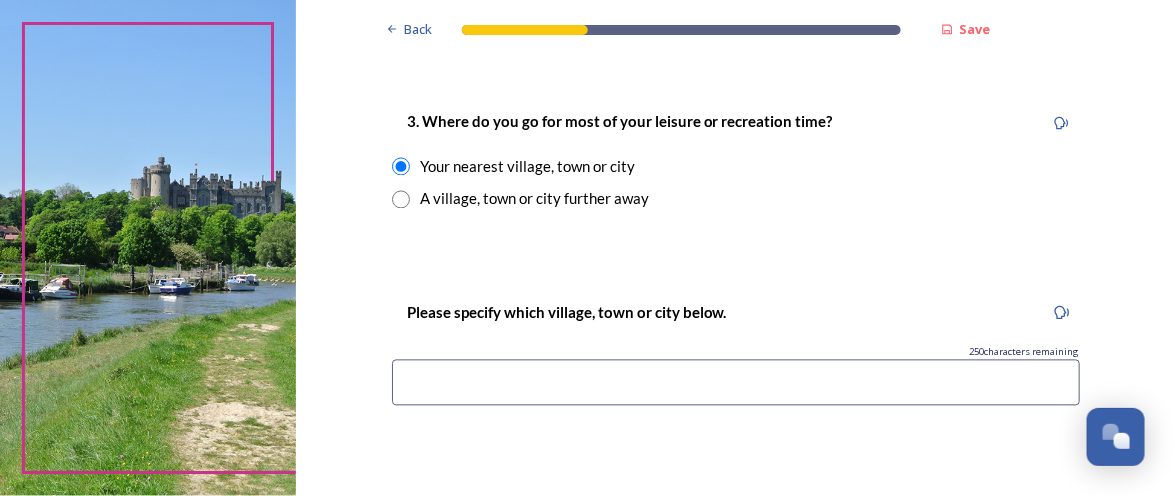 click at bounding box center [401, 167] 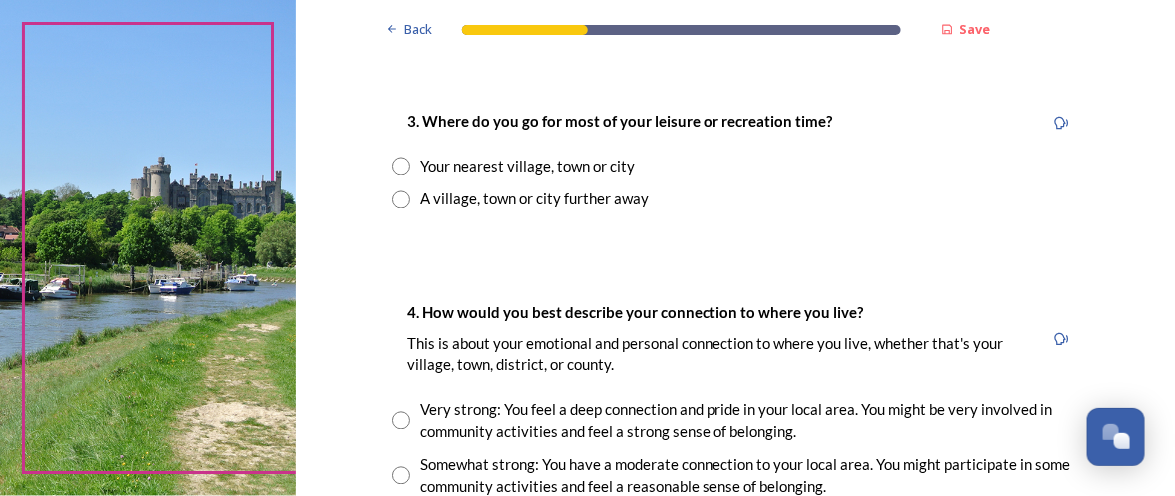 click on "Back Save You and your local area Are you responding as a.... * Resident or someone who works in West Sussex Member of staff from one of the councils within West Sussex (district, borough or county) Local organisation, charity or community group Local business Other stakeholder 1. Which district or borough council area do you live (and/or mainly work in)? We are asking this to make sure each area is represented. You can check your area by typing in your postcode on the Government's 'find your local council' web page . * Adur District Council Arun District Council Chichester District Council Crawley Borough Council Horsham District Council Mid-Sussex District Council Worthing Borough Council 2. Which aspect of your local area do you most strongly identify with? The type of area Your district or borough area A neighbouring district or borough area The county as a whole 3. Where do you go for most of your leisure or recreation time? Your nearest village, town or city A village, town or city further away [NUMBER]" at bounding box center (735, 144) 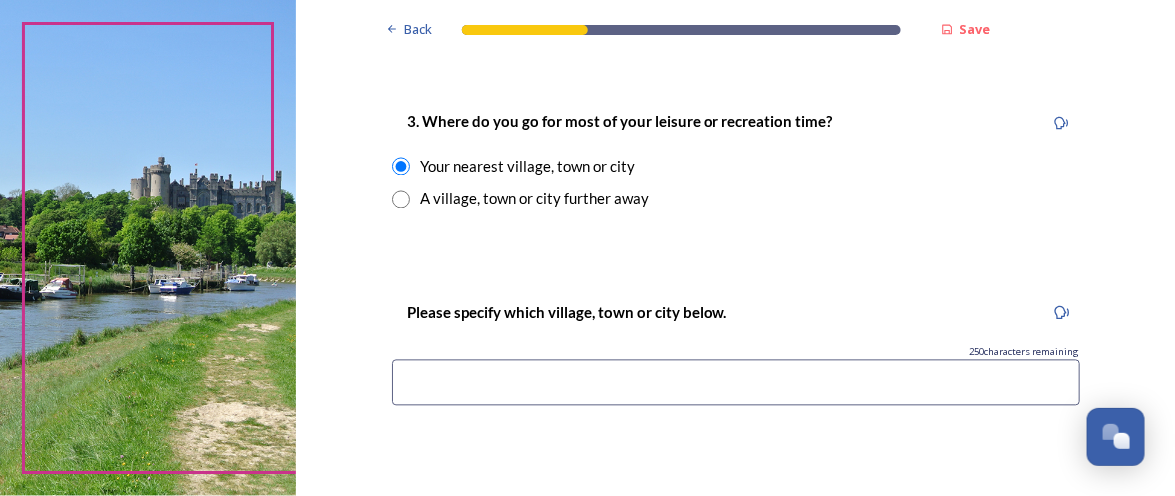 click at bounding box center [736, 383] 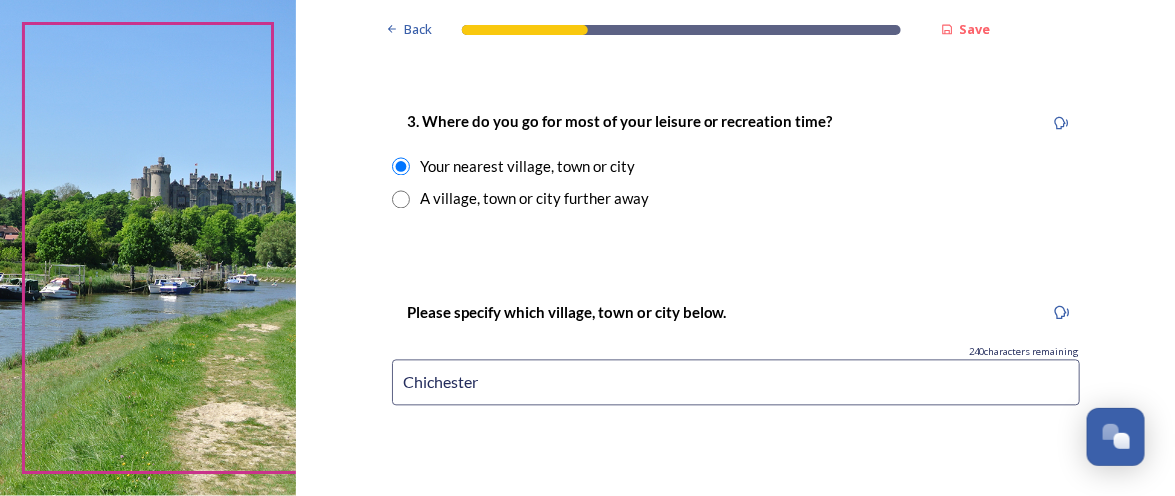 type on "Chichester" 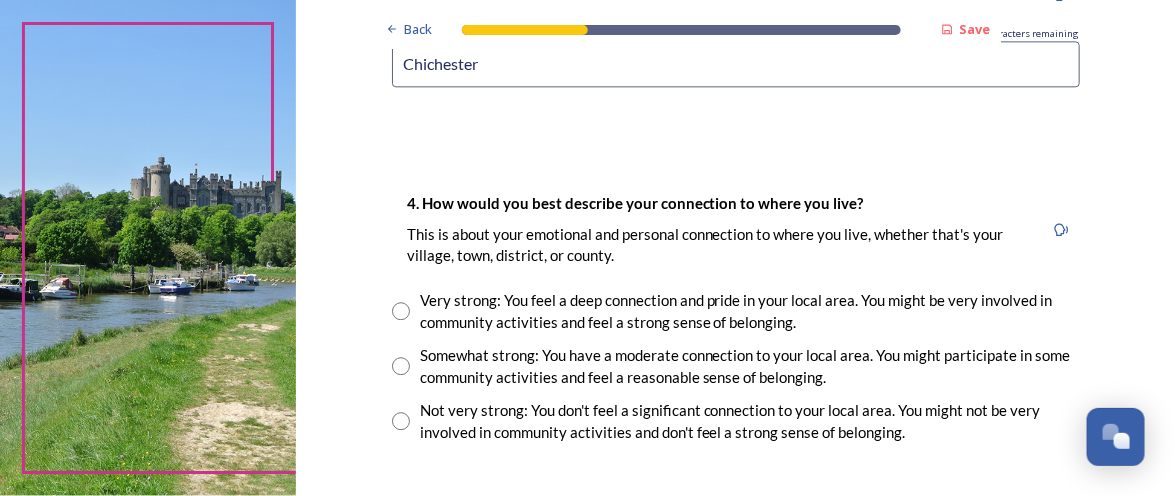 scroll, scrollTop: 1391, scrollLeft: 0, axis: vertical 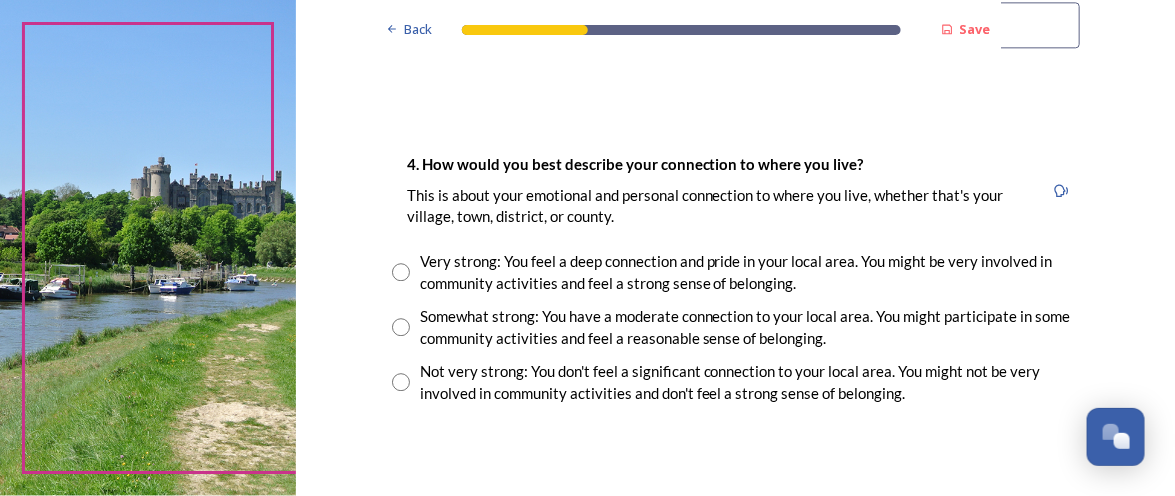click at bounding box center (401, 327) 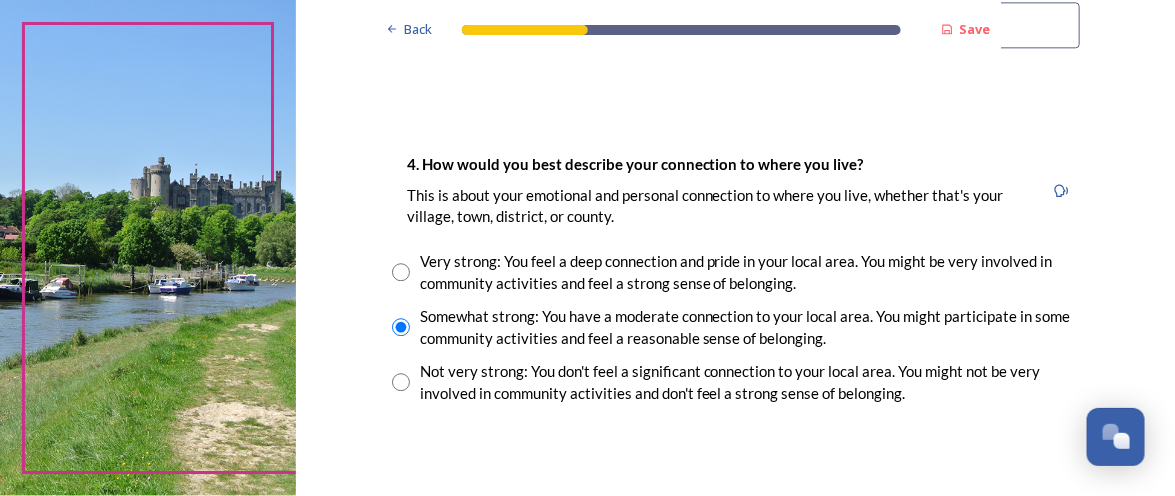 click on "Back Save You and your local area Are you responding as a.... * Resident or someone who works in [COUNTY] Member of staff from one of the councils within [COUNTY] (district, borough or county) Local organisation, charity or community group Local business Other stakeholder 1. Which district or borough council area do you live (and/or mainly work in)? We are asking this to make sure each area is represented. You can check your area by typing in your postcode on the Government's 'find your local council' web page . * [DISTRICT] District Council [DISTRICT] District Council [DISTRICT] District Council [DISTRICT] Borough Council [DISTRICT] District Council [DISTRICT] District Council [DISTRICT] Borough Council 2. Which aspect of your local area do you most strongly identify with? The type of area Your district or borough area A neighbouring district or borough area The county as a whole 3. Where do you go for most of your leisure or recreation time? Your nearest village, town or city A village, town or city further away [YEAR]" at bounding box center (735, -109) 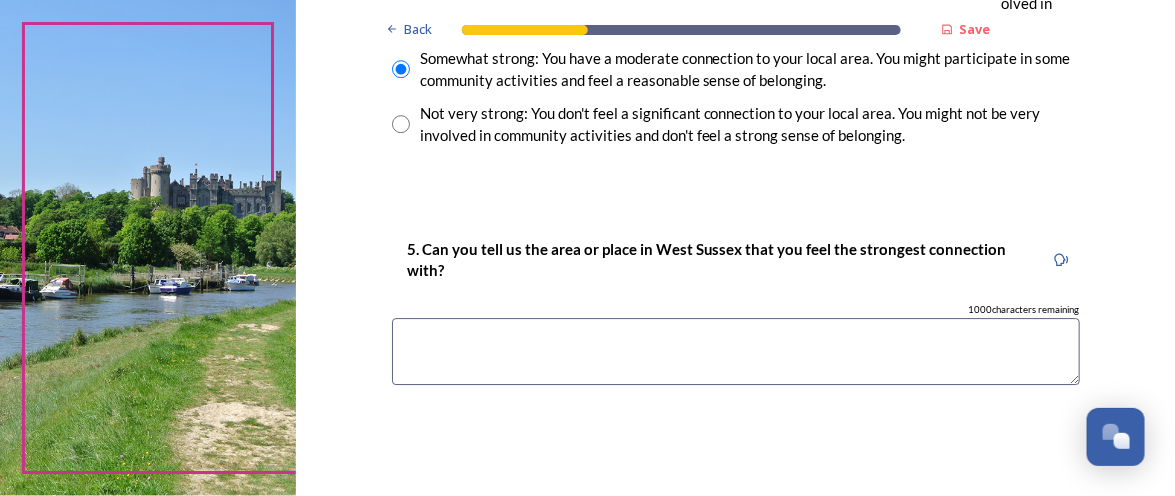 scroll, scrollTop: 1669, scrollLeft: 0, axis: vertical 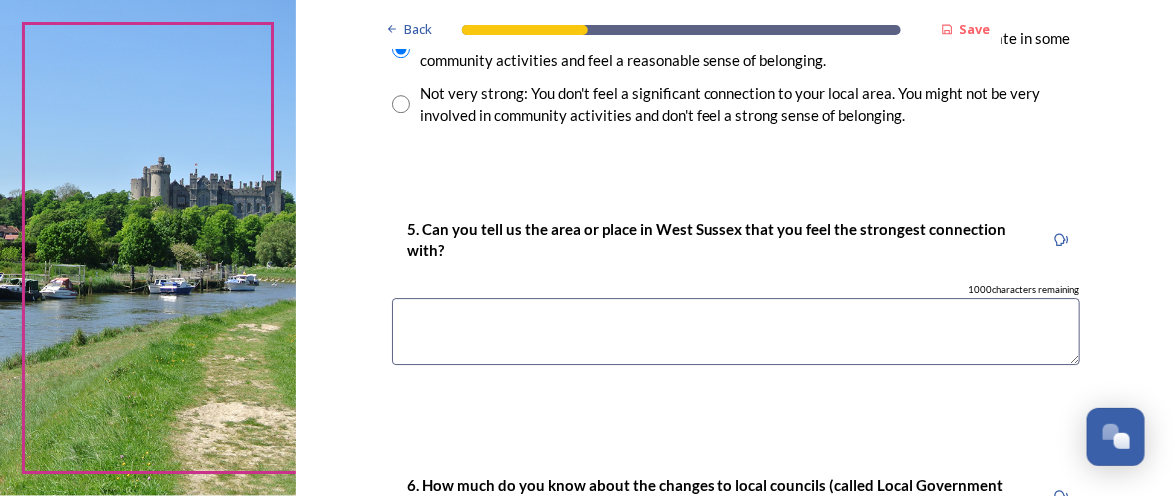 click at bounding box center (736, 331) 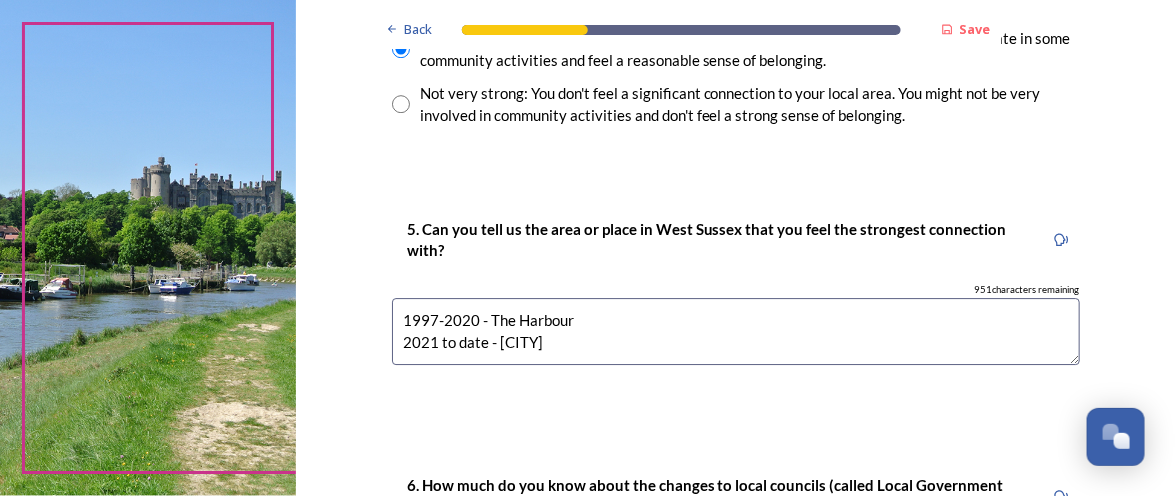 type on "1997-2020 - The Harbour
2021 to date - [CITY]" 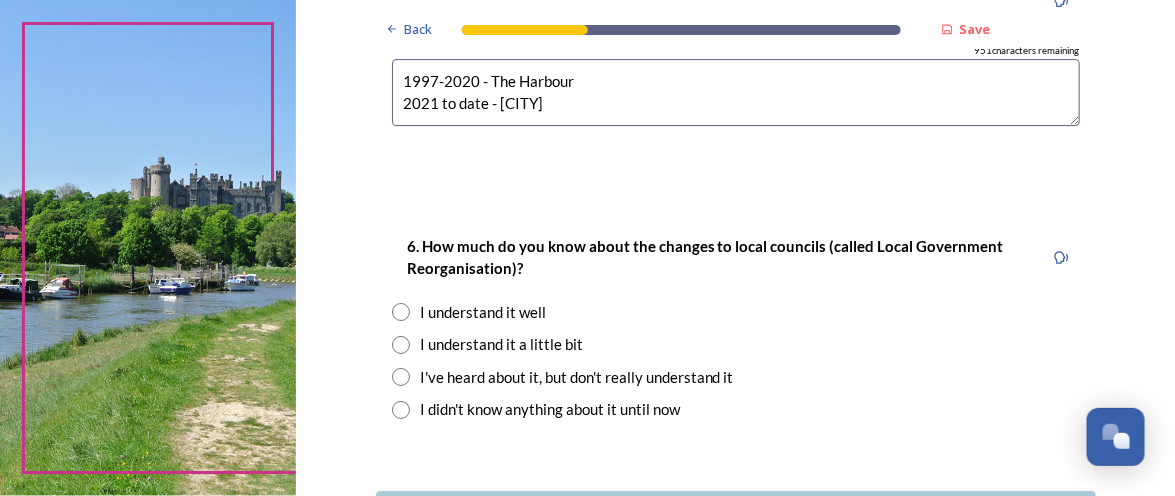 scroll, scrollTop: 1948, scrollLeft: 0, axis: vertical 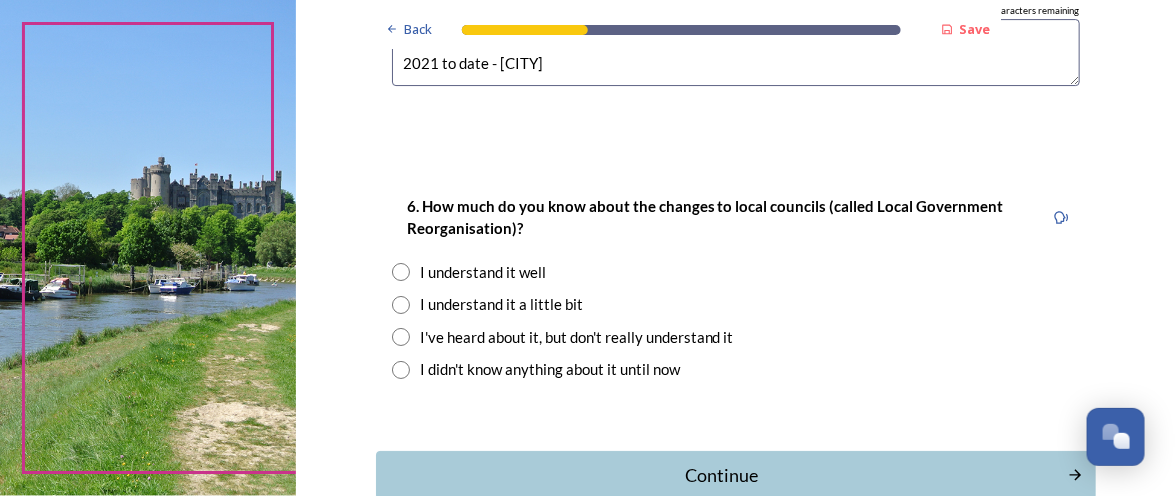 click at bounding box center [401, 305] 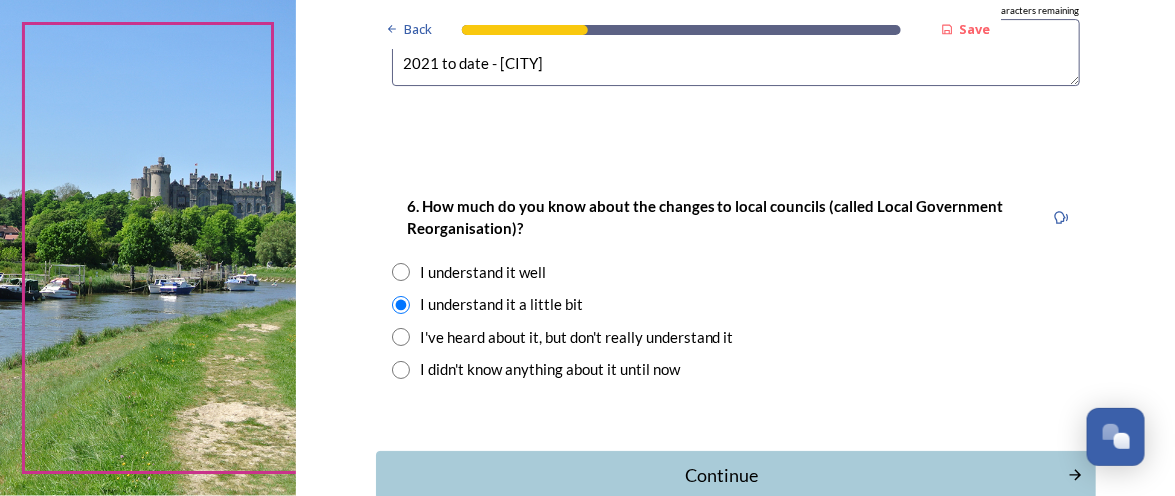 click on "Back Save You and your local area Are you responding as a.... * Resident or someone who works in [COUNTY] Member of staff from one of the councils within [COUNTY] (district, borough or county) Local organisation, charity or community group Local business Other stakeholder 1. Which district or borough council area do you live (and/or mainly work in)? We are asking this to make sure each area is represented. You can check your area by typing in your postcode on the Government's 'find your local council' web page . * [DISTRICT] District Council [DISTRICT] District Council [DISTRICT] District Council [DISTRICT] Borough Council [DISTRICT] District Council [DISTRICT] District Council [DISTRICT] Borough Council 2. Which aspect of your local area do you most strongly identify with? The type of area Your district or borough area A neighbouring district or borough area The county as a whole 3. Where do you go for most of your leisure or recreation time? Your nearest village, town or city A village, town or city further away [YEAR]" at bounding box center [735, -666] 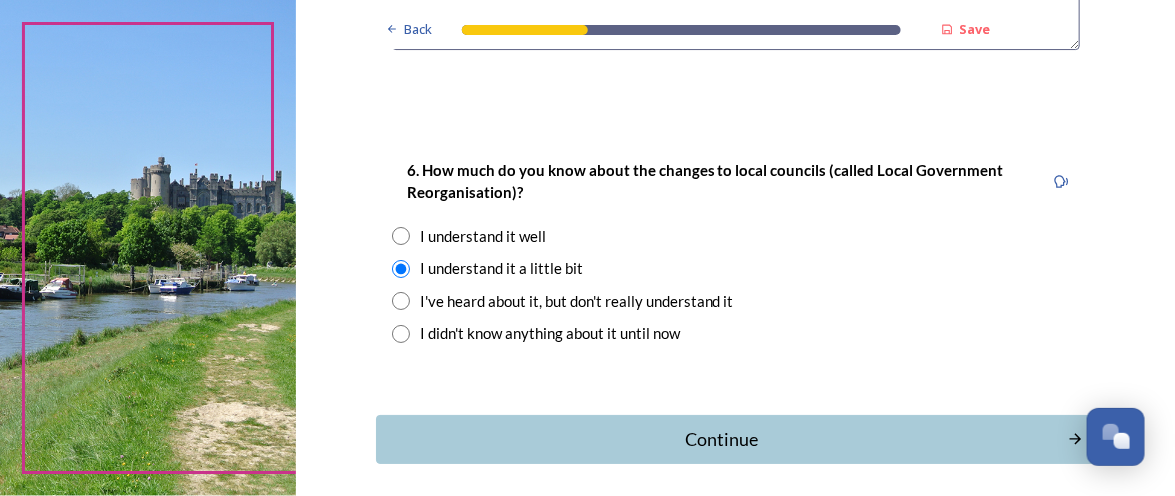 scroll, scrollTop: 1987, scrollLeft: 0, axis: vertical 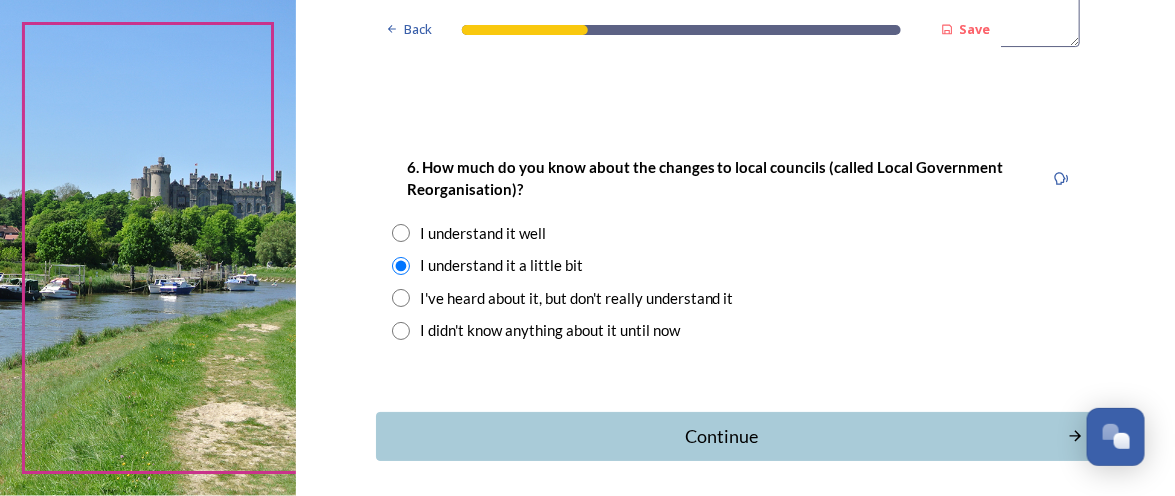 click on "Continue" at bounding box center [722, 436] 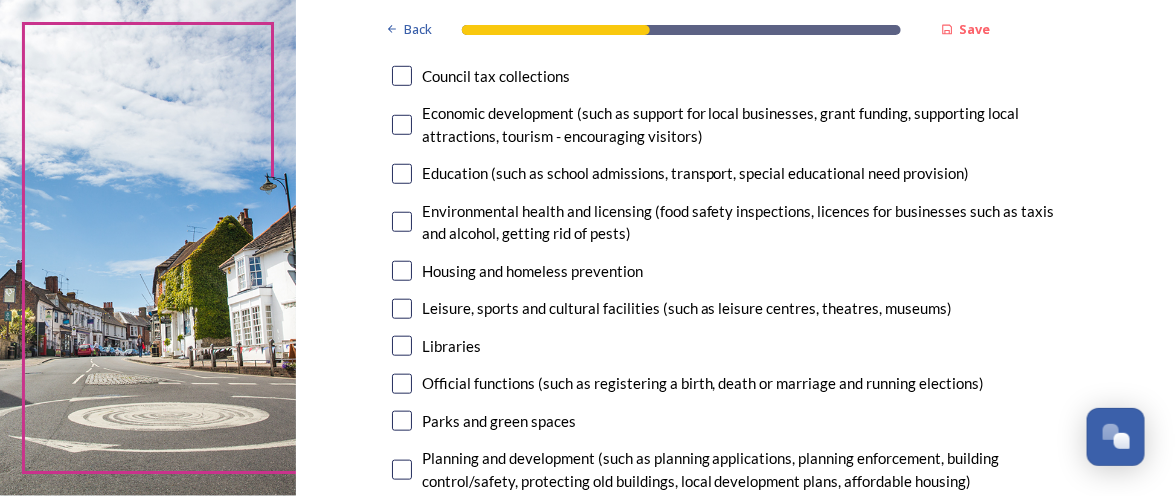 scroll, scrollTop: 357, scrollLeft: 0, axis: vertical 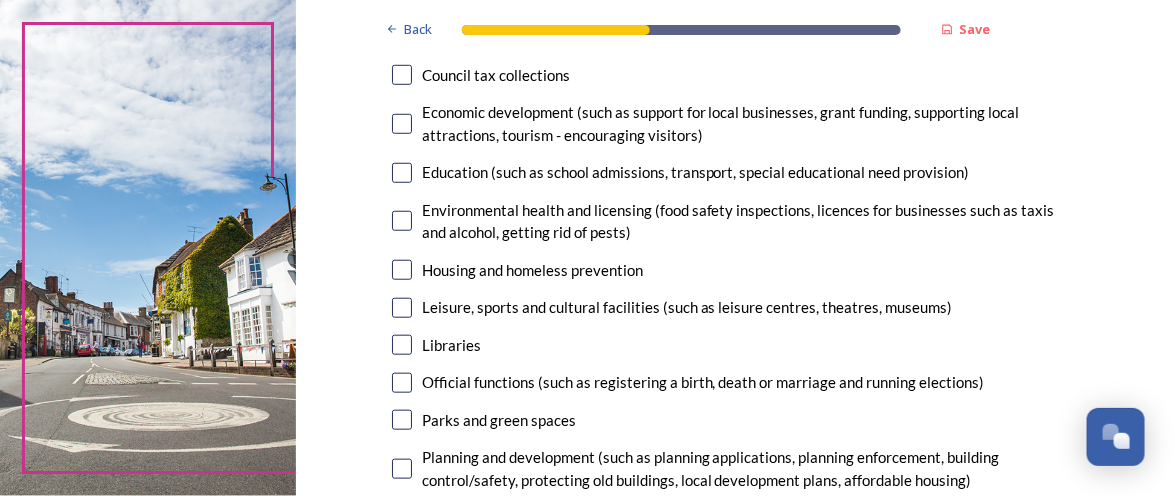 drag, startPoint x: 392, startPoint y: 343, endPoint x: 365, endPoint y: 332, distance: 29.15476 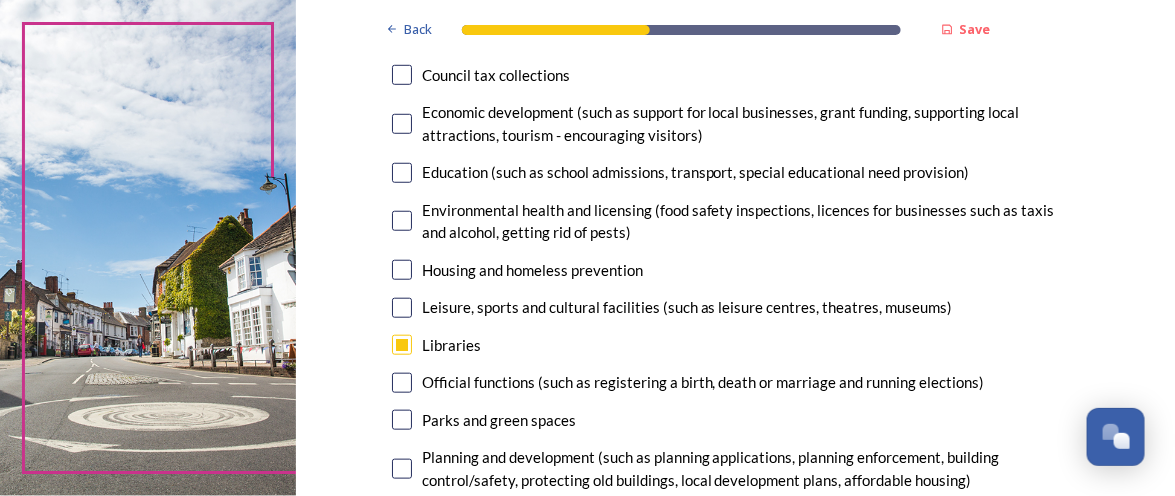 click on "Back Save Your local services 7. Council services will continue, no matter what the local government structure looks like.  ﻿﻿Which of the following council services matter most to you?  You can select up to five options. 4  choice(s) remaining Adult social care   Children's services (such as looked-after children, those with special educational needs or disability, fostering or adoption) Communities (such as public events, activities for young people or families) Council tax collections Economic development (such as support for local businesses, grant funding, supporting local attractions, tourism - encouraging visitors)  Education (such as school admissions, transport, special educational need provision)  Environmental health and licensing (food safety inspections, licences for businesses such as taxis and alcohol, getting rid of pests) Housing and homeless prevention Leisure, sports and cultural facilities (such as leisure centres, theatres, museums) Libraries Parks and green spaces Public safety" at bounding box center [735, 909] 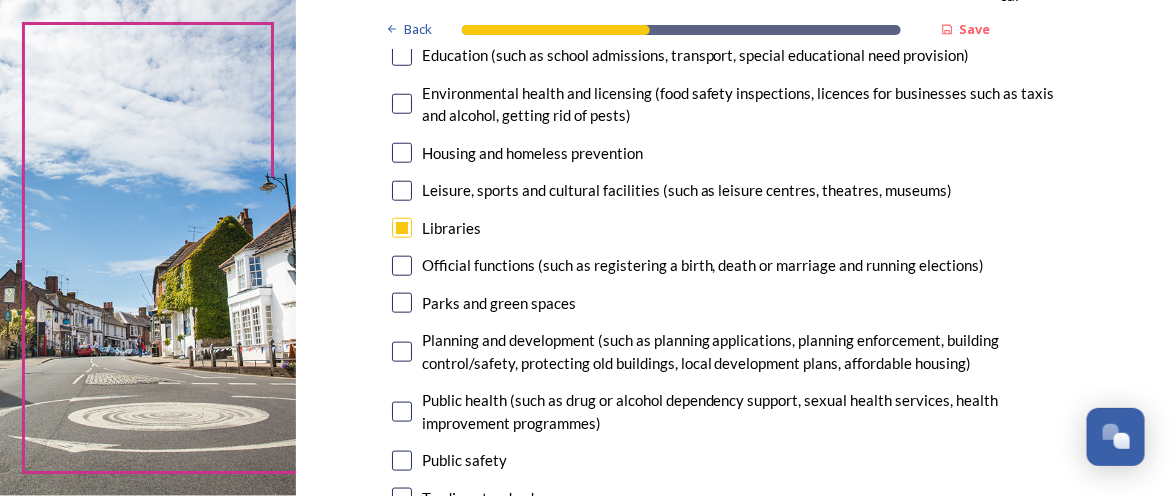 scroll, scrollTop: 477, scrollLeft: 0, axis: vertical 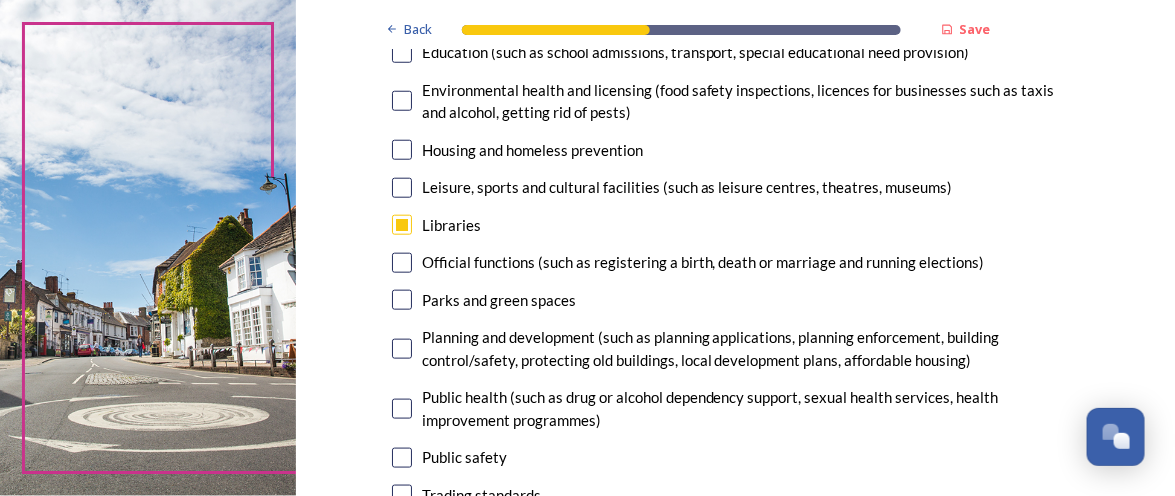 click at bounding box center [402, 300] 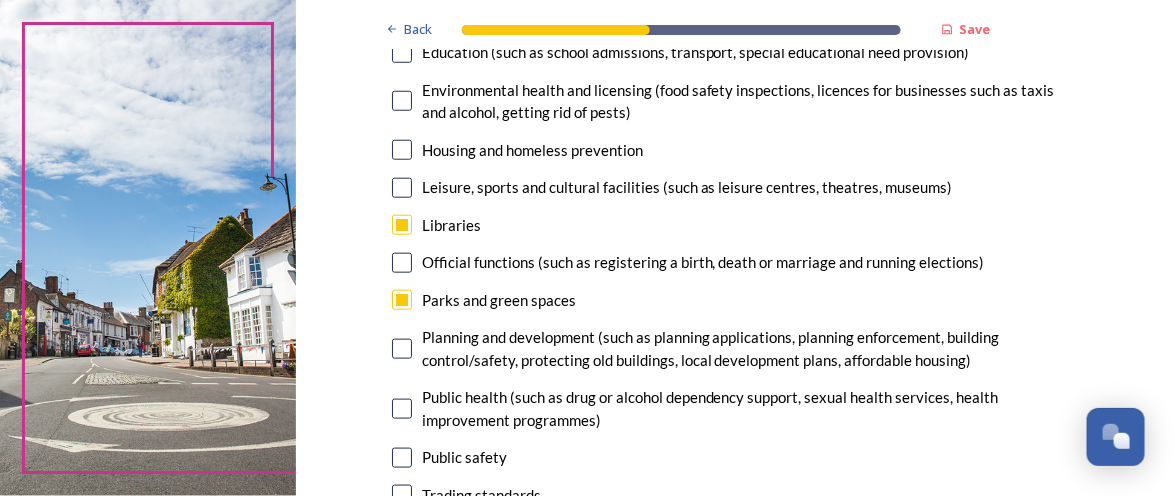 click on "Back Save Your local services 7. Council services will continue, no matter what the local government structure looks like.  ﻿﻿Which of the following council services matter most to you?  You can select up to five options. 3  choice(s) remaining Adult social care   Children's services (such as looked-after children, those with special educational needs or disability, fostering or adoption) Communities (such as public events, activities for young people or families) Council tax collections Economic development (such as support for local businesses, grant funding, supporting local attractions, tourism - encouraging visitors)  Education (such as school admissions, transport, special educational need provision)  Environmental health and licensing (food safety inspections, licences for businesses such as taxis and alcohol, getting rid of pests) Housing and homeless prevention Leisure, sports and cultural facilities (such as leisure centres, theatres, museums) Libraries Parks and green spaces Public safety" at bounding box center [735, 789] 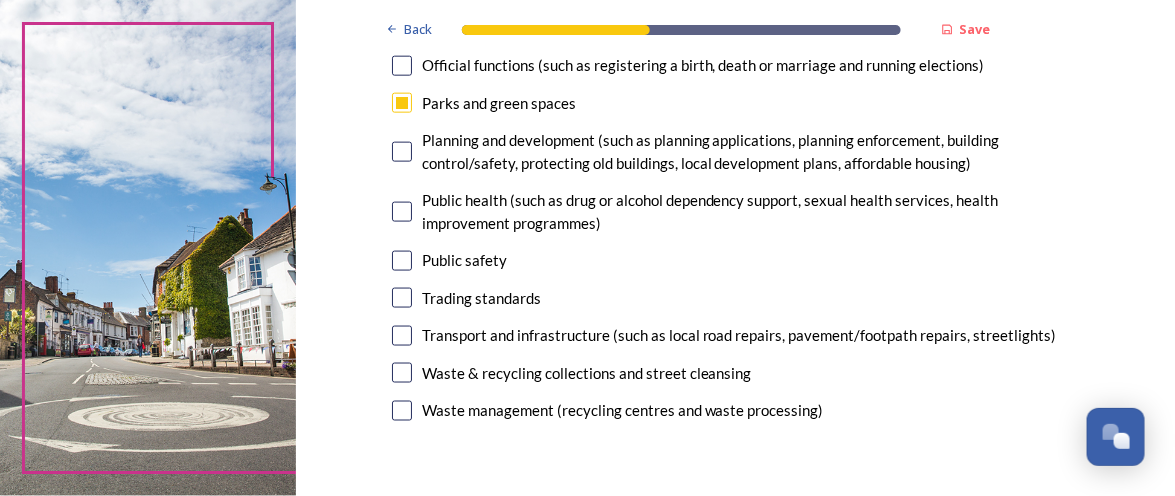 scroll, scrollTop: 675, scrollLeft: 0, axis: vertical 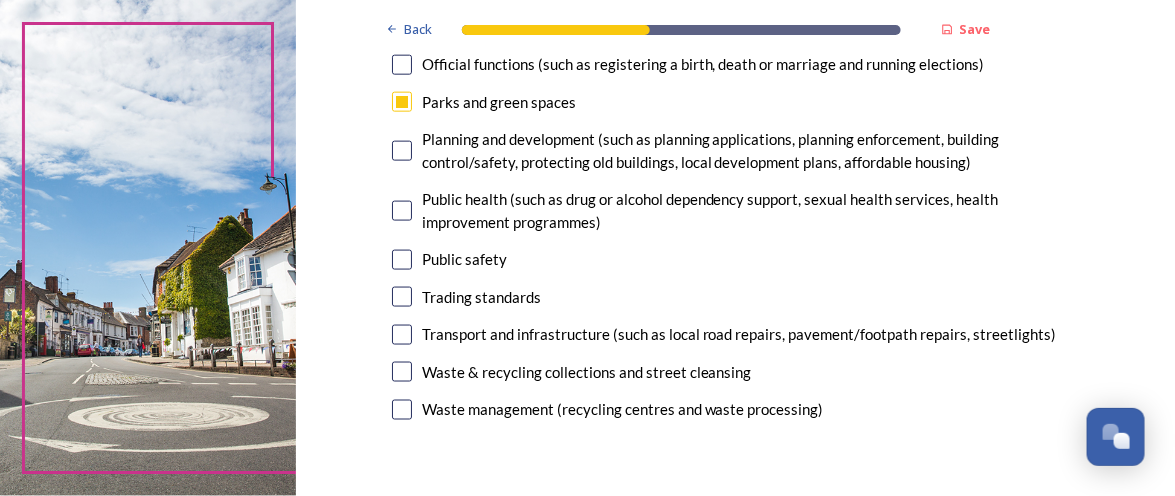 click at bounding box center [402, 335] 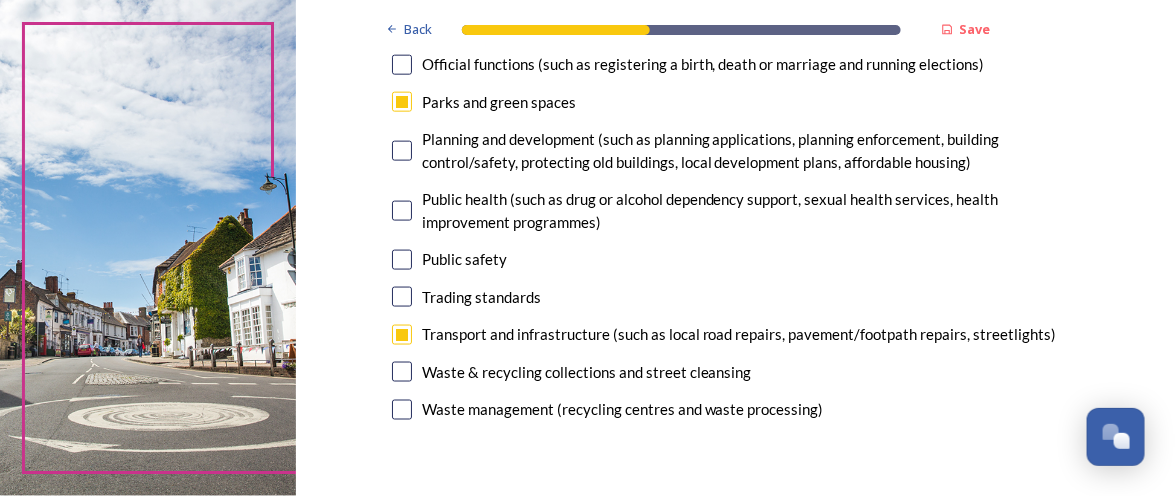 click at bounding box center (402, 372) 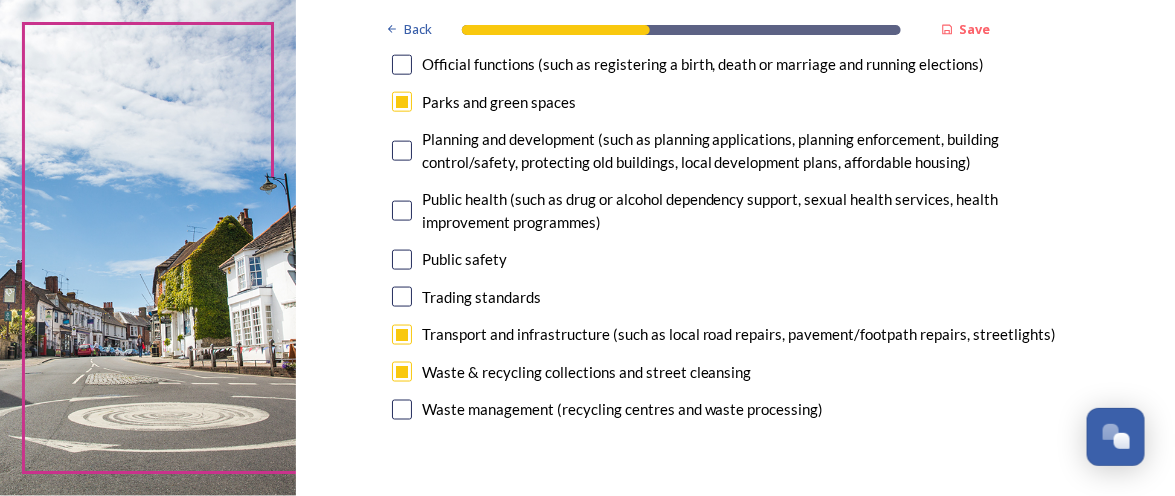 click on "Back Save Your local services 7. Council services will continue, no matter what the local government structure looks like.  ﻿﻿Which of the following council services matter most to you?  You can select up to five options. 1  choice(s) remaining Adult social care   Children's services (such as looked-after children, those with special educational needs or disability, fostering or adoption) Communities (such as public events, activities for young people or families) Council tax collections Economic development (such as support for local businesses, grant funding, supporting local attractions, tourism - encouraging visitors)  Education (such as school admissions, transport, special educational need provision)  Environmental health and licensing (food safety inspections, licences for businesses such as taxis and alcohol, getting rid of pests) Housing and homeless prevention Leisure, sports and cultural facilities (such as leisure centres, theatres, museums) Libraries Parks and green spaces Public safety" at bounding box center [735, 591] 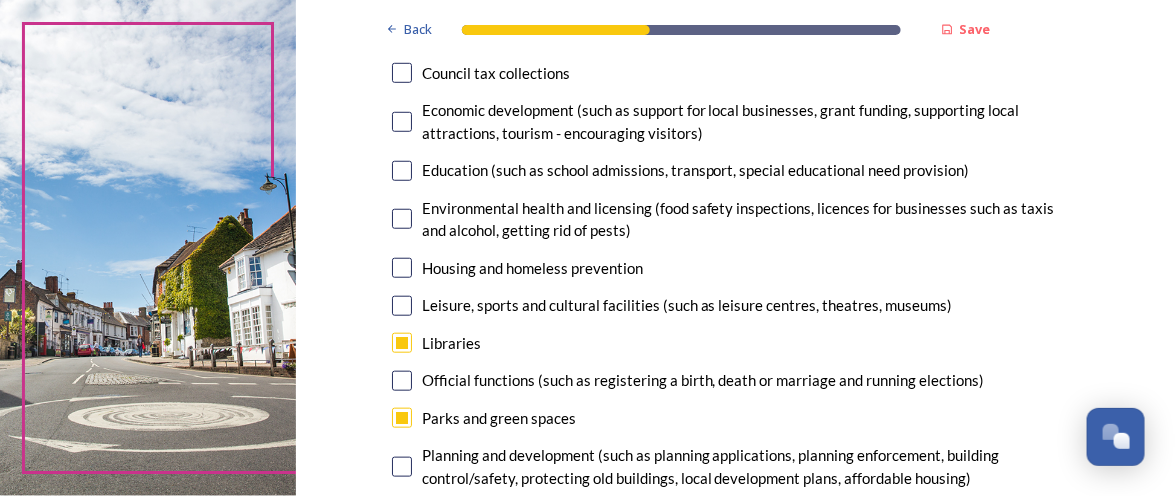 scroll, scrollTop: 357, scrollLeft: 0, axis: vertical 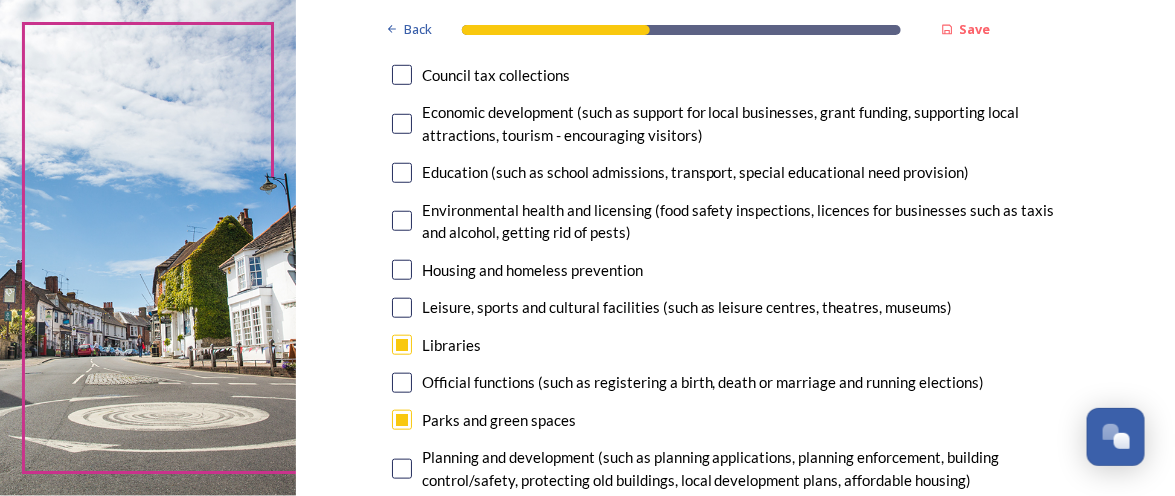 click at bounding box center [402, 124] 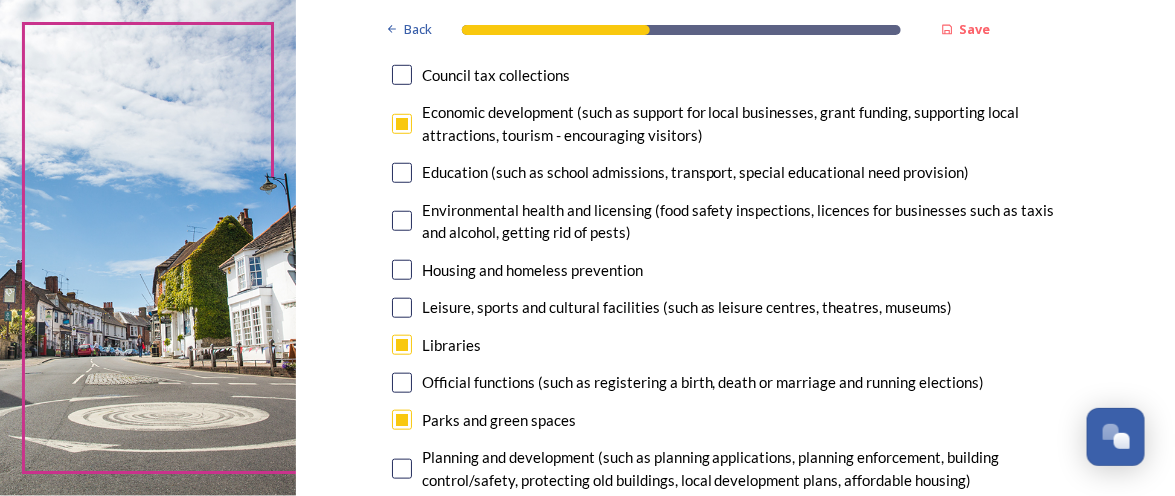 click on "Back Save Your local services 7. Council services will continue, no matter what the local government structure looks like.  ﻿﻿Which of the following council services matter most to you?  You can select up to five options. 0  choice(s) remaining Adult social care   Children's services (such as looked-after children, those with special educational needs or disability, fostering or adoption) Communities (such as public events, activities for young people or families) Council tax collections Economic development (such as support for local businesses, grant funding, supporting local attractions, tourism - encouraging visitors)  Education (such as school admissions, transport, special educational need provision)  Environmental health and licensing (food safety inspections, licences for businesses such as taxis and alcohol, getting rid of pests) Housing and homeless prevention Leisure, sports and cultural facilities (such as leisure centres, theatres, museums) Libraries Parks and green spaces Public safety" at bounding box center [735, 909] 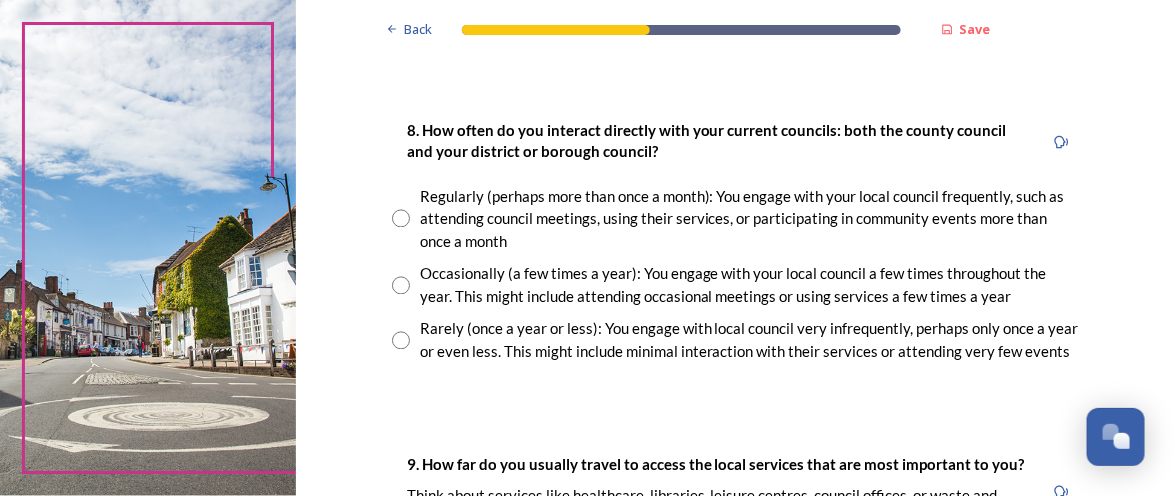 scroll, scrollTop: 1073, scrollLeft: 0, axis: vertical 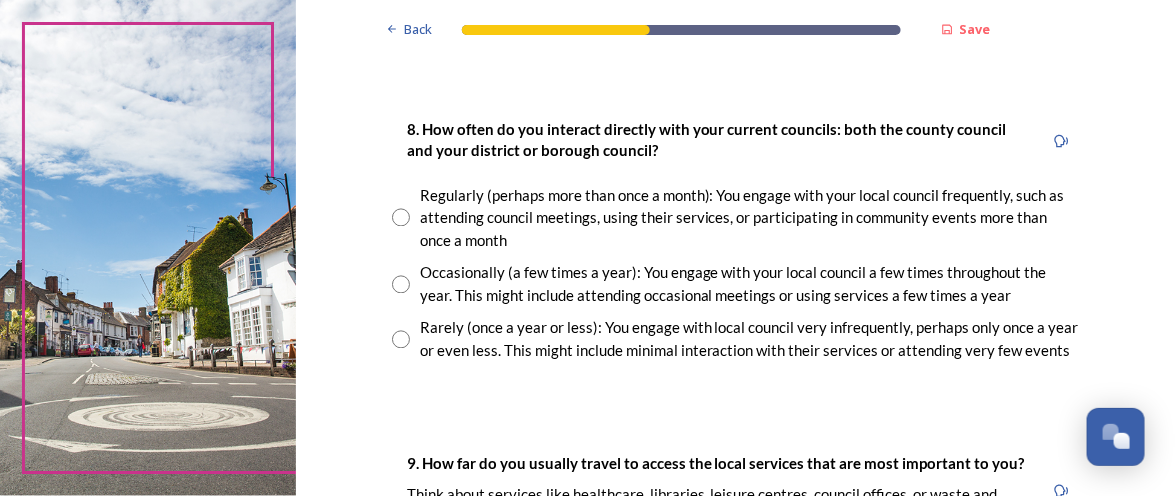 click at bounding box center [401, 340] 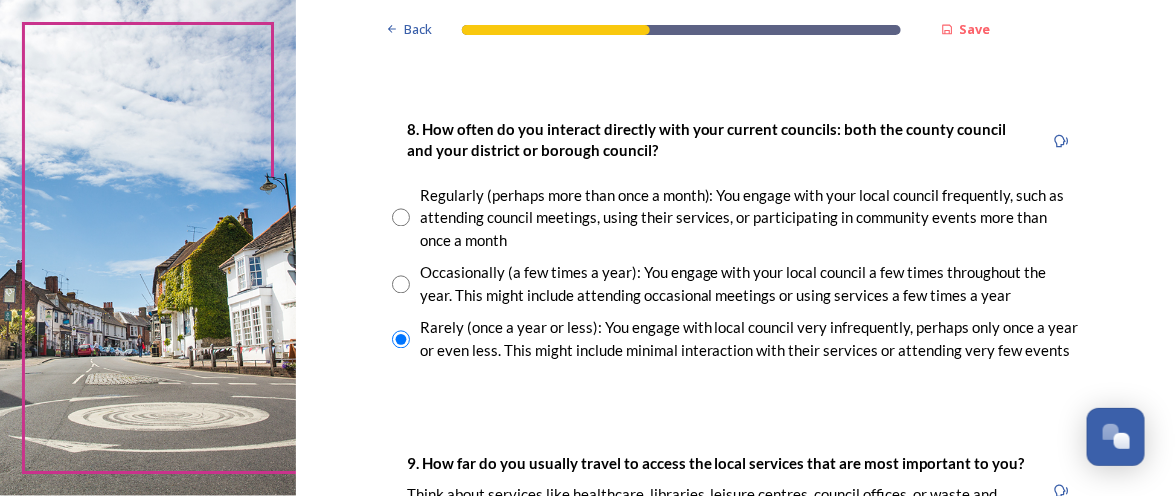 click at bounding box center [401, 218] 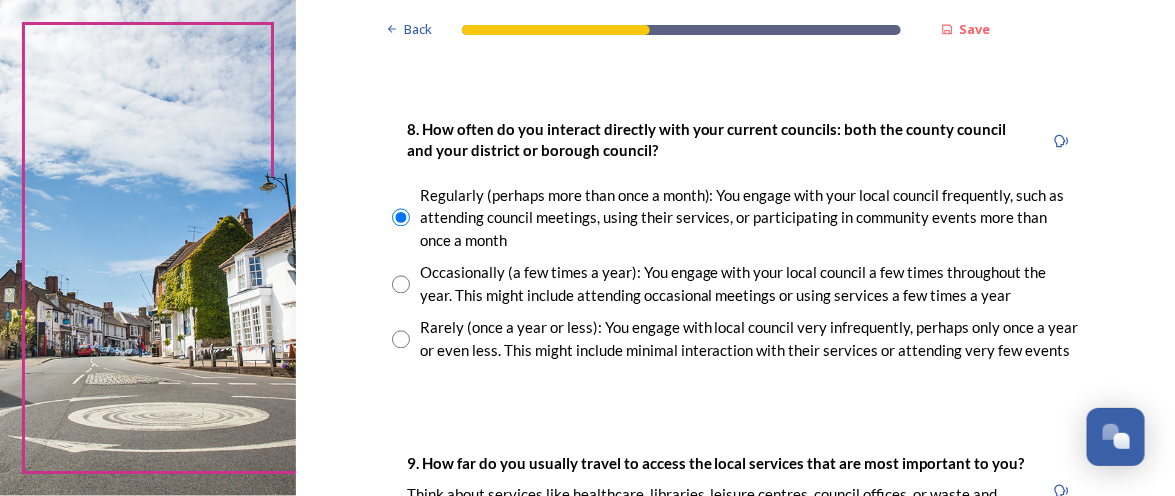 click at bounding box center [401, 285] 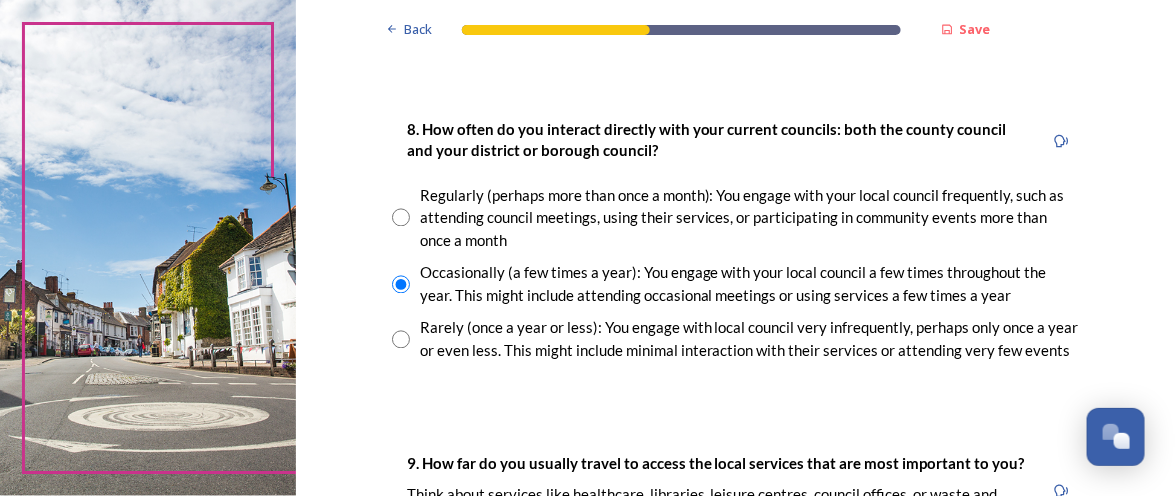 click at bounding box center [401, 340] 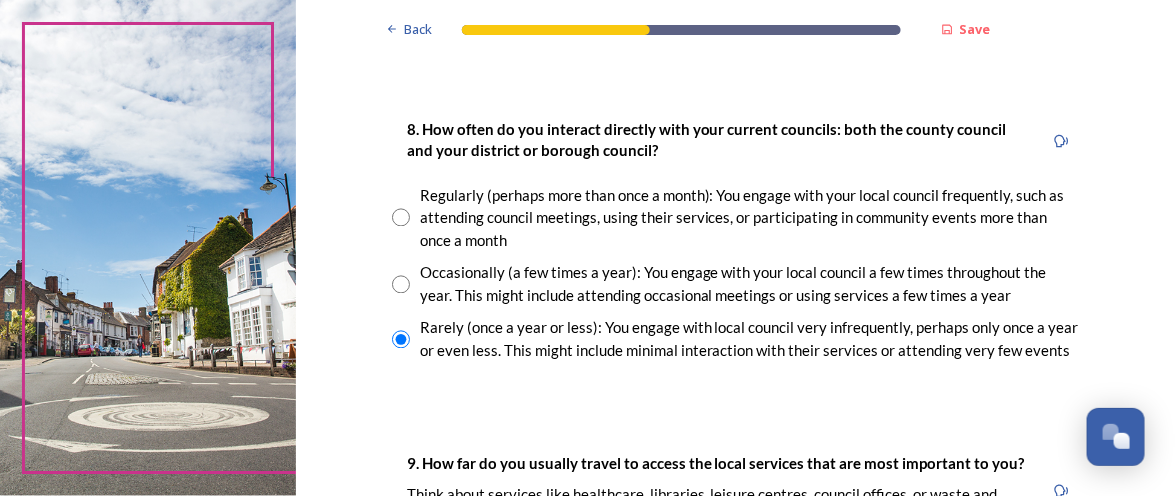 click at bounding box center (401, 218) 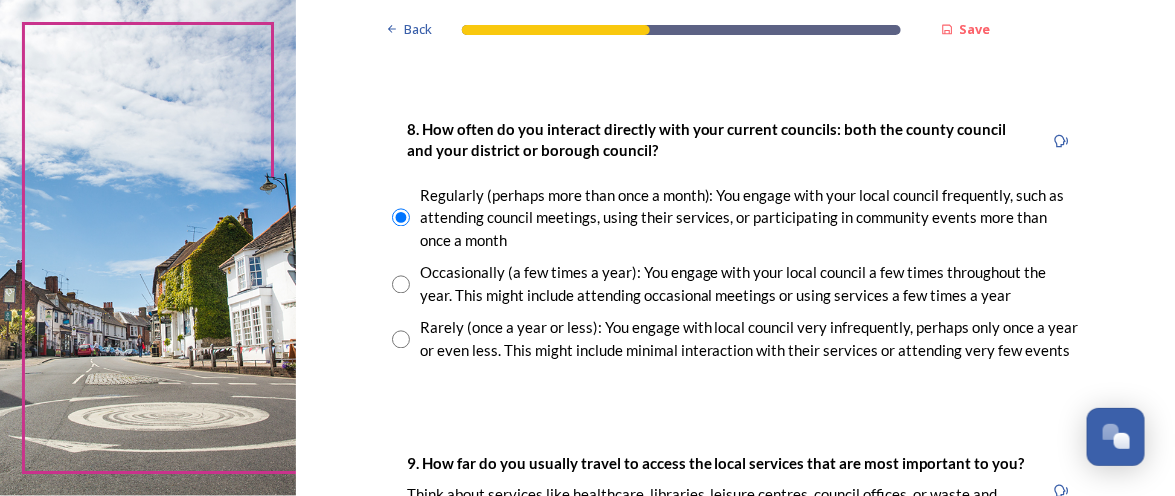 click at bounding box center [401, 285] 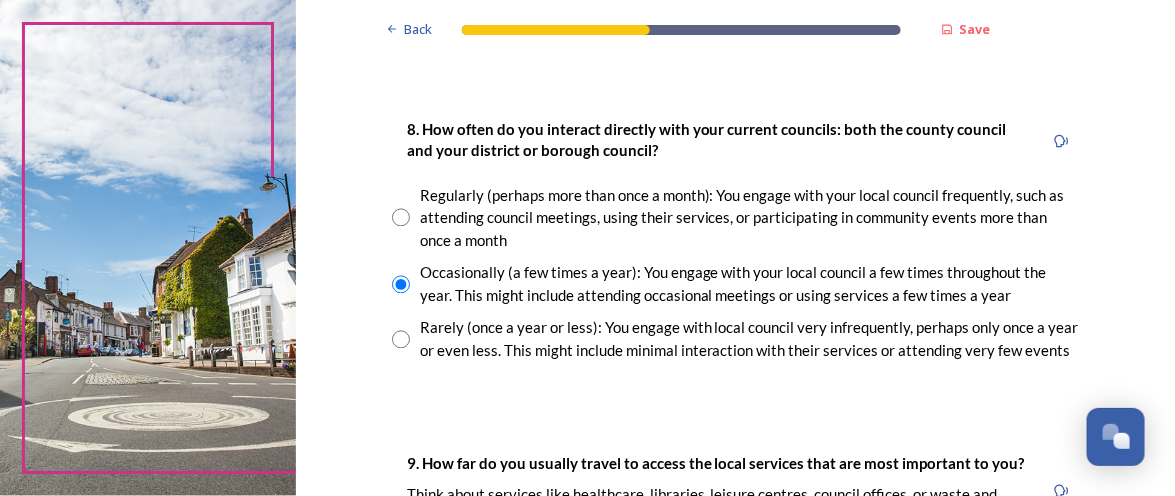 click at bounding box center (401, 340) 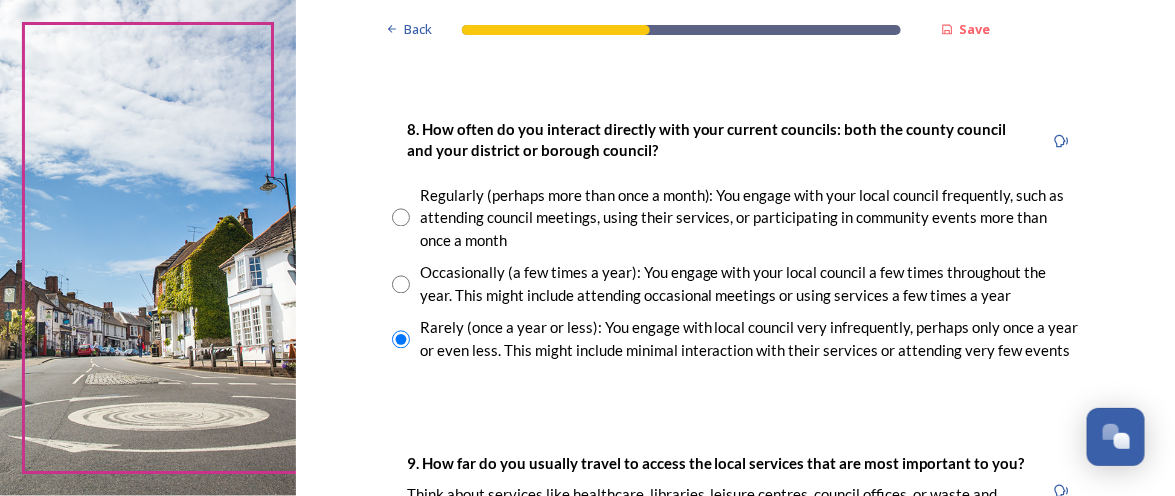 click at bounding box center (401, 218) 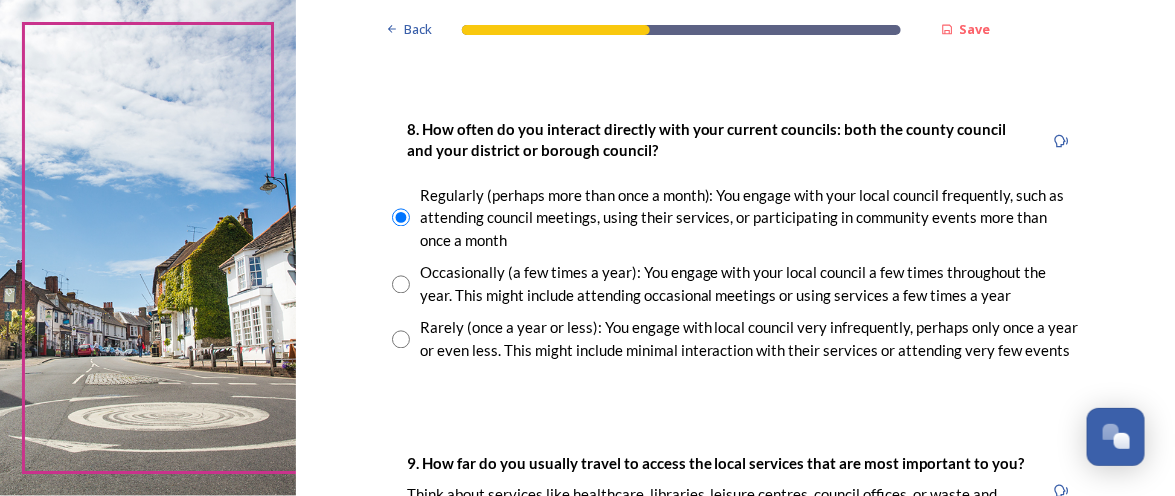 click at bounding box center [401, 285] 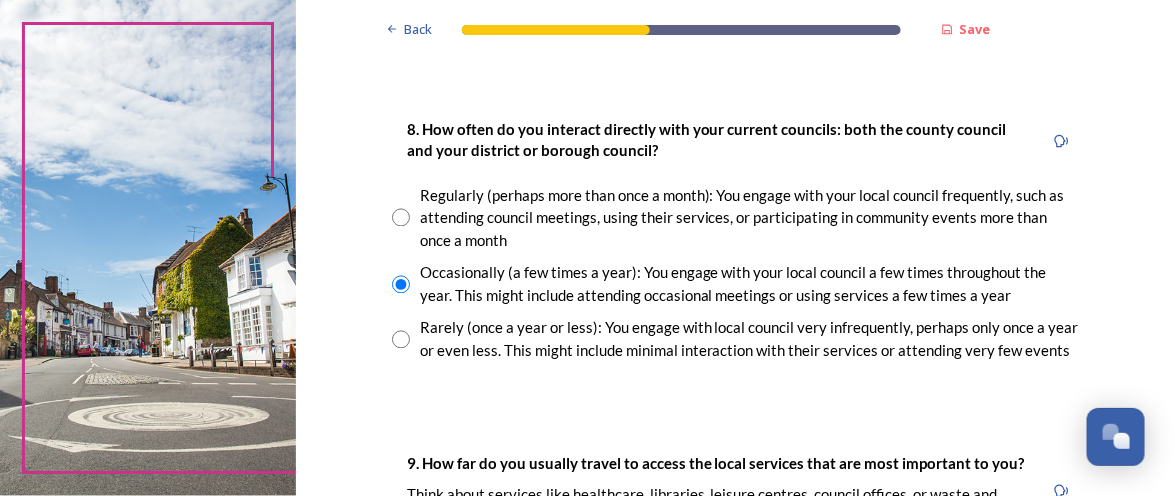 click at bounding box center (401, 340) 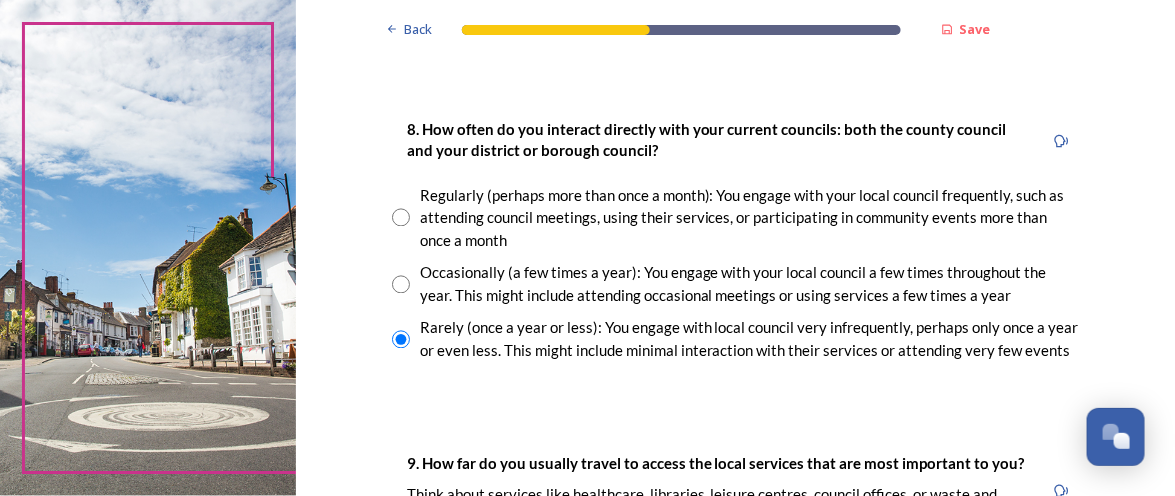 click on "Back Save Your local services 7. Council services will continue, no matter what the local government structure looks like.  ﻿﻿Which of the following council services matter most to you?  You can select up to five options. 0  choice(s) remaining Adult social care   Children's services (such as looked-after children, those with special educational needs or disability, fostering or adoption) Communities (such as public events, activities for young people or families) Council tax collections Economic development (such as support for local businesses, grant funding, supporting local attractions, tourism - encouraging visitors)  Education (such as school admissions, transport, special educational need provision)  Environmental health and licensing (food safety inspections, licences for businesses such as taxis and alcohol, getting rid of pests) Housing and homeless prevention Leisure, sports and cultural facilities (such as leisure centres, theatres, museums) Libraries Parks and green spaces Public safety" at bounding box center (735, 193) 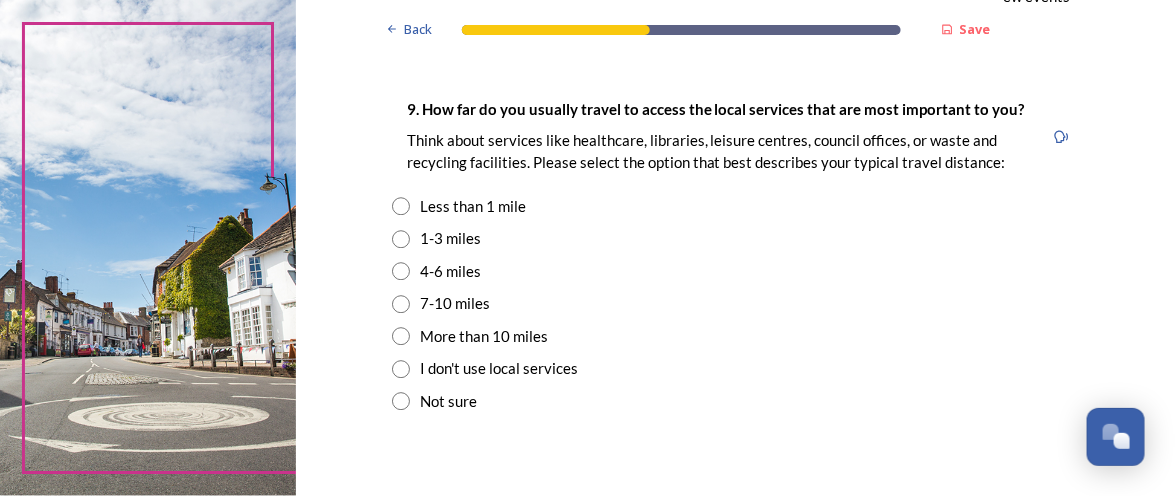 scroll, scrollTop: 1431, scrollLeft: 0, axis: vertical 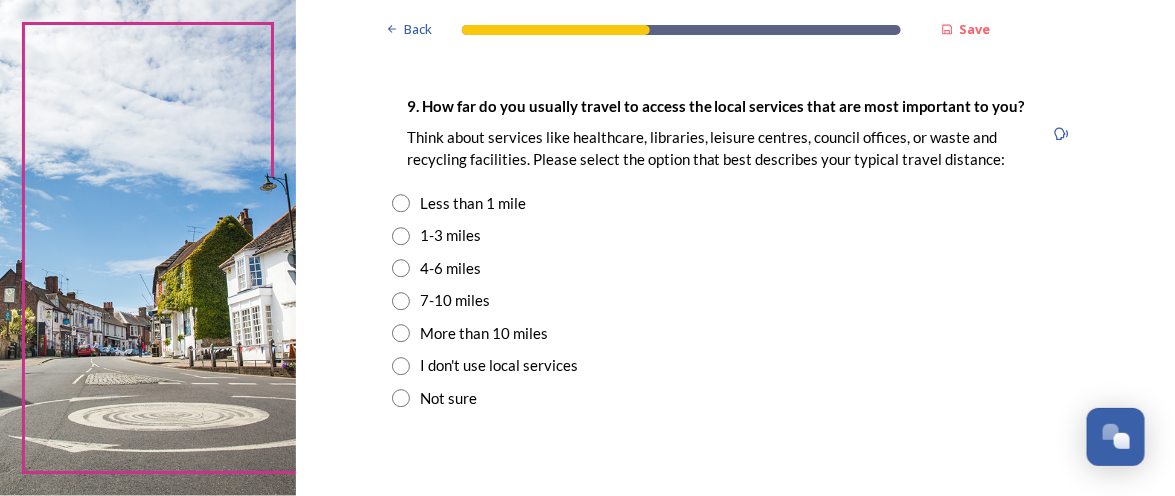 click at bounding box center (401, 236) 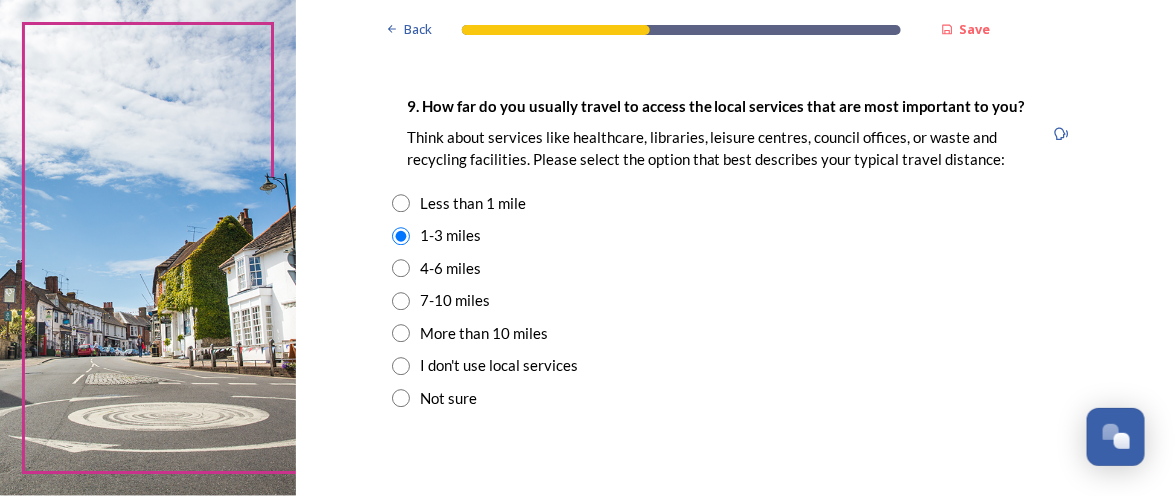 click at bounding box center (401, 268) 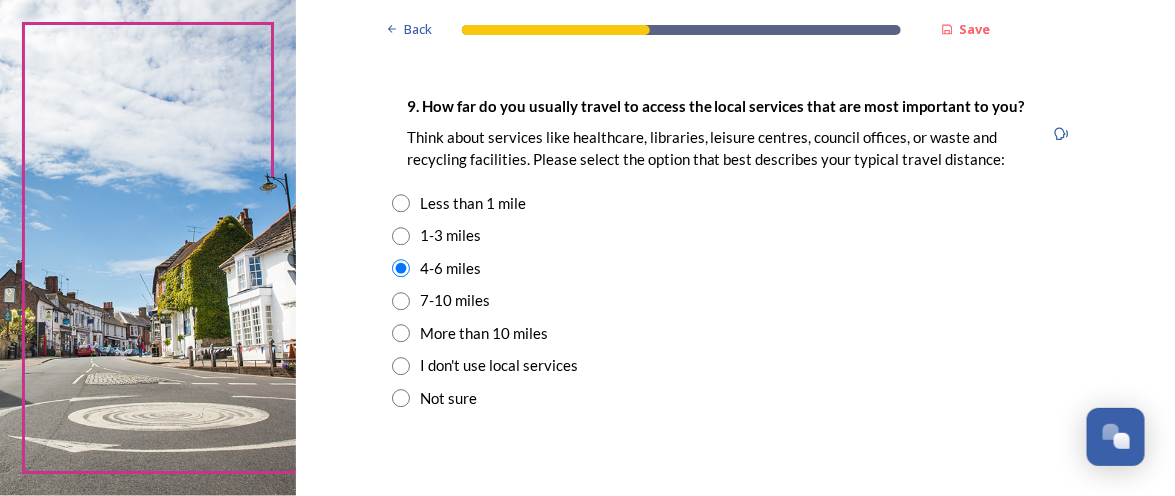 click at bounding box center [401, 236] 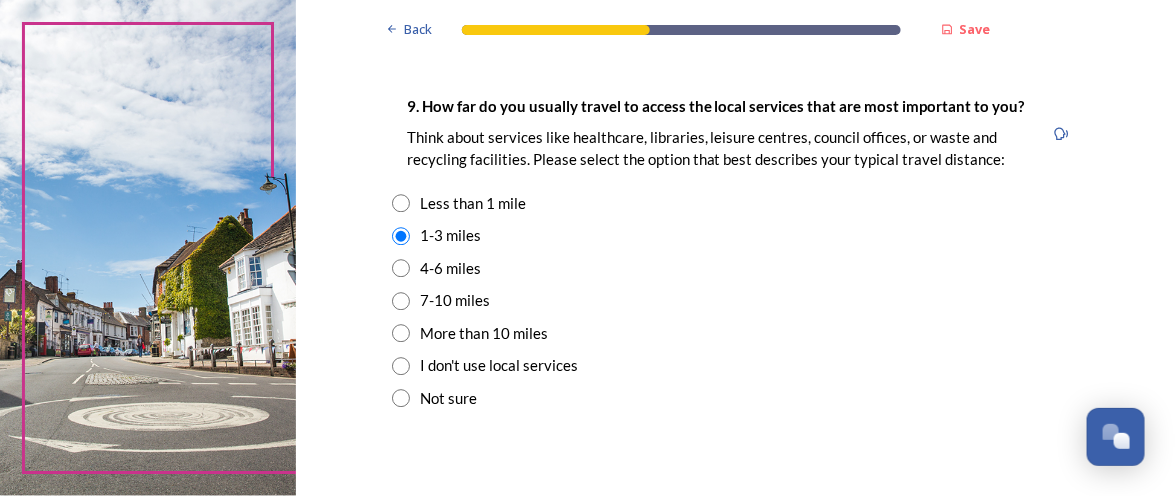 click on "Back Save Your local services 7. Council services will continue, no matter what the local government structure looks like.  ﻿﻿Which of the following council services matter most to you?  You can select up to five options. 0  choice(s) remaining Adult social care   Children's services (such as looked-after children, those with special educational needs or disability, fostering or adoption) Communities (such as public events, activities for young people or families) Council tax collections Economic development (such as support for local businesses, grant funding, supporting local attractions, tourism - encouraging visitors)  Education (such as school admissions, transport, special educational need provision)  Environmental health and licensing (food safety inspections, licences for businesses such as taxis and alcohol, getting rid of pests) Housing and homeless prevention Leisure, sports and cultural facilities (such as leisure centres, theatres, museums) Libraries Parks and green spaces Public safety" at bounding box center [735, -165] 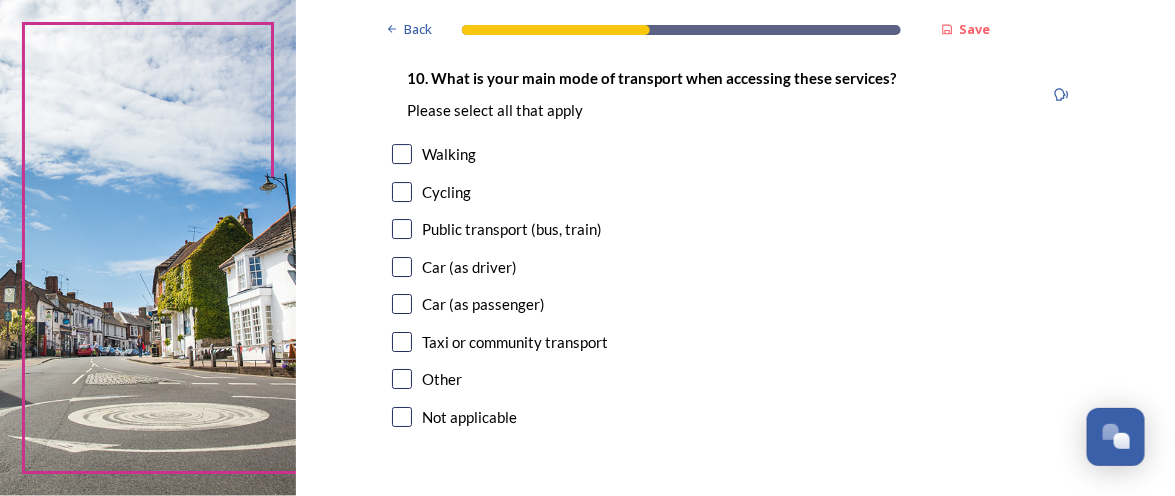 scroll, scrollTop: 1868, scrollLeft: 0, axis: vertical 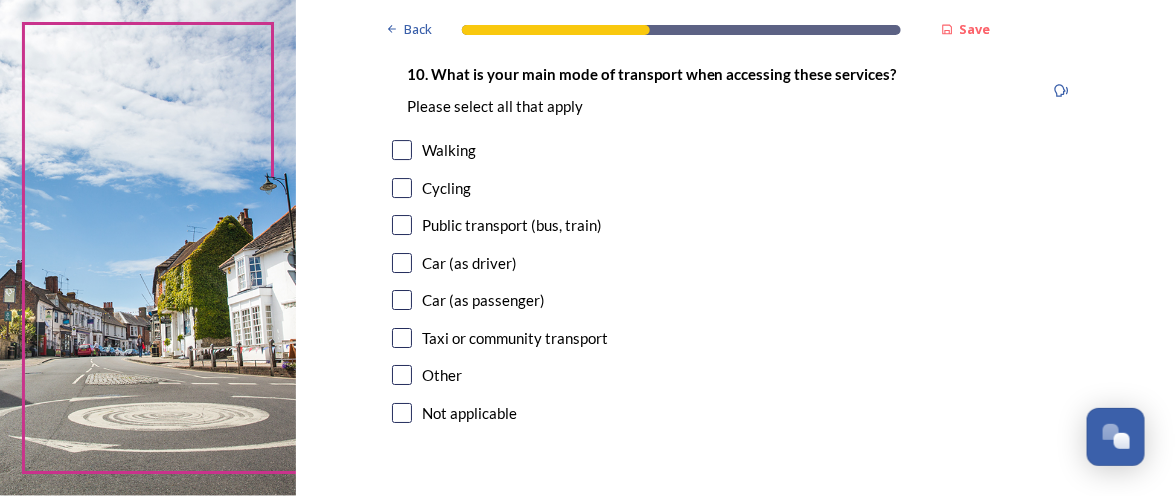 click at bounding box center [402, 263] 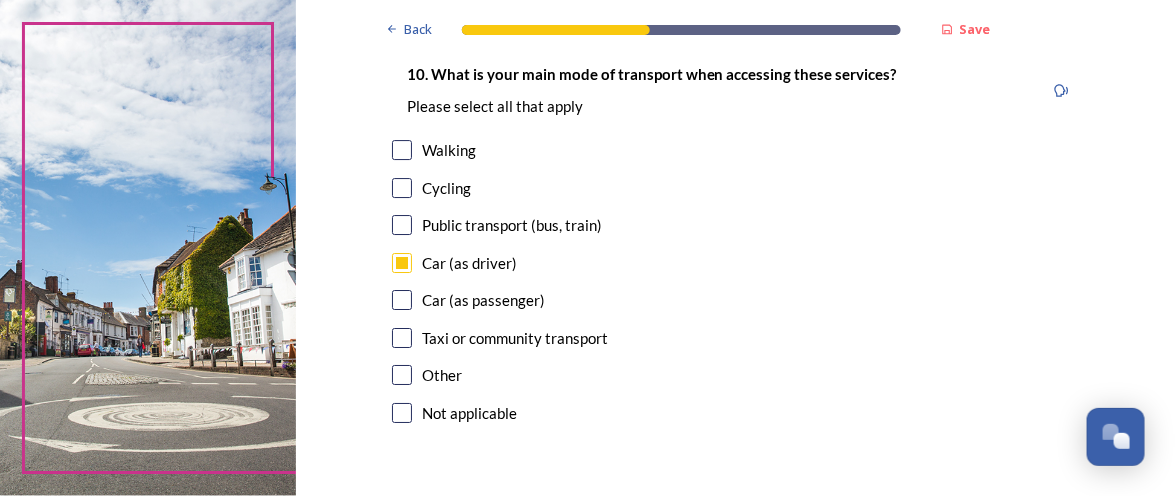 click at bounding box center [402, 225] 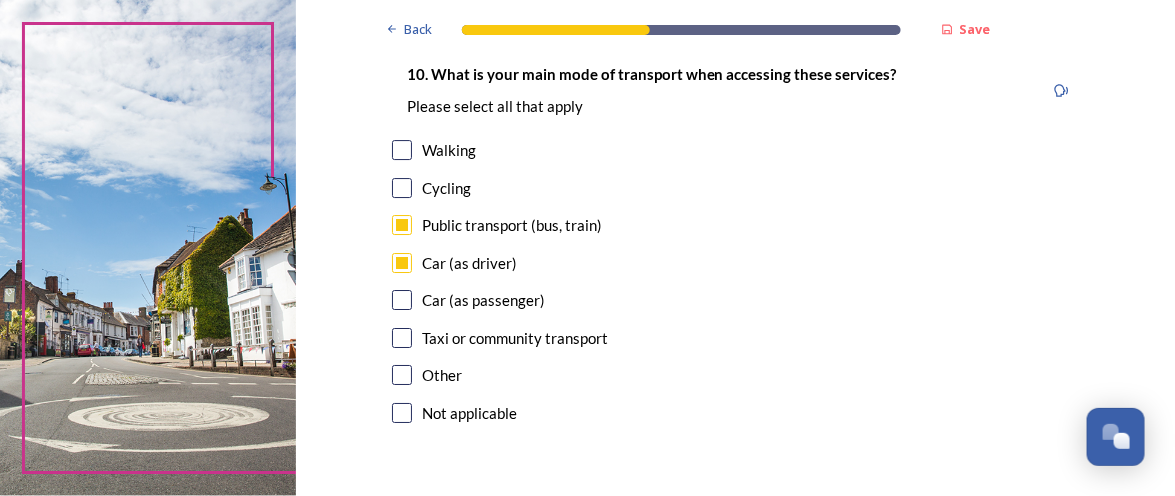click on "Back Save Your local services 7. Council services will continue, no matter what the local government structure looks like.  ﻿﻿Which of the following council services matter most to you?  You can select up to five options. 0  choice(s) remaining Adult social care   Children's services (such as looked-after children, those with special educational needs or disability, fostering or adoption) Communities (such as public events, activities for young people or families) Council tax collections Economic development (such as support for local businesses, grant funding, supporting local attractions, tourism - encouraging visitors)  Education (such as school admissions, transport, special educational need provision)  Environmental health and licensing (food safety inspections, licences for businesses such as taxis and alcohol, getting rid of pests) Housing and homeless prevention Leisure, sports and cultural facilities (such as leisure centres, theatres, museums) Libraries Parks and green spaces Public safety" at bounding box center [735, -602] 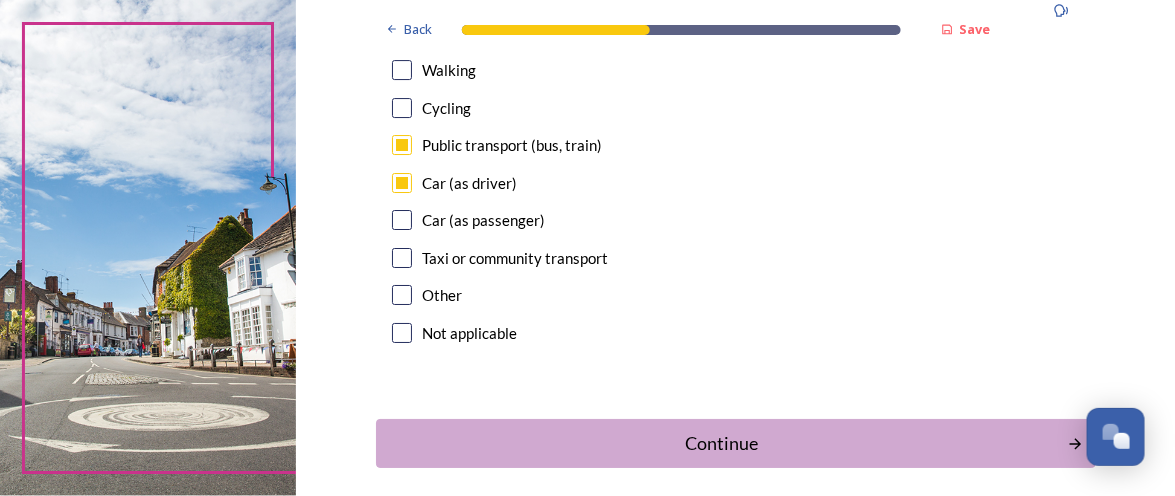 scroll, scrollTop: 1987, scrollLeft: 0, axis: vertical 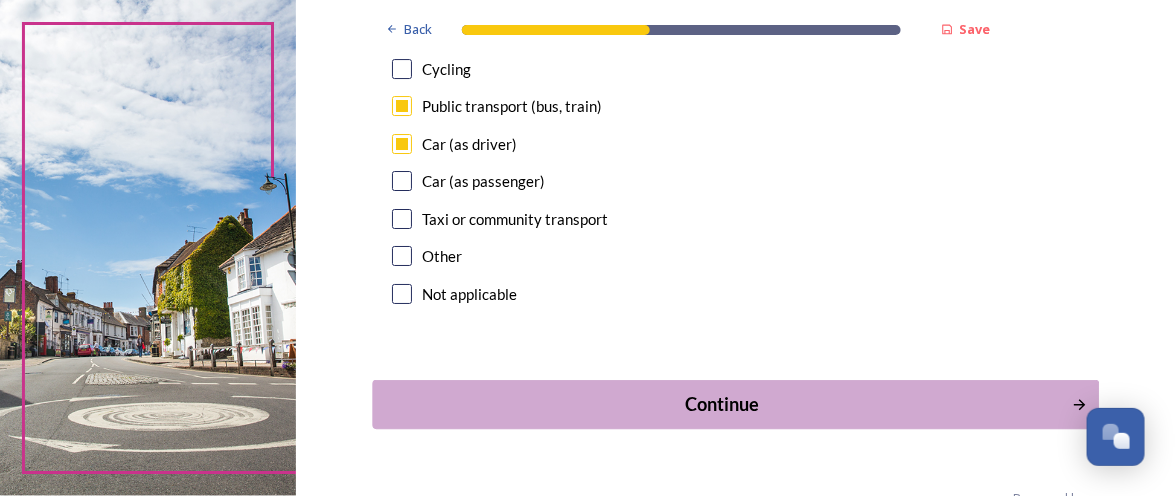 click on "Continue" at bounding box center [721, 404] 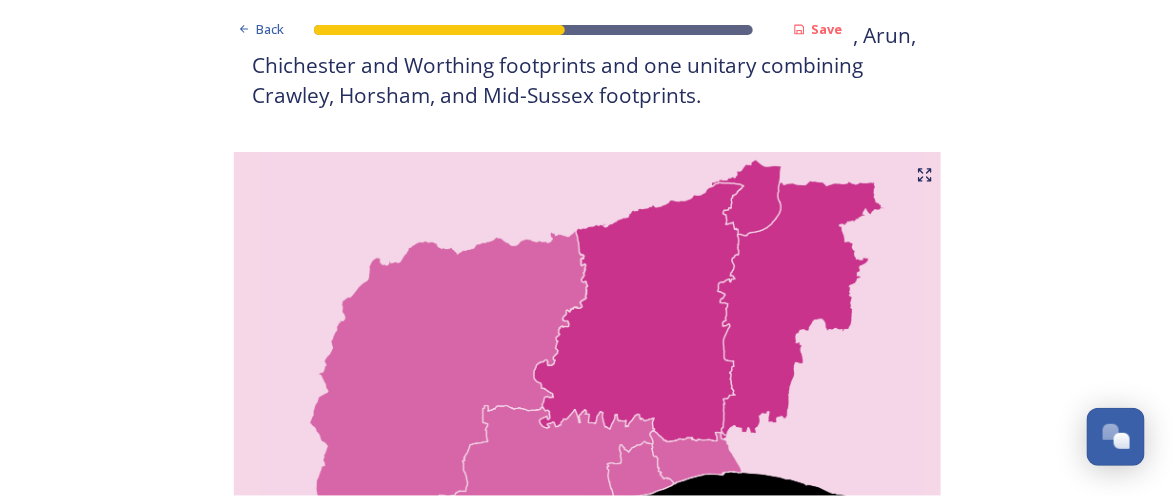 scroll, scrollTop: 1908, scrollLeft: 0, axis: vertical 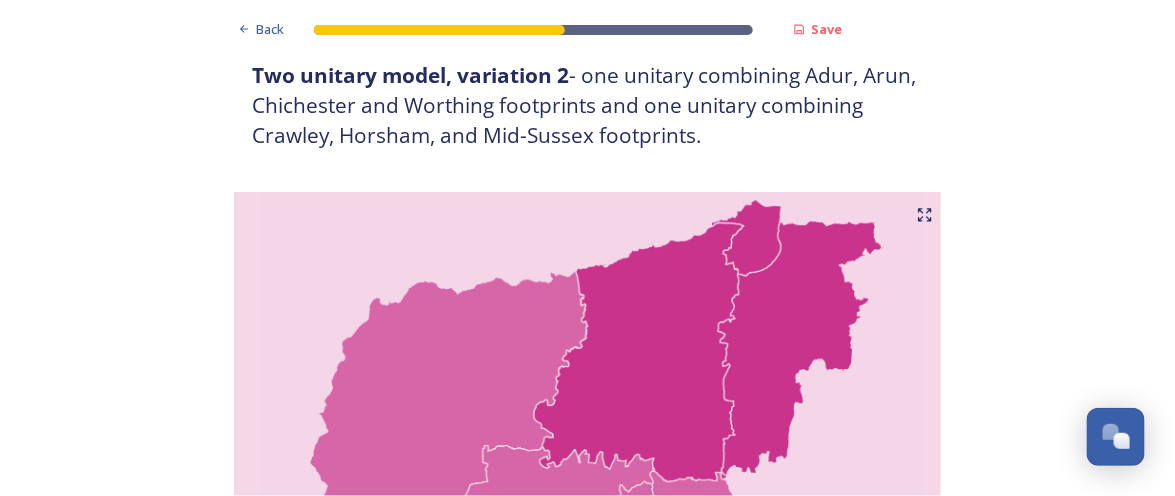 drag, startPoint x: 185, startPoint y: 319, endPoint x: 222, endPoint y: 302, distance: 40.718548 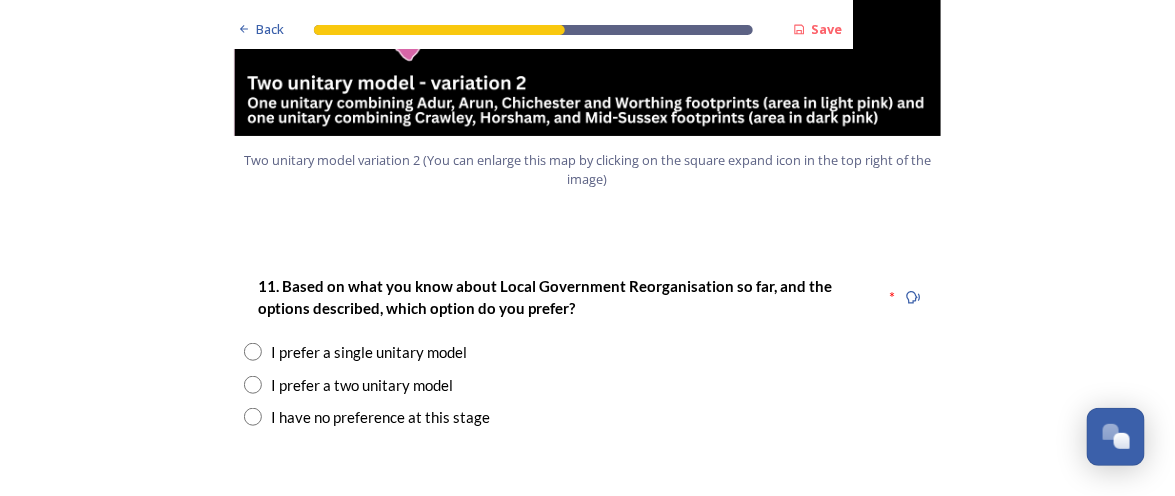 scroll, scrollTop: 2504, scrollLeft: 0, axis: vertical 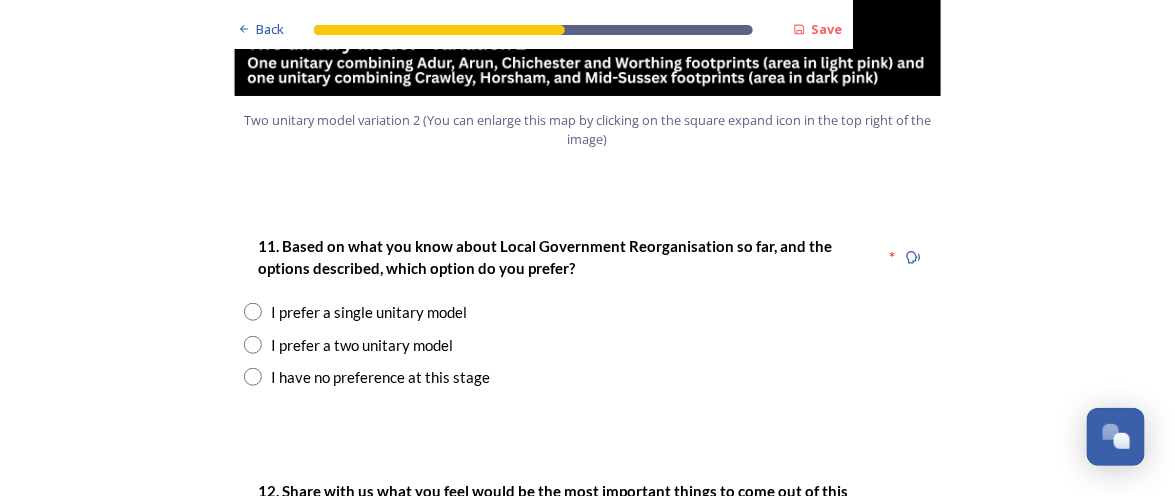 click at bounding box center [253, 345] 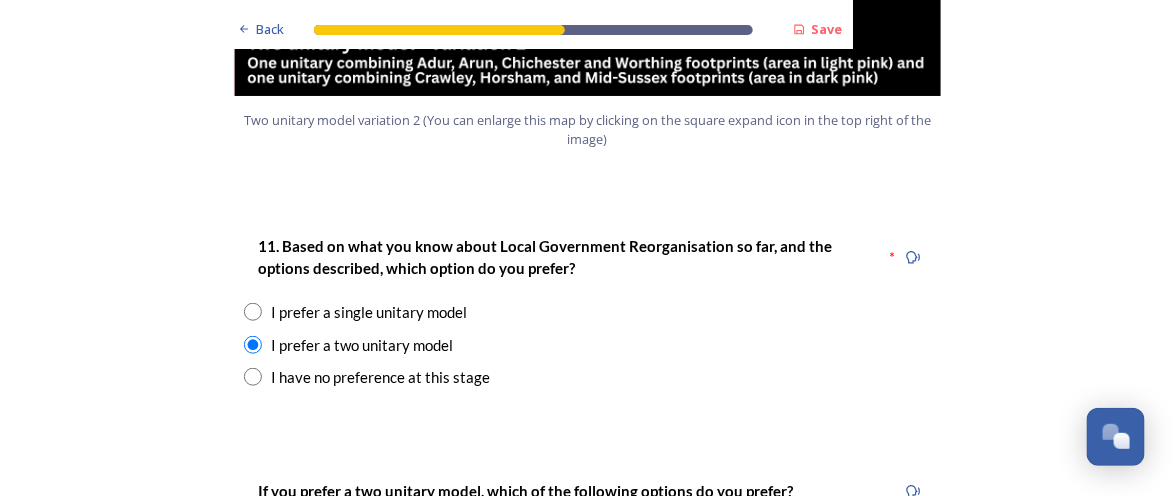 click on "Back Save Prioritising future services As explained on our  Shaping West Sussex hub , Local Government Reorganisation for West Sussex means that the county, district and borough councils will be replaced with one, or more than one, single-tier council (referred to as a unitary council) to deliver all your services.  Options currently being explored within West Sussex are detailed on our  hub , but map visuals can be found below. A single county unitary , bringing the County Council and all seven District and Borough Councils services together to form a new unitary council for West Sussex. Single unitary model (You can enlarge this map by clicking on the square expand icon in the top right of the image) Two unitary option, variation 1  -   one unitary combining Arun, Chichester and Worthing footprints and one unitary combining Adur, Crawley, Horsham, and Mid-Sussex footprints. Two unitary model variation 1 (You can enlarge this map by clicking on the square expand icon in the top right of the image) * Other 5" at bounding box center [587, 938] 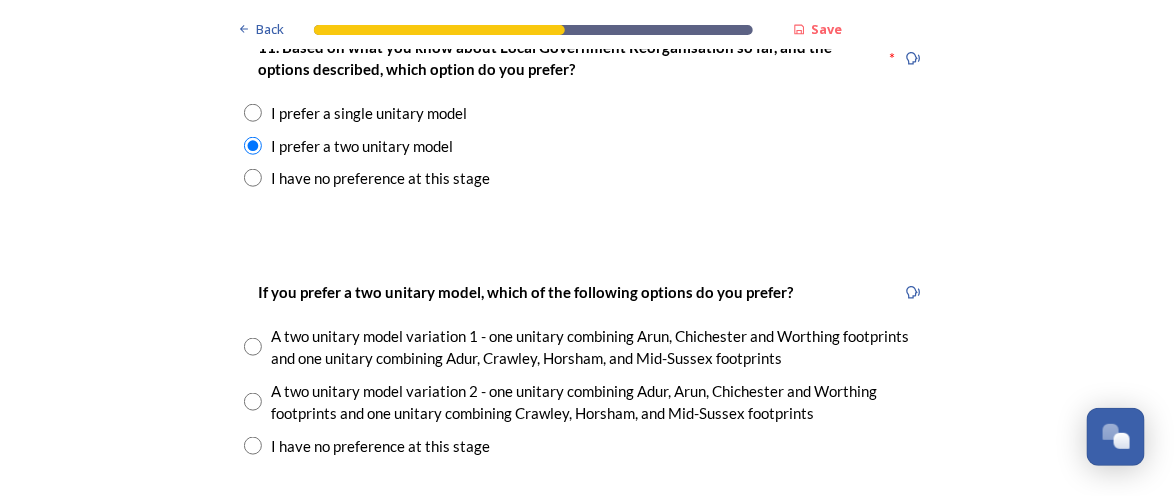 scroll, scrollTop: 2743, scrollLeft: 0, axis: vertical 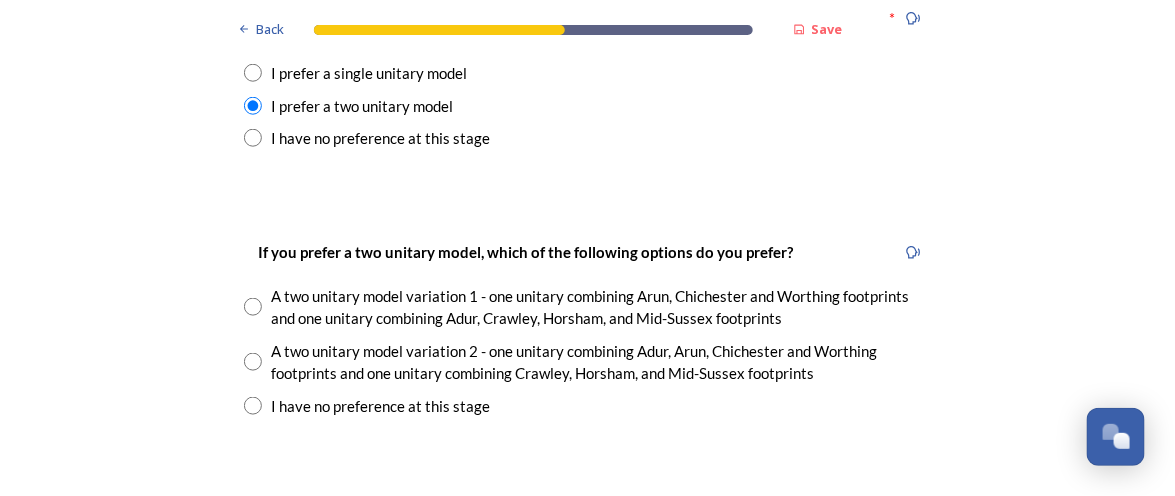 click at bounding box center (253, 362) 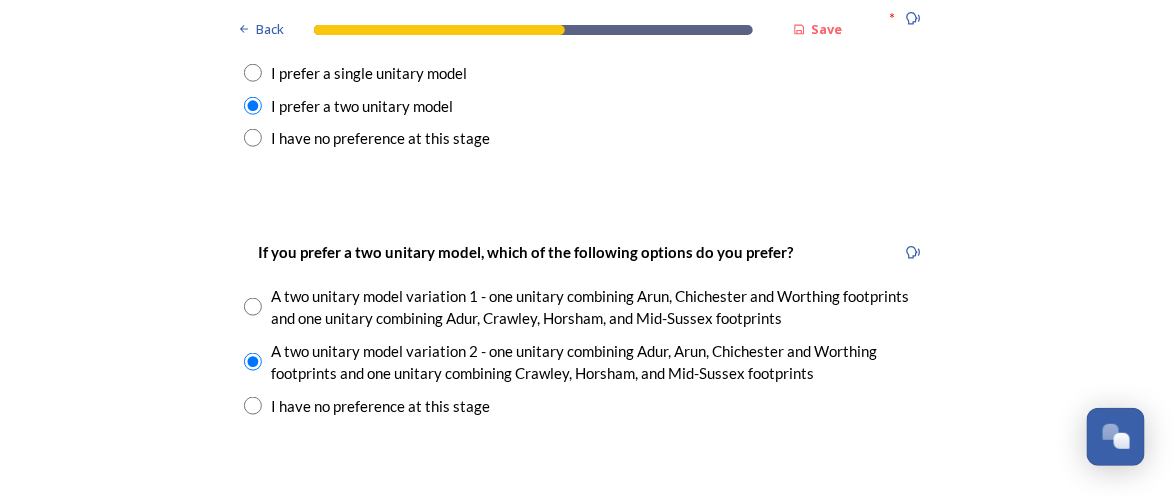 click on "Back Save Prioritising future services As explained on our  Shaping West Sussex hub , Local Government Reorganisation for West Sussex means that the county, district and borough councils will be replaced with one, or more than one, single-tier council (referred to as a unitary council) to deliver all your services.  Options currently being explored within West Sussex are detailed on our  hub , but map visuals can be found below. A single county unitary , bringing the County Council and all seven District and Borough Councils services together to form a new unitary council for West Sussex. Single unitary model (You can enlarge this map by clicking on the square expand icon in the top right of the image) Two unitary option, variation 1  -   one unitary combining Arun, Chichester and Worthing footprints and one unitary combining Adur, Crawley, Horsham, and Mid-Sussex footprints. Two unitary model variation 1 (You can enlarge this map by clicking on the square expand icon in the top right of the image) * Other 5" at bounding box center (587, 699) 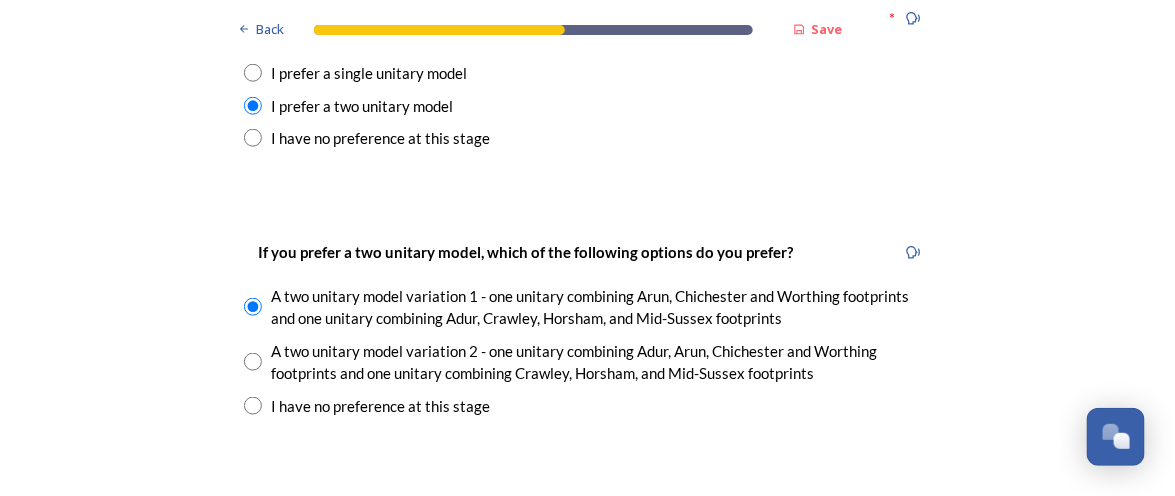 click at bounding box center [253, 362] 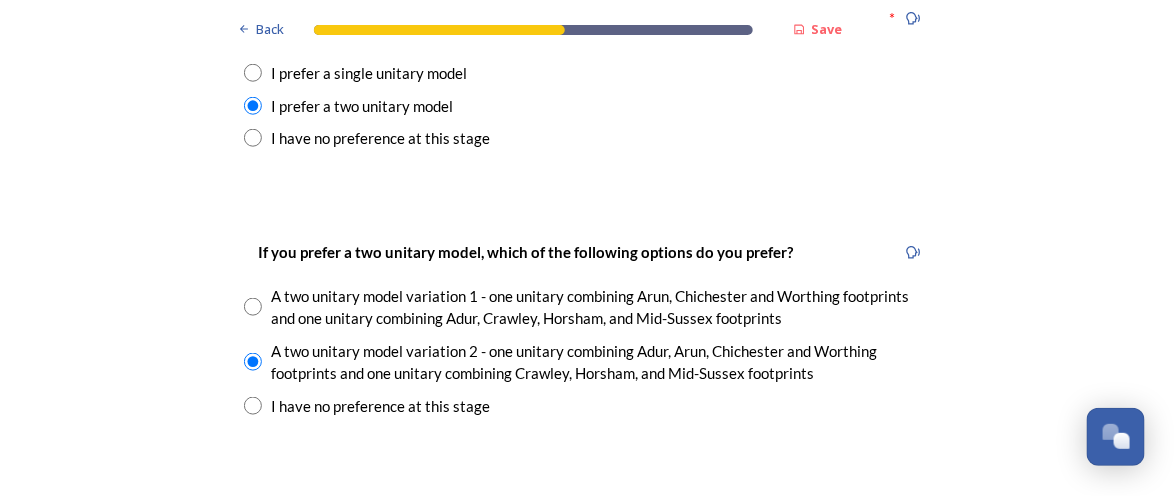 click at bounding box center [253, 406] 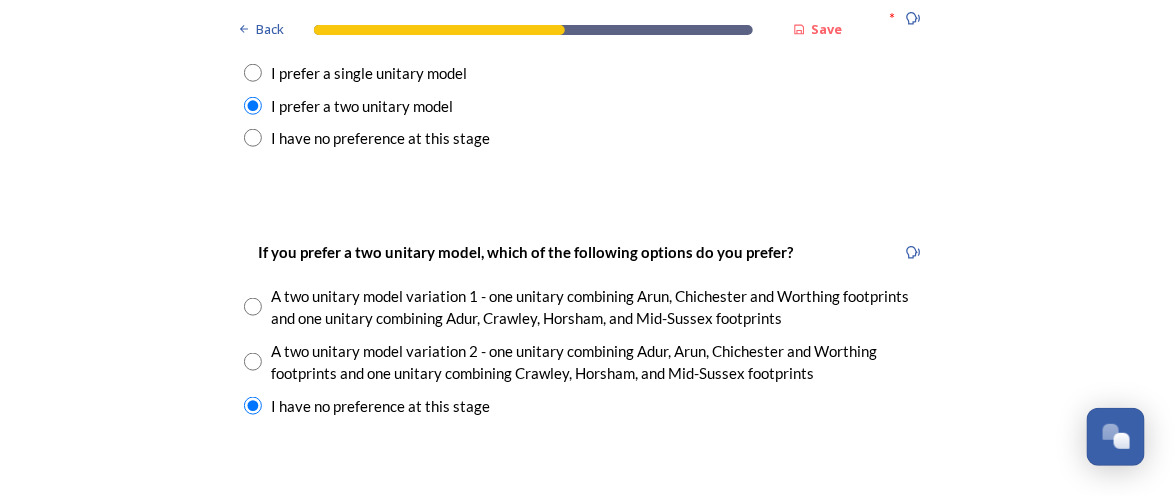 click at bounding box center (253, 307) 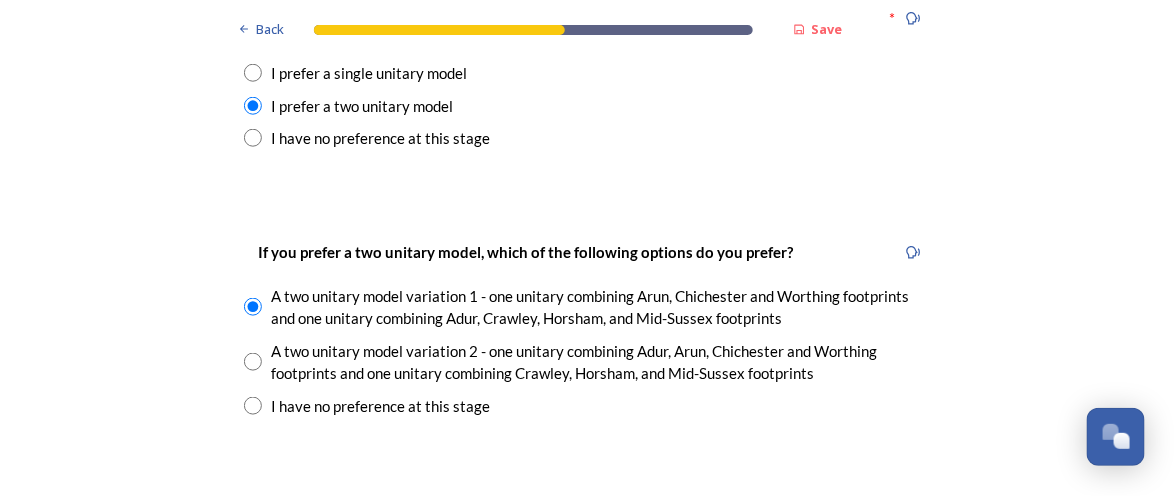 click on "Back Save Prioritising future services As explained on our  Shaping West Sussex hub , Local Government Reorganisation for West Sussex means that the county, district and borough councils will be replaced with one, or more than one, single-tier council (referred to as a unitary council) to deliver all your services.  Options currently being explored within West Sussex are detailed on our  hub , but map visuals can be found below. A single county unitary , bringing the County Council and all seven District and Borough Councils services together to form a new unitary council for West Sussex. Single unitary model (You can enlarge this map by clicking on the square expand icon in the top right of the image) Two unitary option, variation 1  -   one unitary combining Arun, Chichester and Worthing footprints and one unitary combining Adur, Crawley, Horsham, and Mid-Sussex footprints. Two unitary model variation 1 (You can enlarge this map by clicking on the square expand icon in the top right of the image) * Other 5" at bounding box center (587, 699) 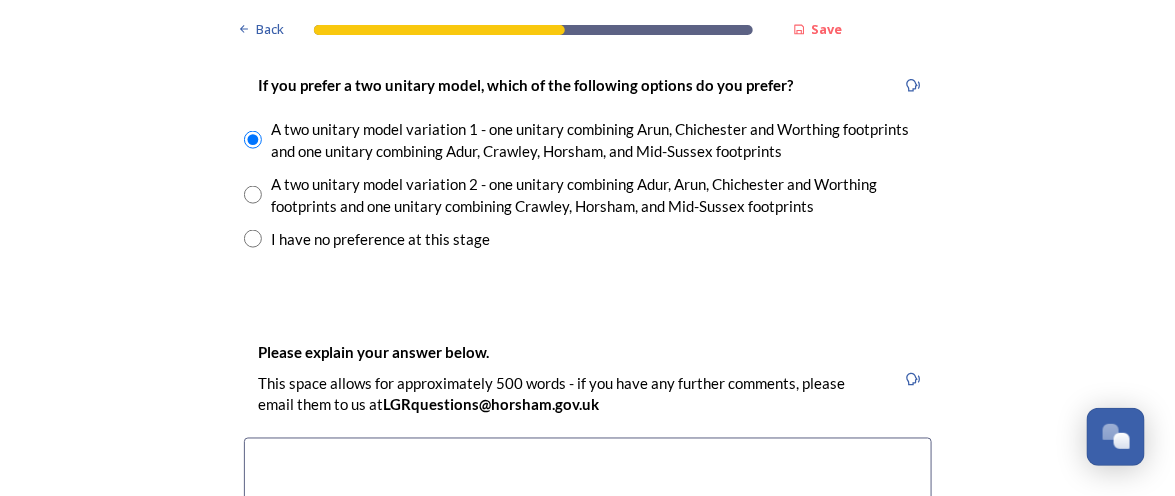 scroll, scrollTop: 2941, scrollLeft: 0, axis: vertical 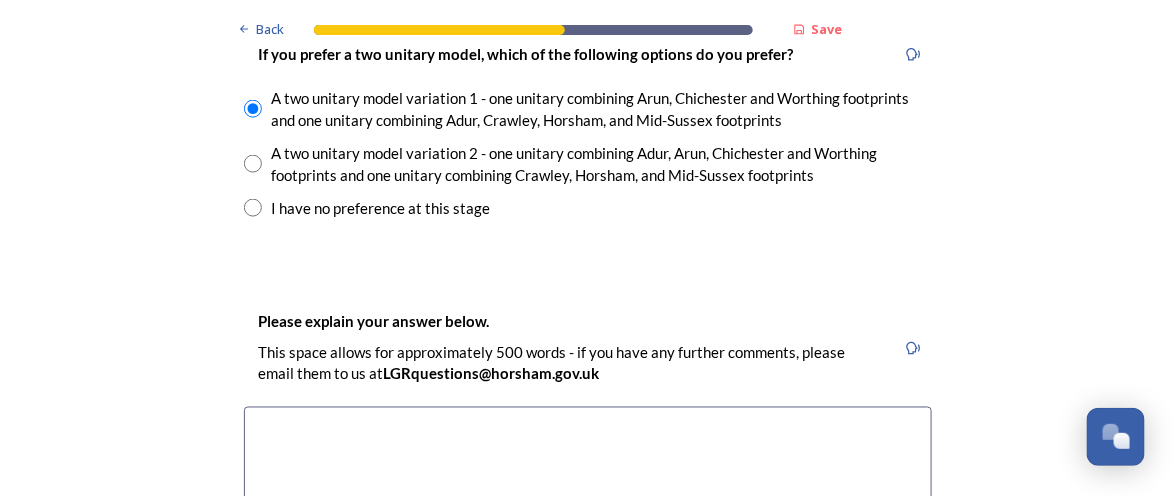 click at bounding box center [588, 519] 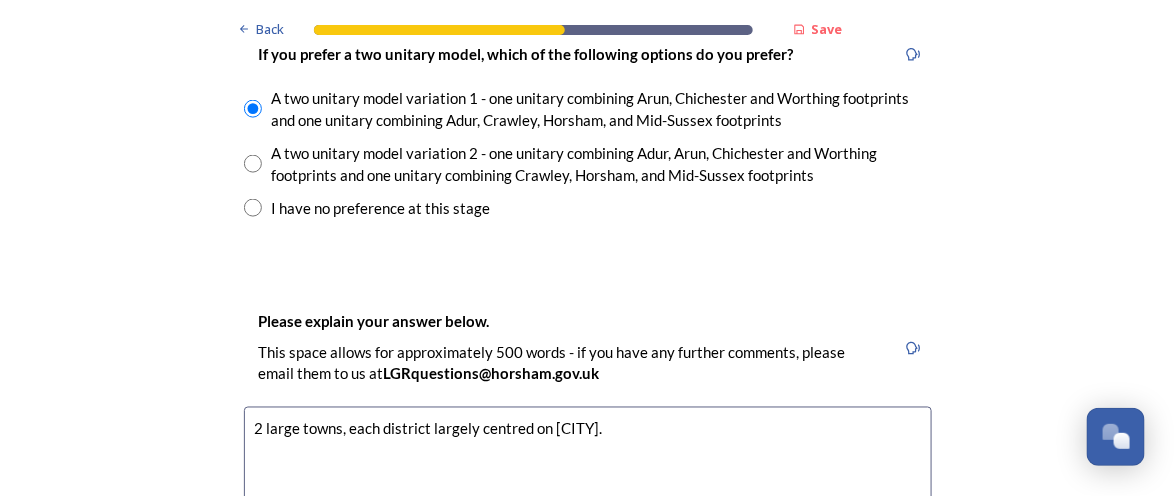 click on "2 large towns, each district largely centred on [CITY]." at bounding box center [588, 519] 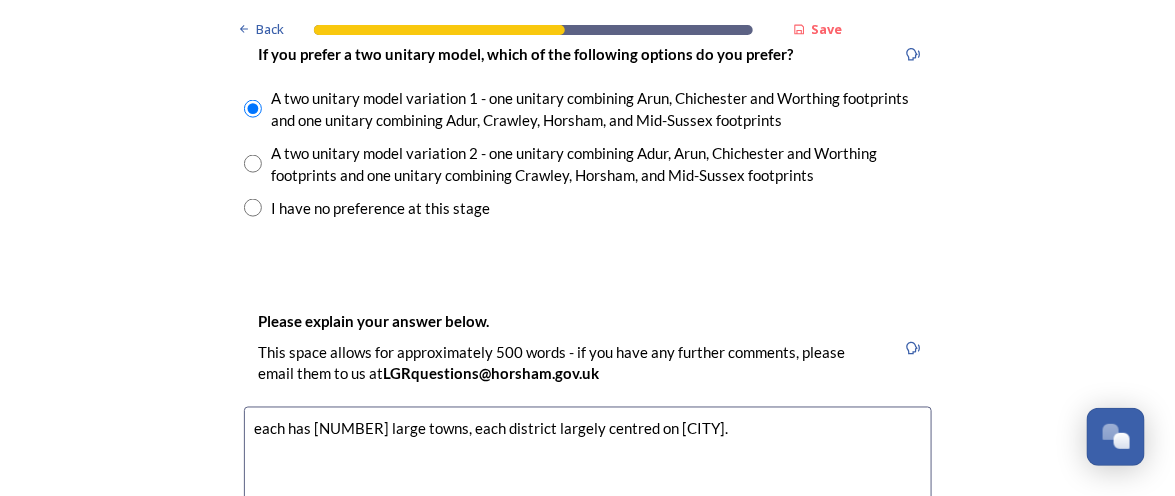 click on "each has [NUMBER] large towns, each district largely centred on [CITY]." at bounding box center (588, 519) 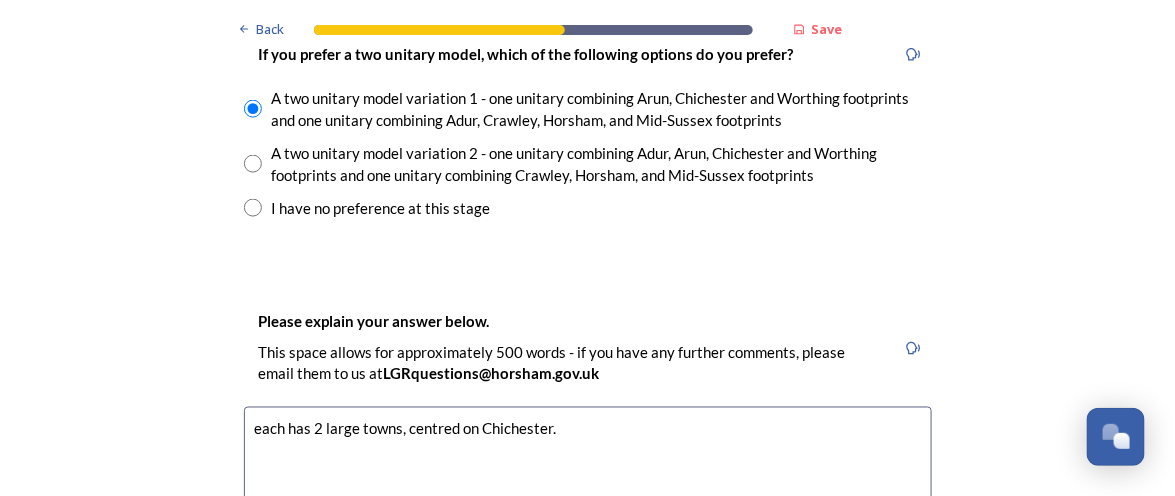 click on "each has 2 large towns, centred on Chichester." at bounding box center [588, 519] 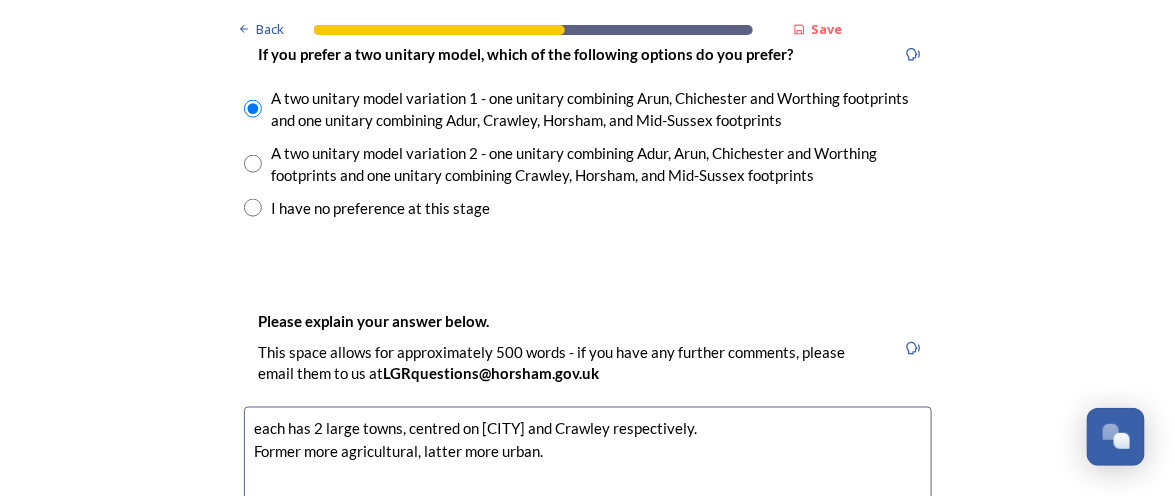 click on "each has 2 large towns, centred on [CITY] and Crawley respectively.
Former more agricultural, latter more urban." at bounding box center [588, 519] 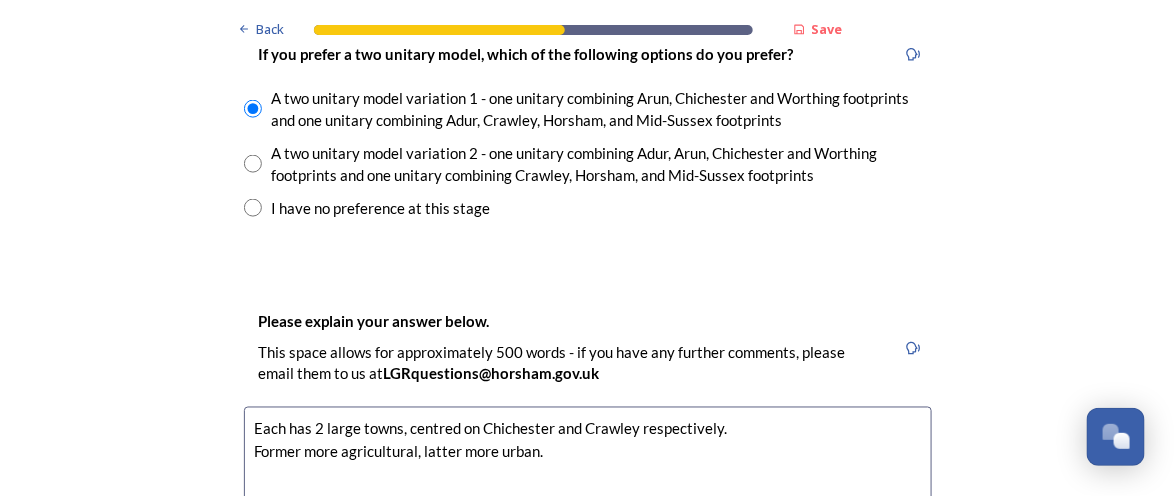 click on "Each has 2 large towns, centred on Chichester and Crawley respectively.
Former more agricultural, latter more urban." at bounding box center [588, 519] 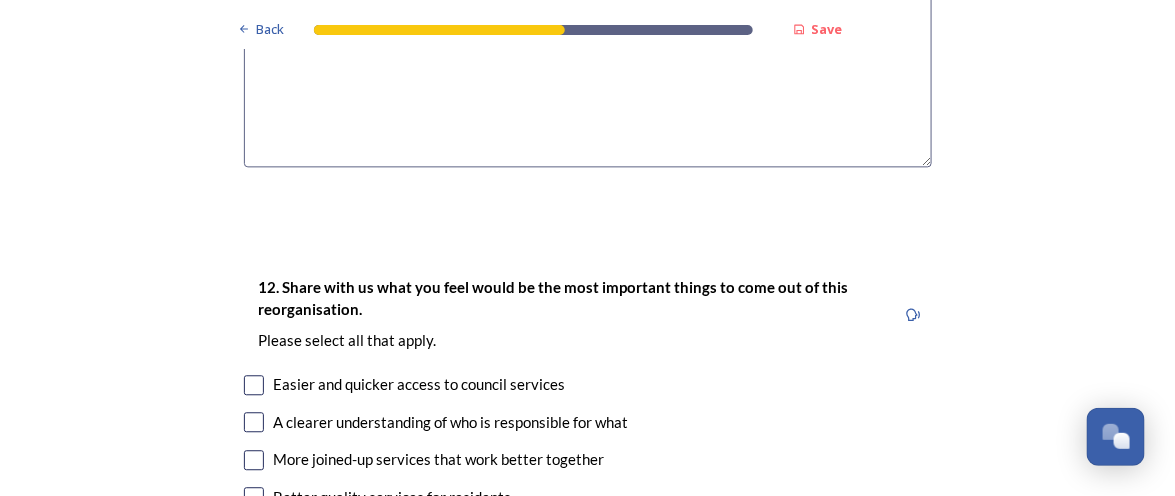 scroll, scrollTop: 3242, scrollLeft: 0, axis: vertical 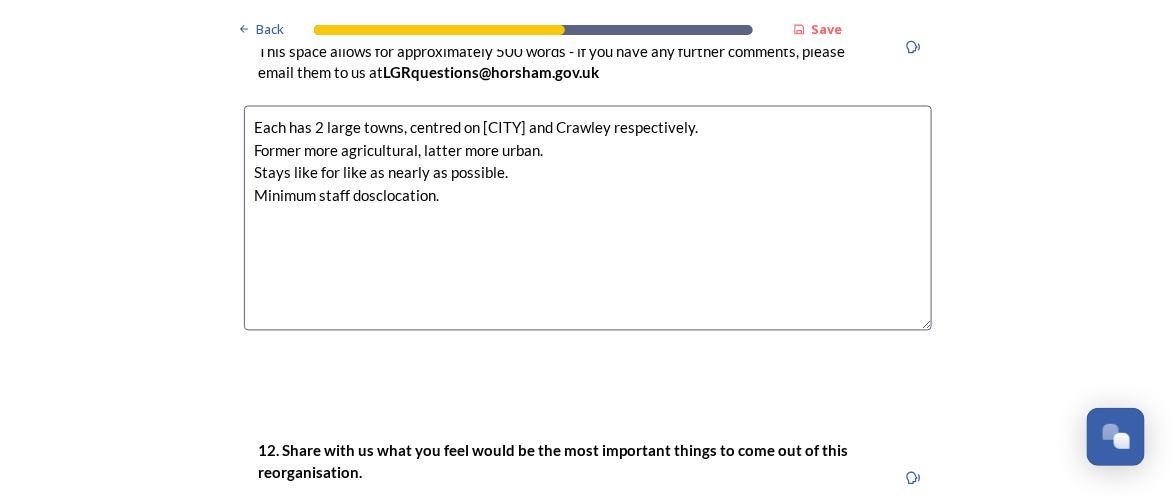 click on "Each has 2 large towns, centred on [CITY] and Crawley respectively.
Former more agricultural, latter more urban.
Stays like for like as nearly as possible.
Minimum staff dosclocation." at bounding box center (588, 218) 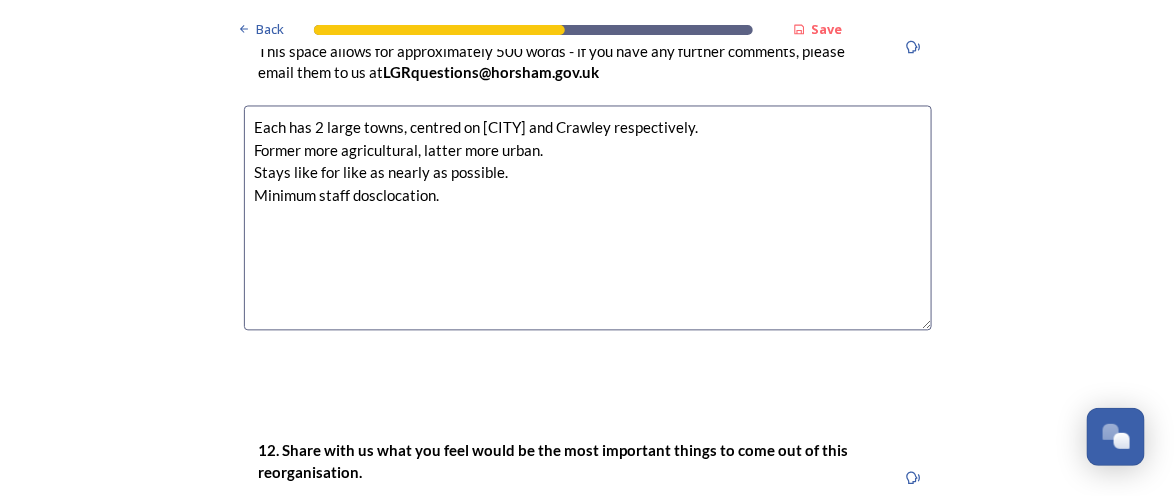 click on "Each has 2 large towns, centred on [CITY] and Crawley respectively.
Former more agricultural, latter more urban.
Stays like for like as nearly as possible.
Minimum staff dosclocation." at bounding box center (588, 218) 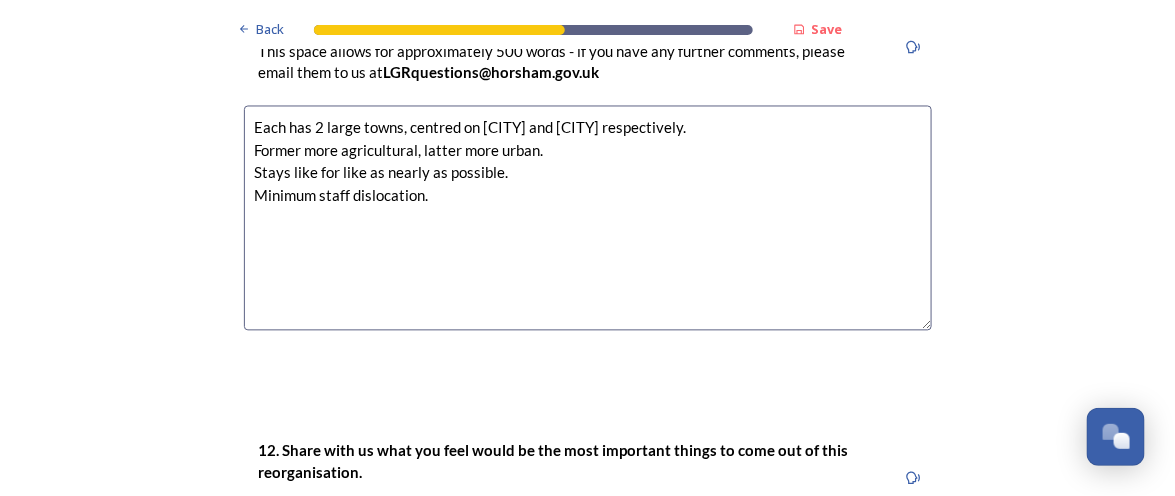 click on "Each has 2 large towns, centred on [CITY] and [CITY] respectively.
Former more agricultural, latter more urban.
Stays like for like as nearly as possible.
Minimum staff dislocation." at bounding box center [588, 218] 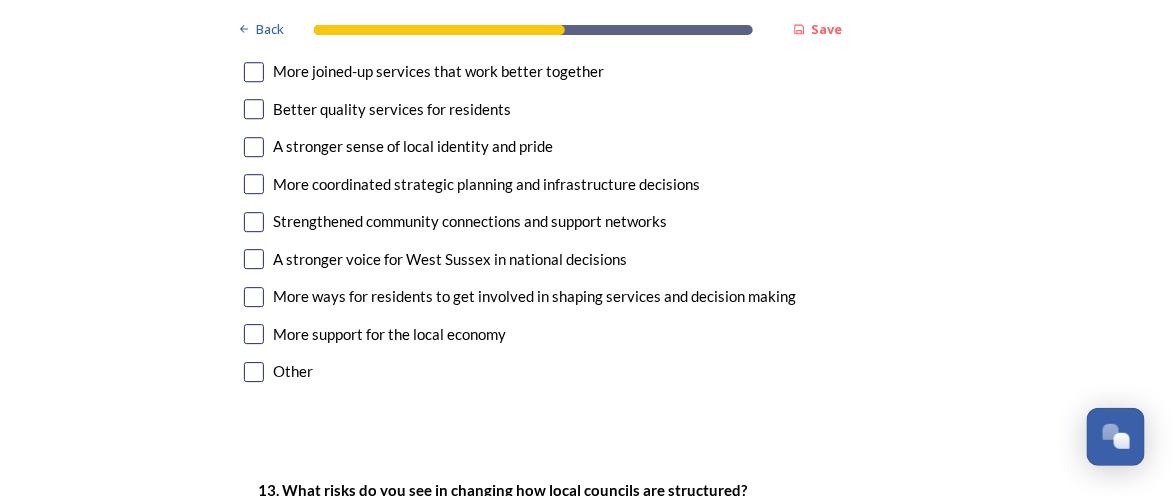 scroll, scrollTop: 3798, scrollLeft: 0, axis: vertical 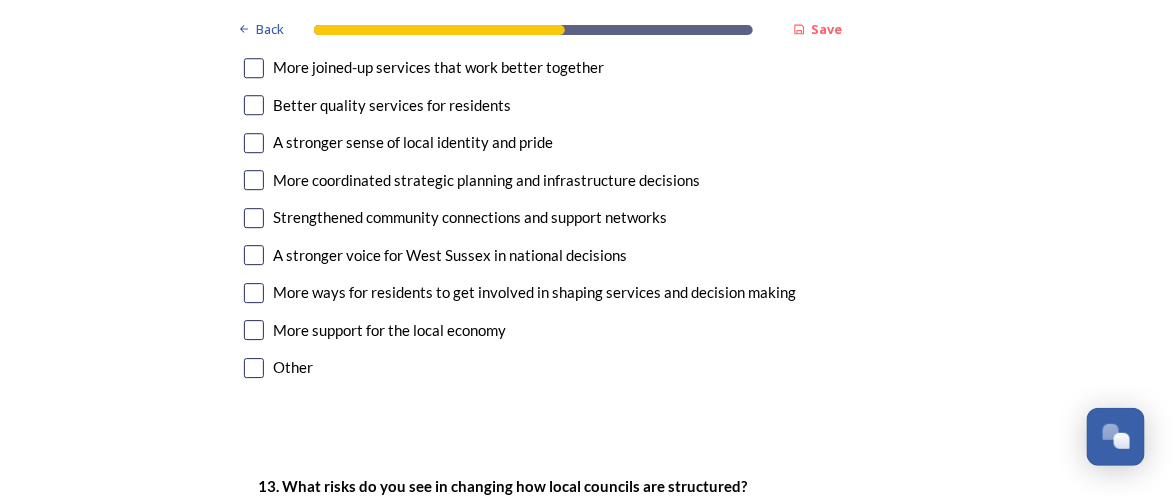 click at bounding box center [254, 368] 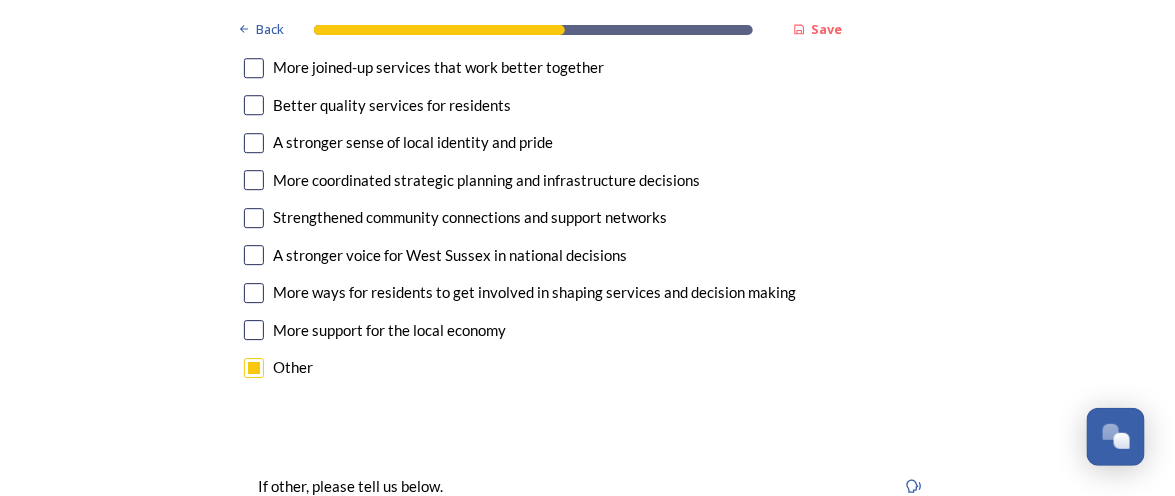 click on "Back Save Prioritising future services As explained on our  Shaping West Sussex hub , Local Government Reorganisation for West Sussex means that the county, district and borough councils will be replaced with one, or more than one, single-tier council (referred to as a unitary council) to deliver all your services.  Options currently being explored within West Sussex are detailed on our  hub , but map visuals can be found below. A single county unitary , bringing the County Council and all seven District and Borough Councils services together to form a new unitary council for West Sussex. Single unitary model (You can enlarge this map by clicking on the square expand icon in the top right of the image) Two unitary option, variation 1  -   one unitary combining Arun, Chichester and Worthing footprints and one unitary combining Adur, Crawley, Horsham, and Mid-Sussex footprints. Two unitary model variation 1 (You can enlarge this map by clicking on the square expand icon in the top right of the image) * Other 5" at bounding box center [587, -252] 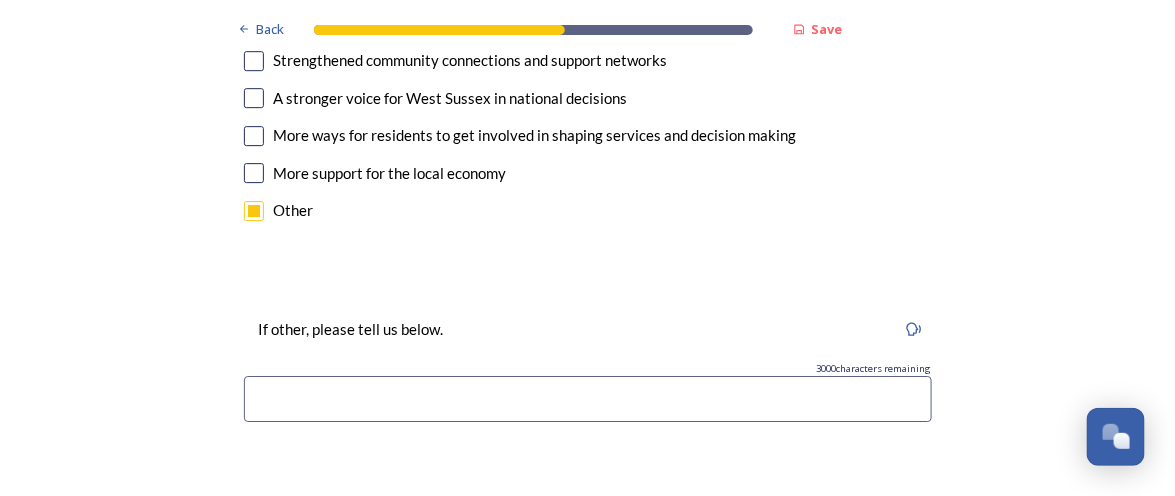 scroll, scrollTop: 3957, scrollLeft: 0, axis: vertical 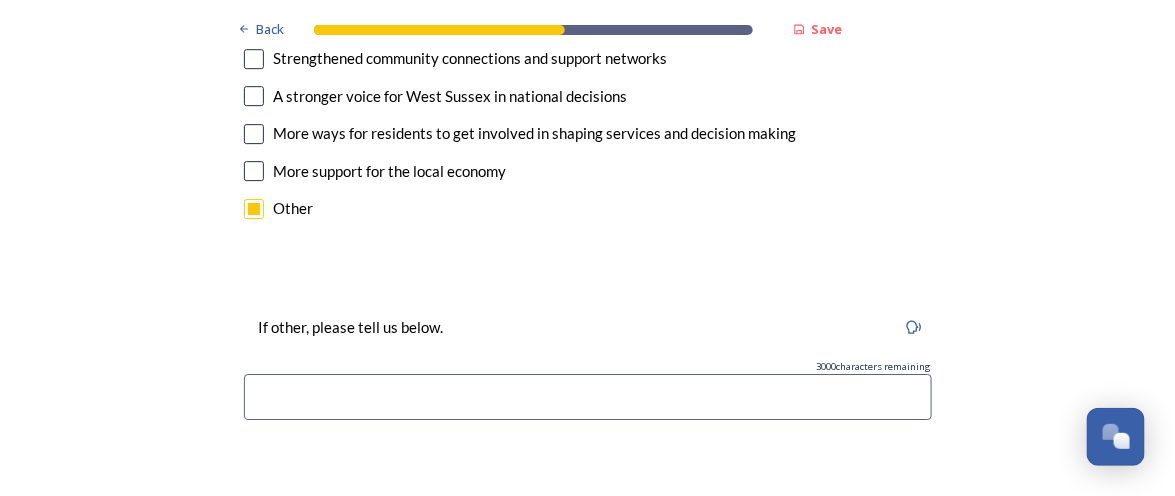 click at bounding box center [588, 397] 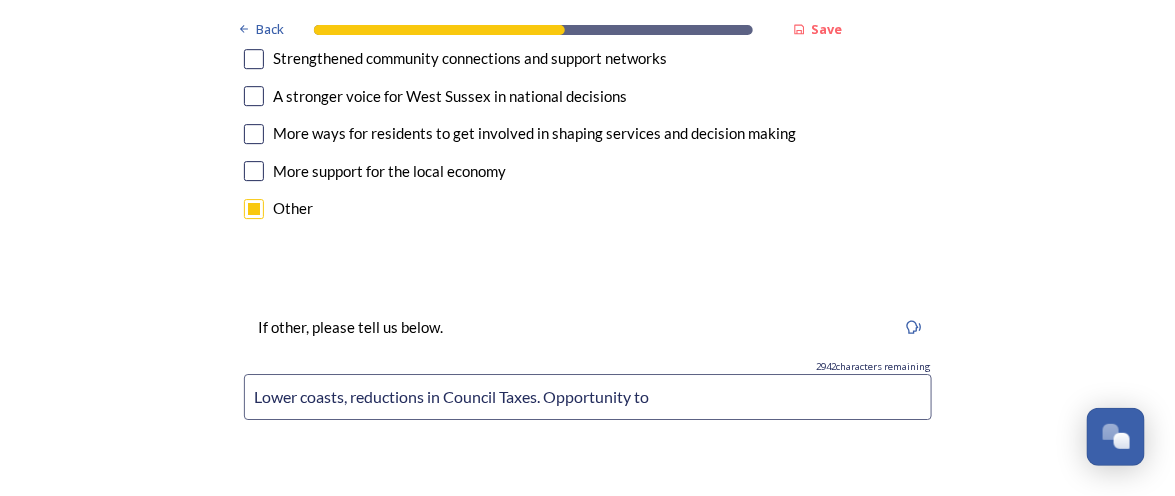 click on "Lower coasts, reductions in Council Taxes. Opportunity to" at bounding box center [588, 397] 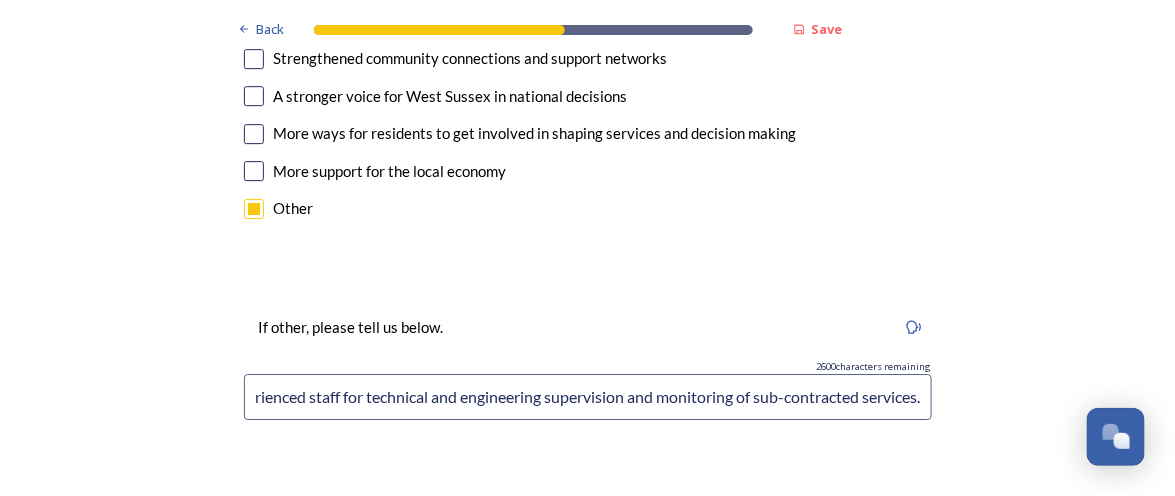 scroll, scrollTop: 0, scrollLeft: 2101, axis: horizontal 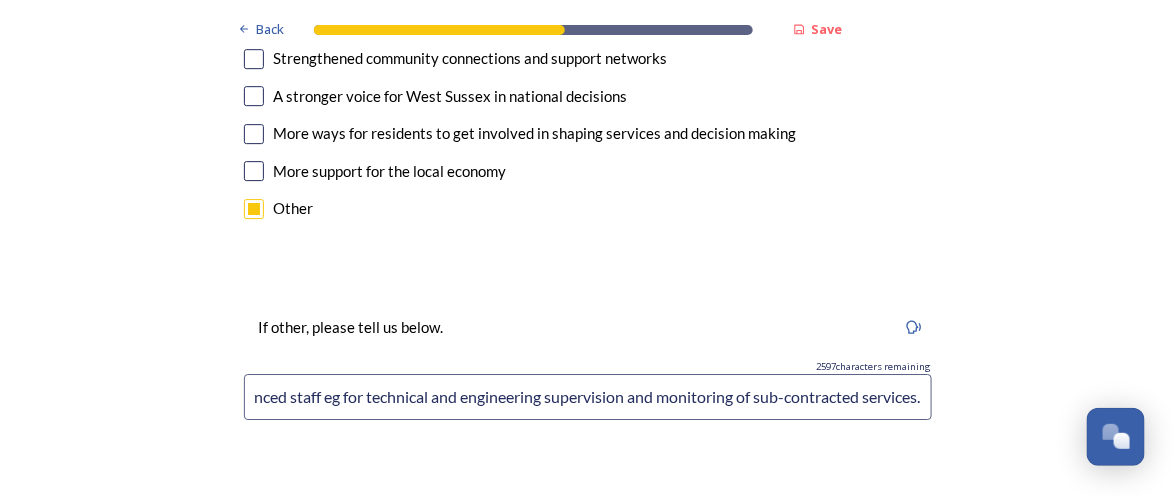 click on "Lower coasts, reductions in Council Taxes. Opportunity to amend terms of employment to remove new entrants from final salary pension scheme. Opportunity to reduce staff numbers, especially at senior levels. Opportunity to reduce staff levels generally. Opportunity to recruit suitably skilled and experienced staff eg for technical and engineering supervision and monitoring of sub-contracted services." at bounding box center [588, 397] 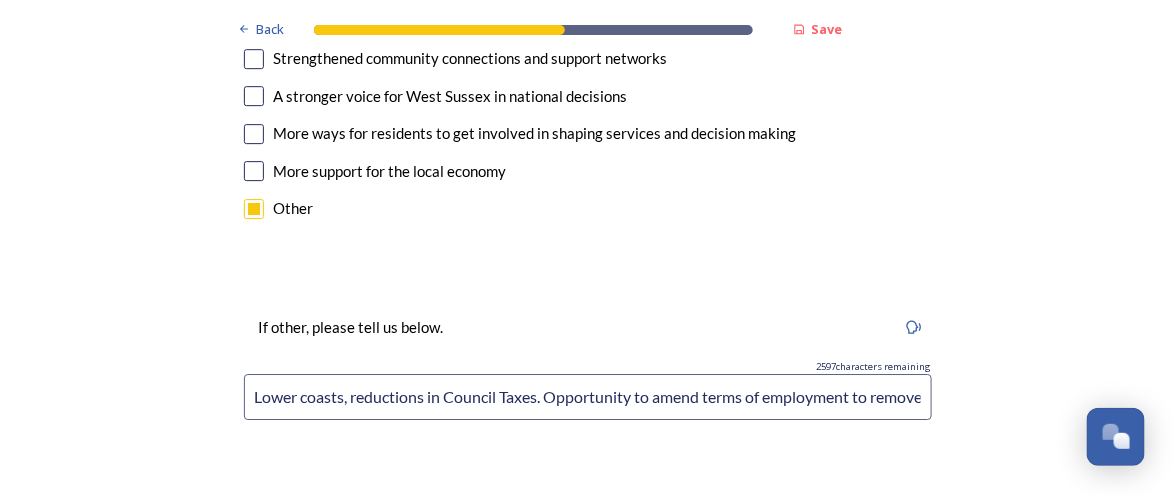 click on "Lower coasts, reductions in Council Taxes. Opportunity to amend terms of employment to remove new entrants from final salary pension scheme. Opportunity to reduce staff numbers, especially at senior levels. Opportunity to reduce staff levels generally. Opportunity to recruit suitably skilled and experienced staff eg for technical and engineering supervision and monitoring of sub-contracted services." at bounding box center (588, 374) 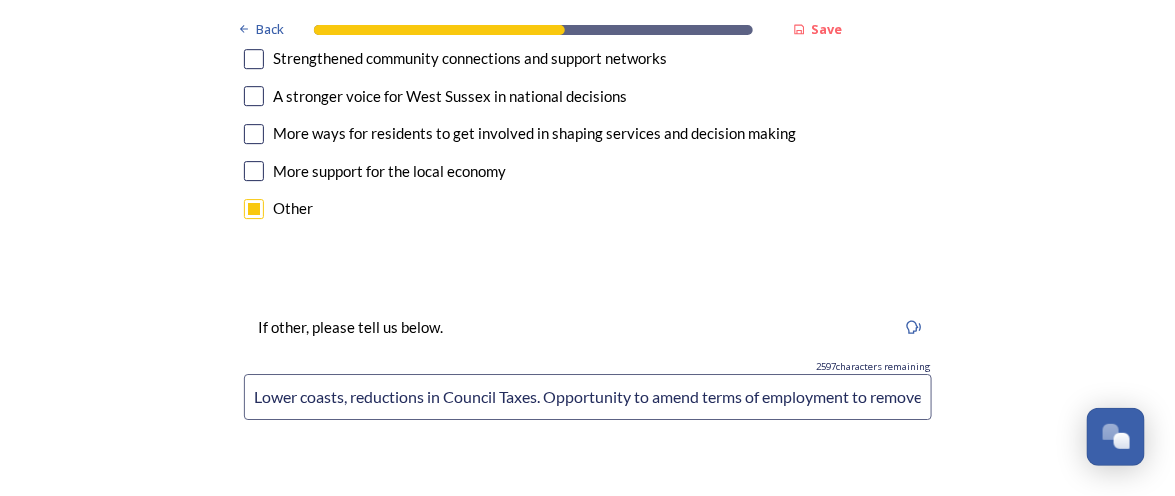 click on "Lower coasts, reductions in Council Taxes. Opportunity to amend terms of employment to remove new entrants from final salary pension scheme. Opportunity to reduce staff numbers, especially at senior levels. Opportunity to reduce staff levels generally. Opportunity to recruit suitably skilled and experienced staff eg for technical and engineering supervision and monitoring of sub-contracted services." at bounding box center (588, 397) 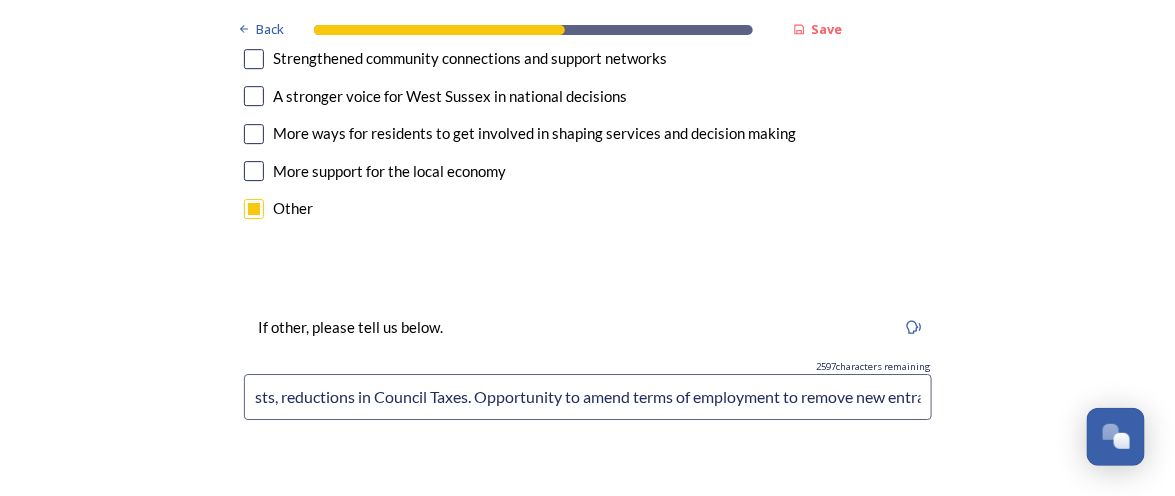 scroll, scrollTop: 0, scrollLeft: 75, axis: horizontal 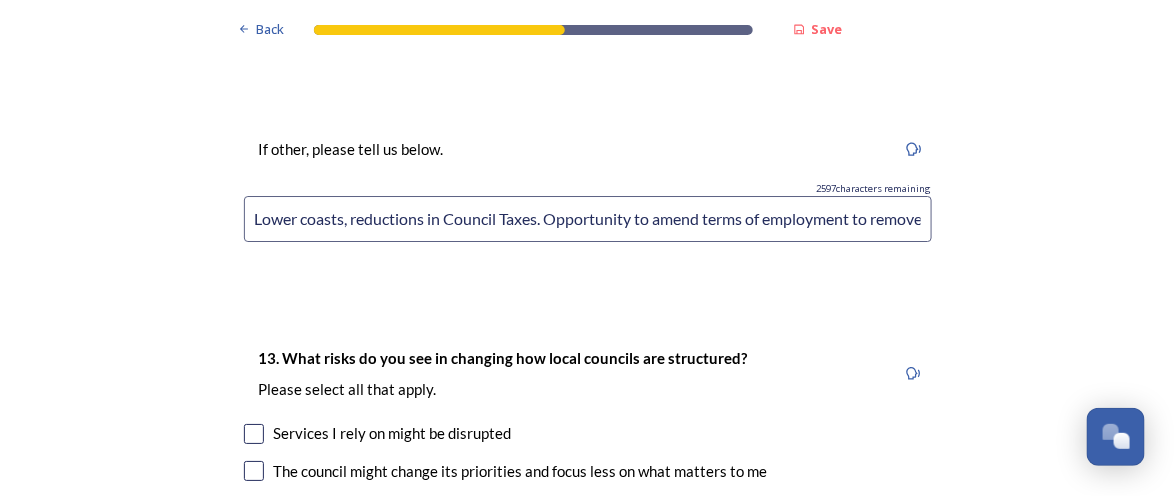 click on "Back Save Prioritising future services As explained on our  Shaping West Sussex hub , Local Government Reorganisation for West Sussex means that the county, district and borough councils will be replaced with one, or more than one, single-tier council (referred to as a unitary council) to deliver all your services.  Options currently being explored within West Sussex are detailed on our  hub , but map visuals can be found below. A single county unitary , bringing the County Council and all seven District and Borough Councils services together to form a new unitary council for West Sussex. Single unitary model (You can enlarge this map by clicking on the square expand icon in the top right of the image) Two unitary option, variation 1  -   one unitary combining Arun, Chichester and Worthing footprints and one unitary combining Adur, Crawley, Horsham, and Mid-Sussex footprints. Two unitary model variation 1 (You can enlarge this map by clicking on the square expand icon in the top right of the image) * Other 5" at bounding box center (587, -589) 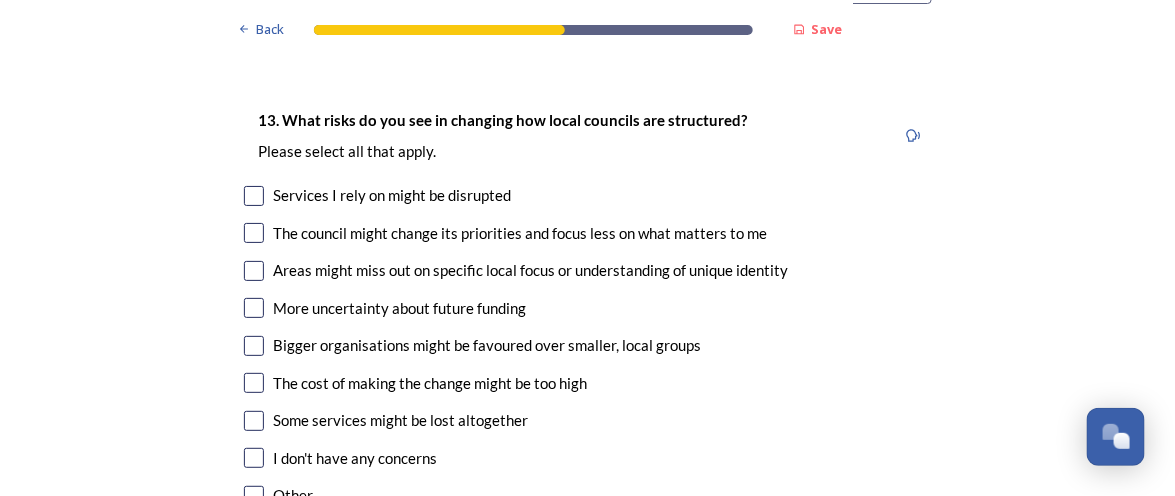 scroll, scrollTop: 4413, scrollLeft: 0, axis: vertical 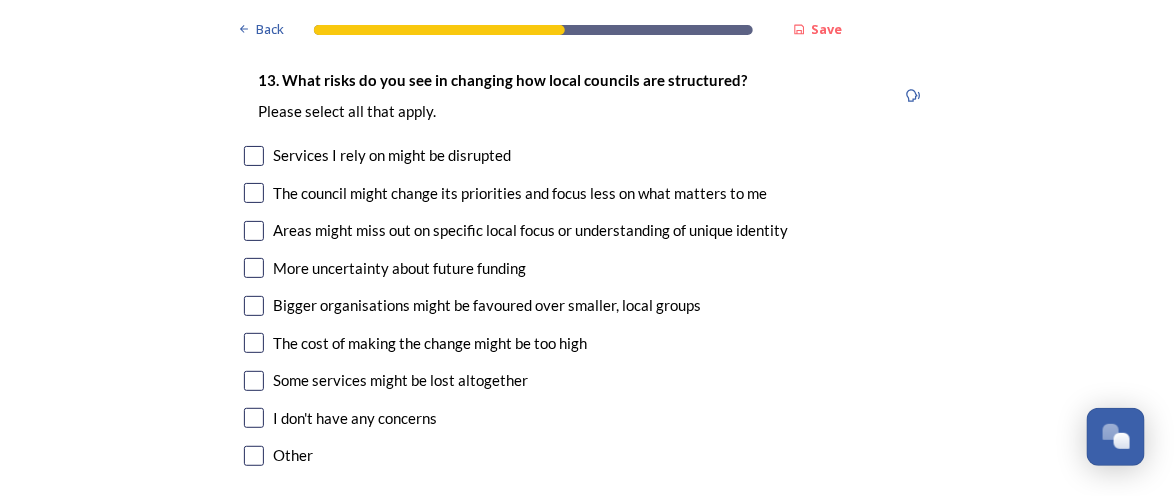 click at bounding box center [254, 456] 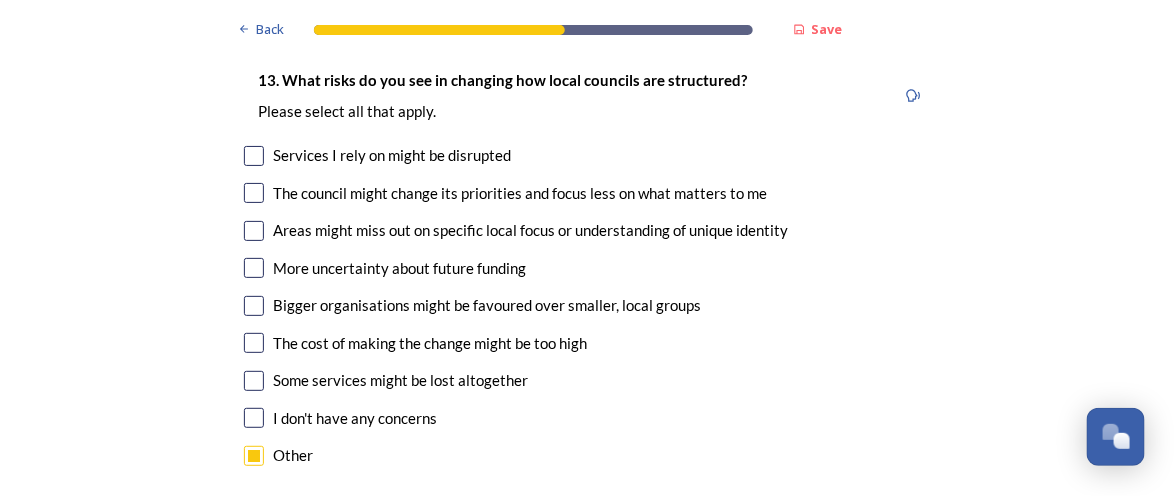click on "Back Save Prioritising future services As explained on our  Shaping West Sussex hub , Local Government Reorganisation for West Sussex means that the county, district and borough councils will be replaced with one, or more than one, single-tier council (referred to as a unitary council) to deliver all your services.  Options currently being explored within West Sussex are detailed on our  hub , but map visuals can be found below. A single county unitary , bringing the County Council and all seven District and Borough Councils services together to form a new unitary council for West Sussex. Single unitary model (You can enlarge this map by clicking on the square expand icon in the top right of the image) Two unitary option, variation 1  -   one unitary combining Arun, Chichester and Worthing footprints and one unitary combining Adur, Crawley, Horsham, and Mid-Sussex footprints. Two unitary model variation 1 (You can enlarge this map by clicking on the square expand icon in the top right of the image) * Other 5" at bounding box center (587, -762) 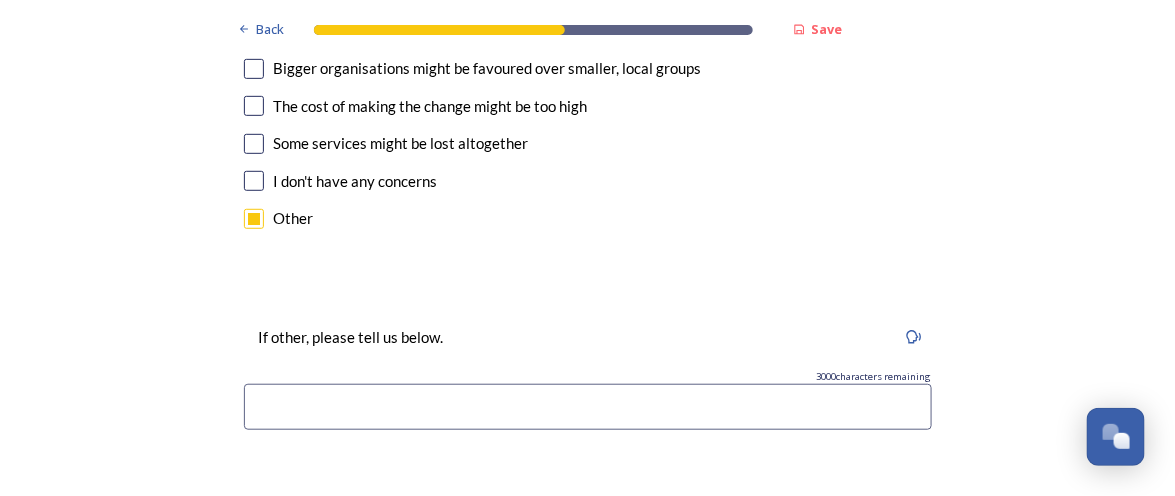 scroll, scrollTop: 4651, scrollLeft: 0, axis: vertical 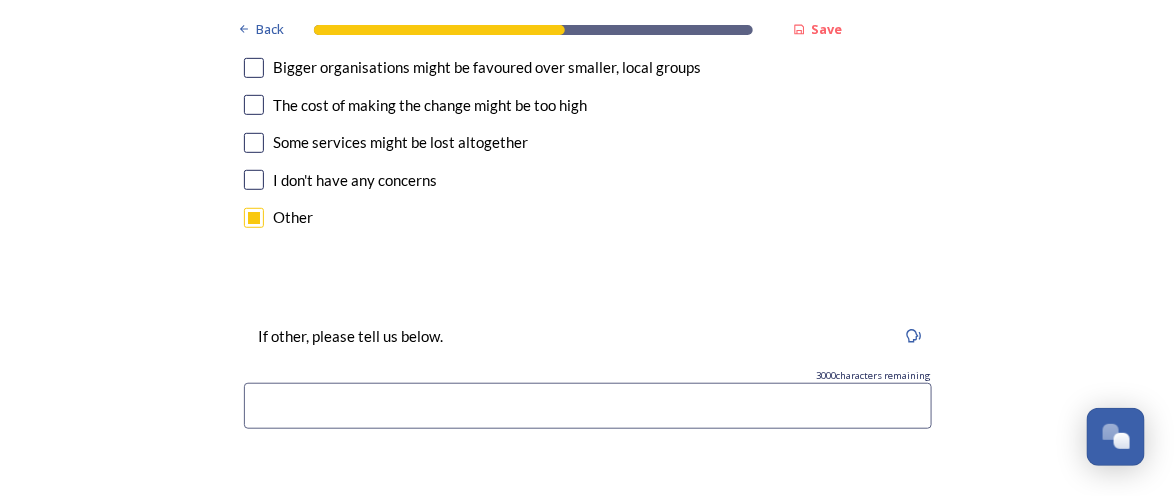 click at bounding box center [588, 406] 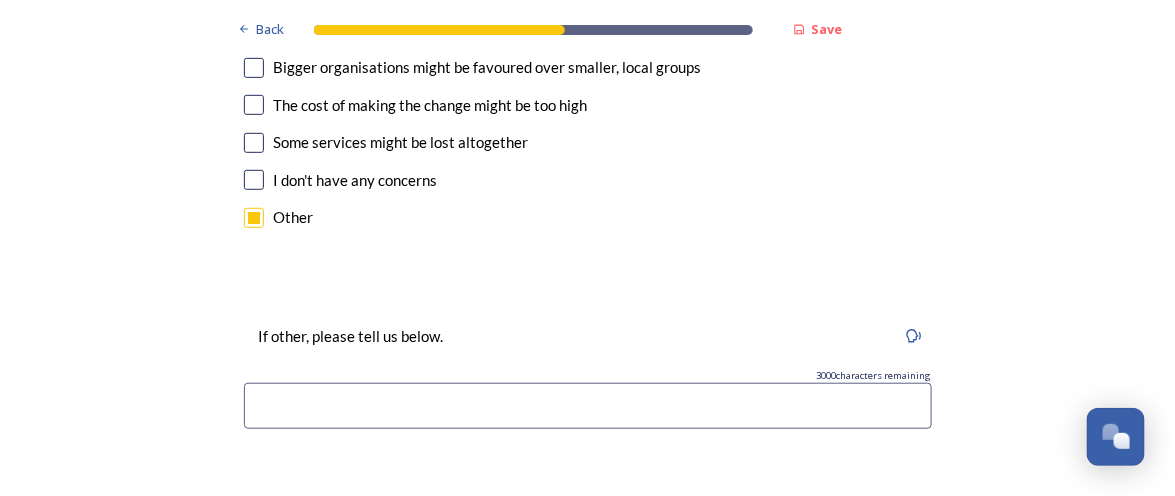 click on "Back Save Prioritising future services As explained on our  Shaping West Sussex hub , Local Government Reorganisation for West Sussex means that the county, district and borough councils will be replaced with one, or more than one, single-tier council (referred to as a unitary council) to deliver all your services.  Options currently being explored within West Sussex are detailed on our  hub , but map visuals can be found below. A single county unitary , bringing the County Council and all seven District and Borough Councils services together to form a new unitary council for West Sussex. Single unitary model (You can enlarge this map by clicking on the square expand icon in the top right of the image) Two unitary option, variation 1  -   one unitary combining Arun, Chichester and Worthing footprints and one unitary combining Adur, Crawley, Horsham, and Mid-Sussex footprints. Two unitary model variation 1 (You can enlarge this map by clicking on the square expand icon in the top right of the image) * Other 5" at bounding box center (587, -1000) 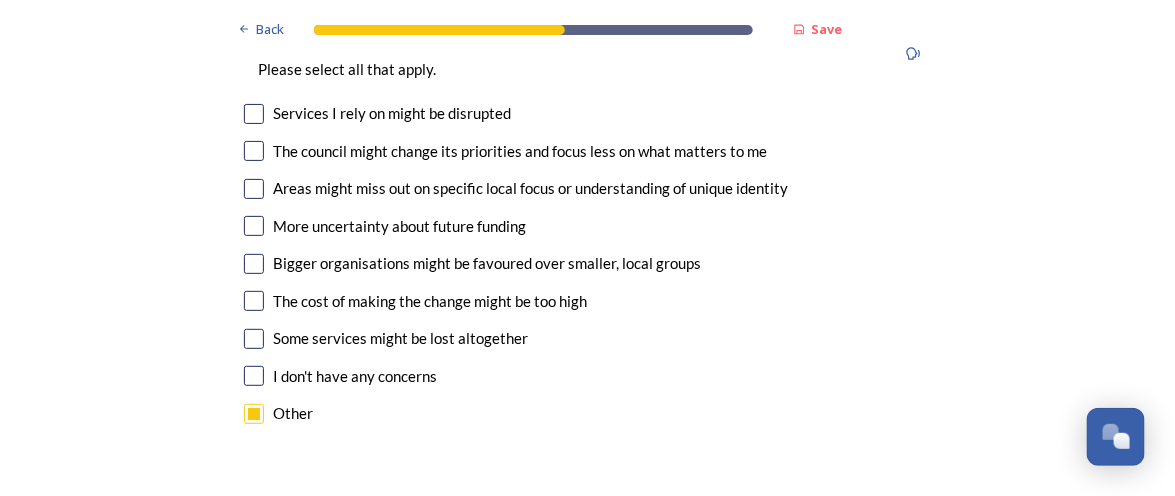 scroll, scrollTop: 4453, scrollLeft: 0, axis: vertical 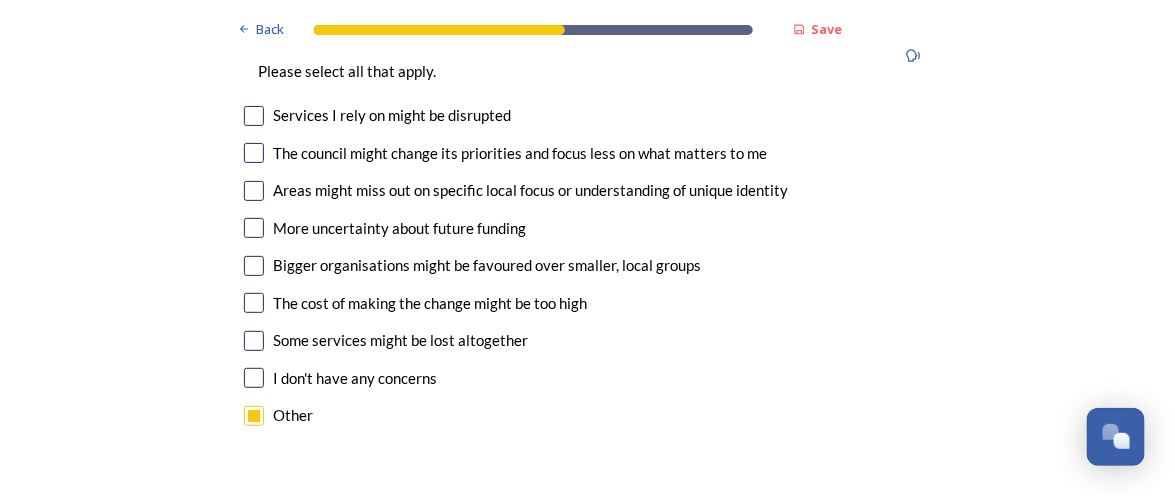 click on "Back Save Prioritising future services As explained on our  Shaping West Sussex hub , Local Government Reorganisation for West Sussex means that the county, district and borough councils will be replaced with one, or more than one, single-tier council (referred to as a unitary council) to deliver all your services.  Options currently being explored within West Sussex are detailed on our  hub , but map visuals can be found below. A single county unitary , bringing the County Council and all seven District and Borough Councils services together to form a new unitary council for West Sussex. Single unitary model (You can enlarge this map by clicking on the square expand icon in the top right of the image) Two unitary option, variation 1  -   one unitary combining Arun, Chichester and Worthing footprints and one unitary combining Adur, Crawley, Horsham, and Mid-Sussex footprints. Two unitary model variation 1 (You can enlarge this map by clicking on the square expand icon in the top right of the image) * Other 5" at bounding box center (587, -802) 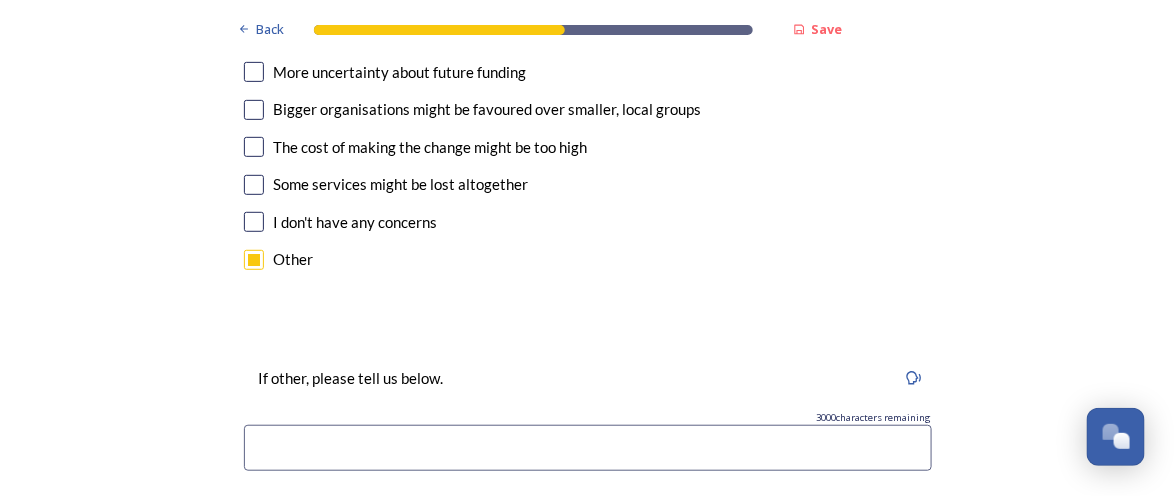 scroll, scrollTop: 4612, scrollLeft: 0, axis: vertical 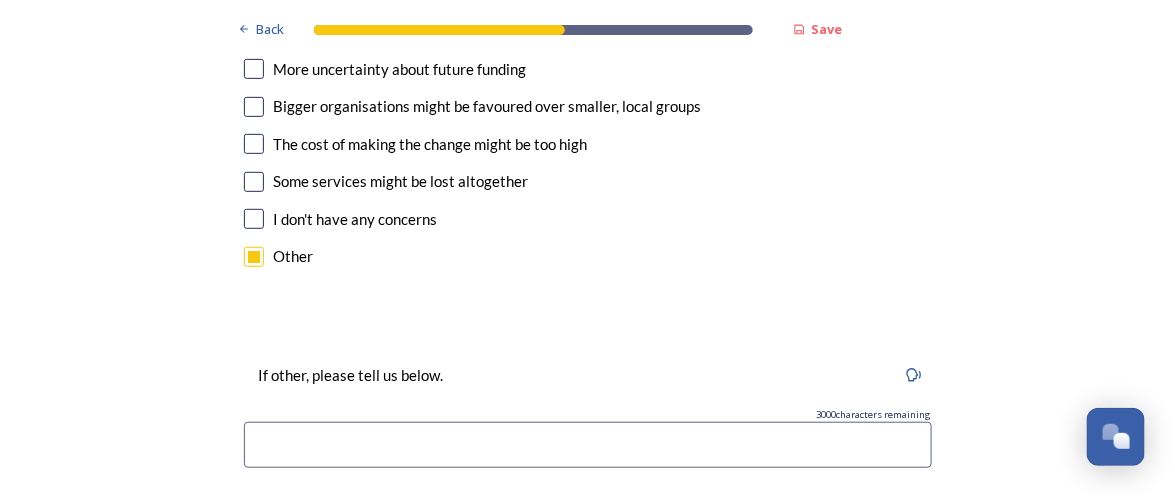 click at bounding box center (588, 445) 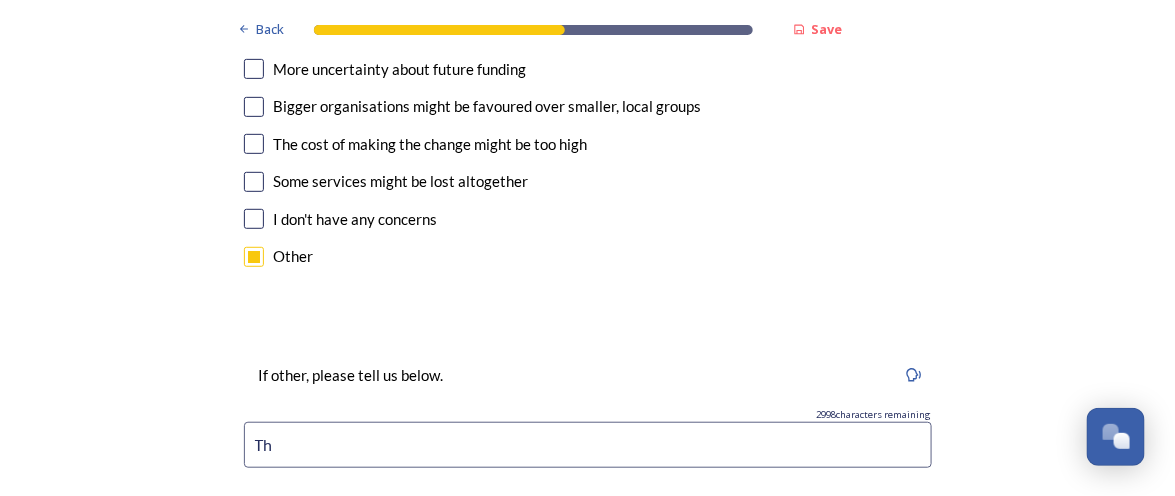 type on "T" 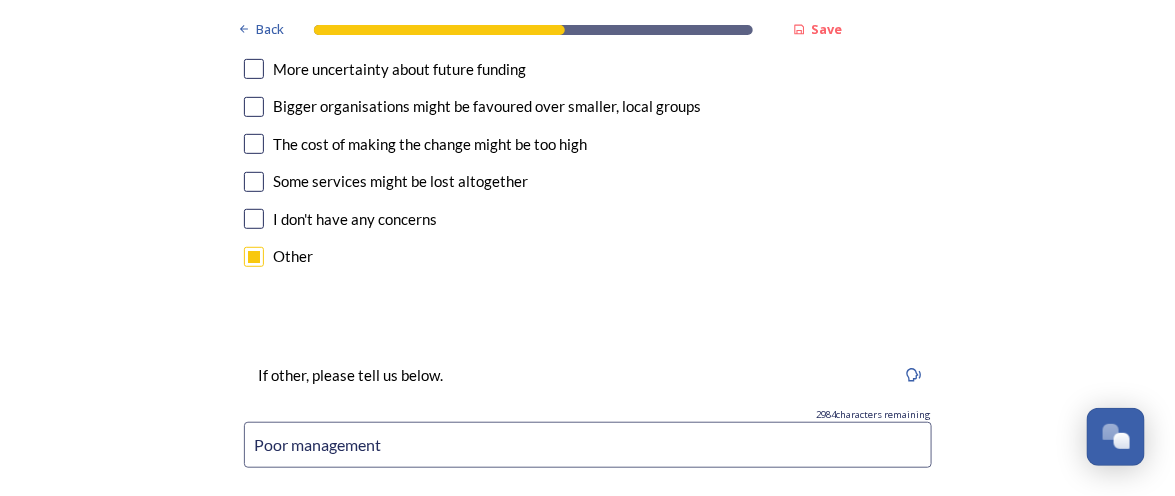 click on "Poor management" at bounding box center (588, 445) 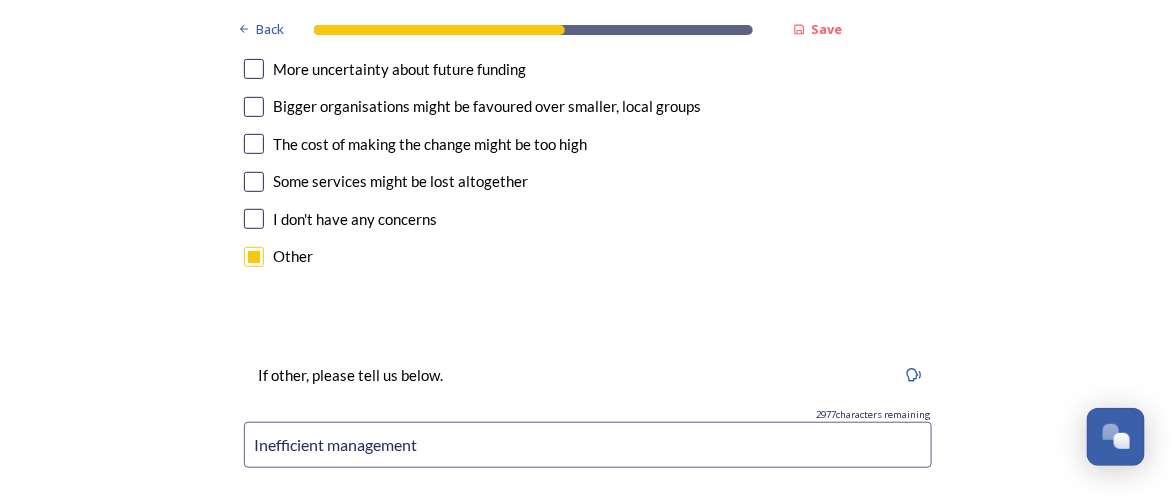 click on "Inefficient management" at bounding box center [588, 445] 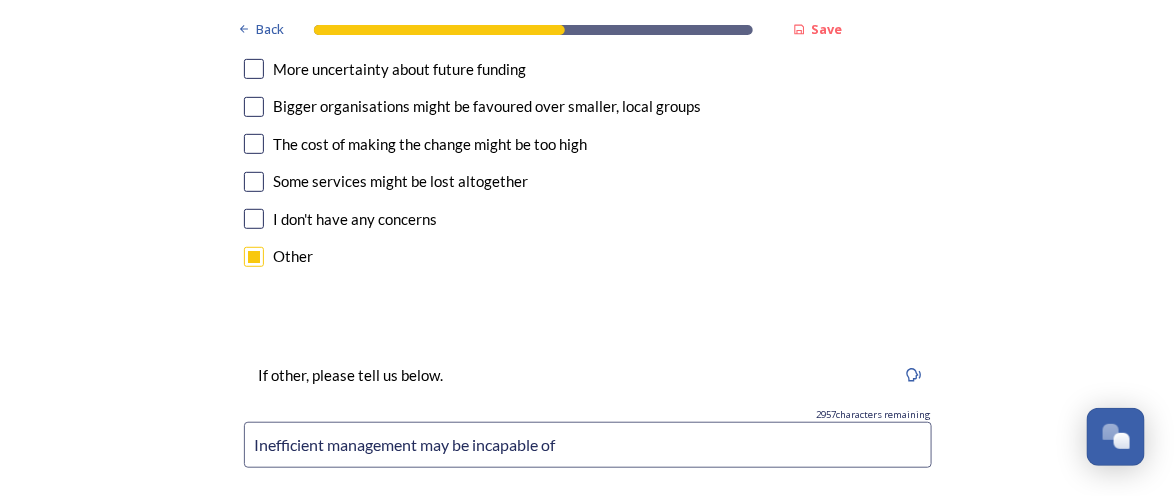click on "Inefficient management may be incapable of" at bounding box center [588, 445] 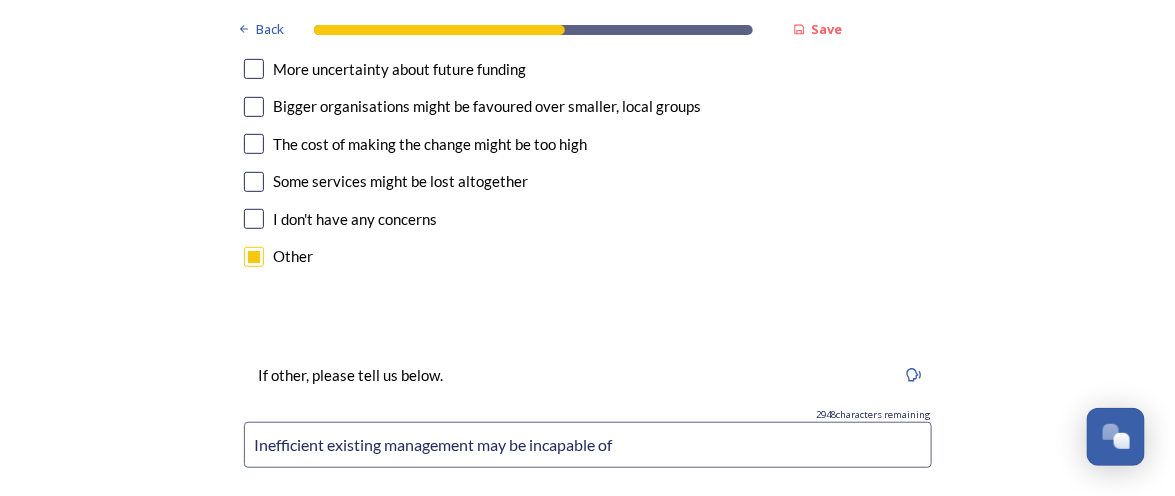 click on "Inefficient existing management may be incapable of" at bounding box center (588, 445) 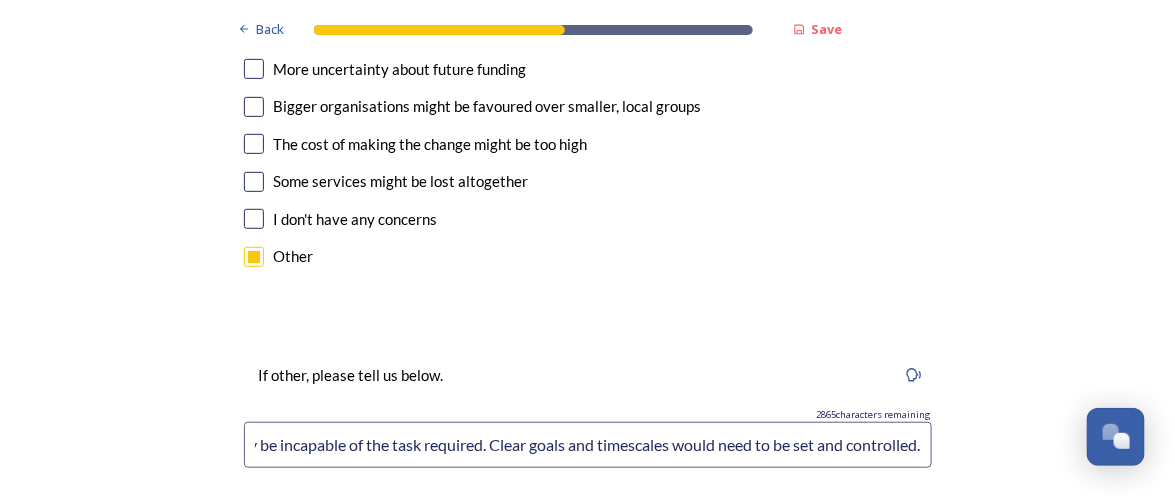 scroll, scrollTop: 0, scrollLeft: 265, axis: horizontal 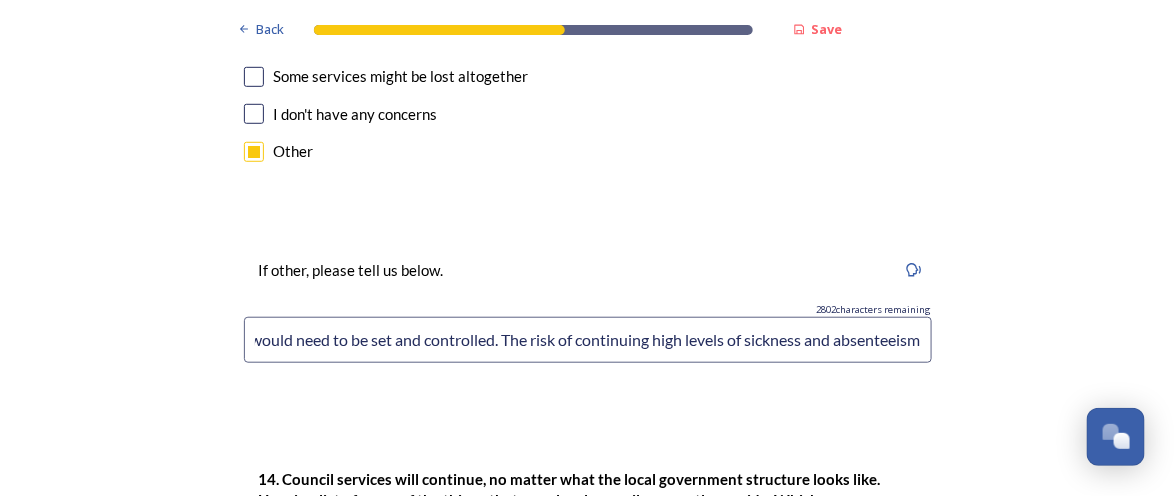 click on "Inefficient existing management may be incapable of the task required. Clear goals and timescales would need to be set and controlled. The risk of continuing high levels of sickness and absenteeism" at bounding box center (588, 340) 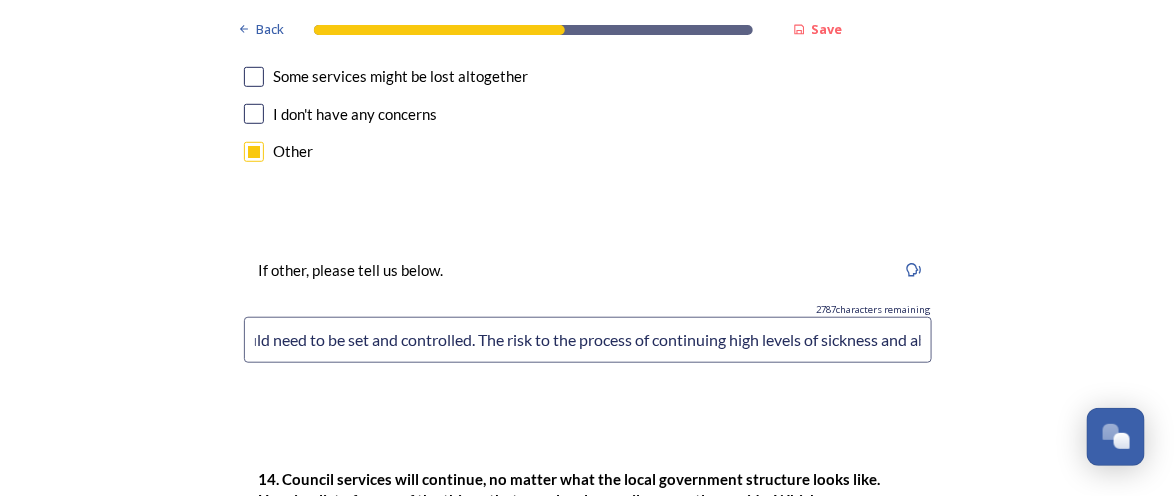 click on "Inefficient existing management may be incapable of the task required. Clear goals and timescales would need to be set and controlled. The risk to the process of continuing high levels of sickness and absenteeism" at bounding box center (588, 340) 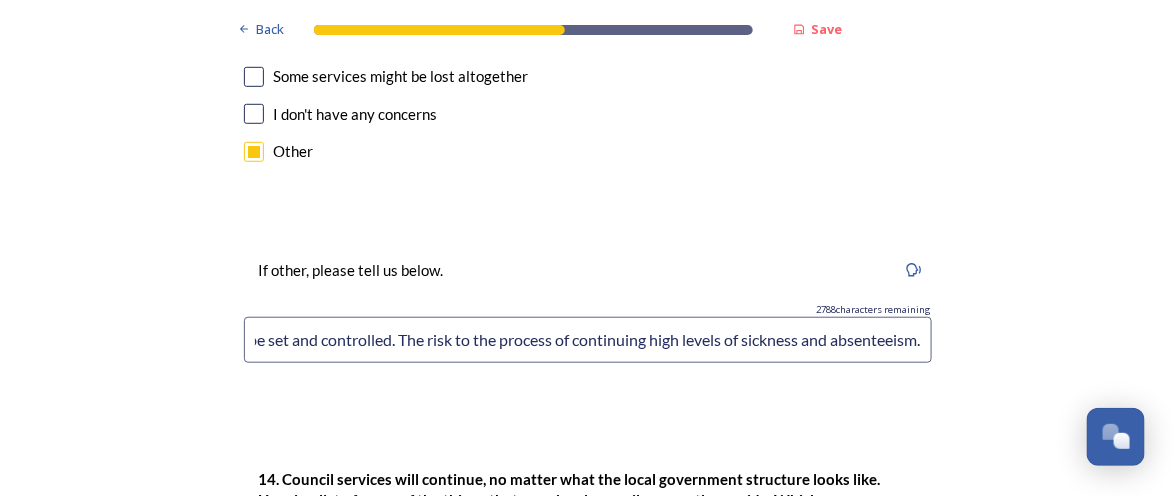 scroll, scrollTop: 0, scrollLeft: 795, axis: horizontal 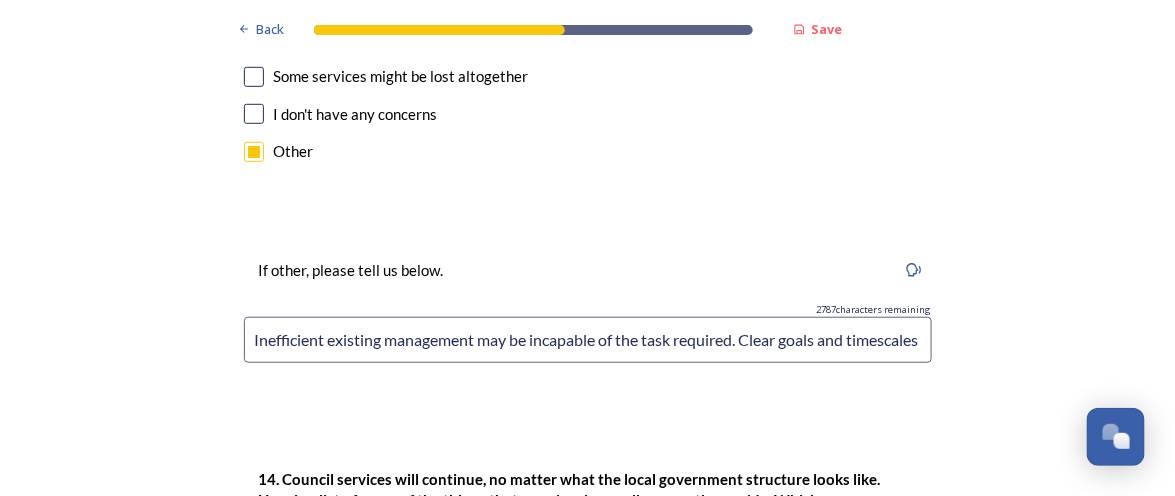 drag, startPoint x: 126, startPoint y: 404, endPoint x: 363, endPoint y: 424, distance: 237.84239 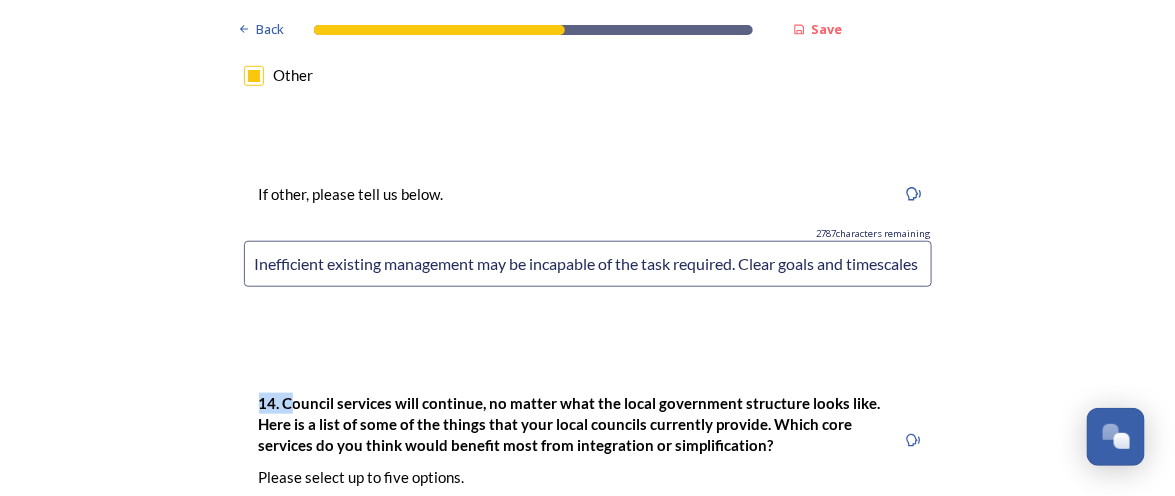 scroll, scrollTop: 4876, scrollLeft: 0, axis: vertical 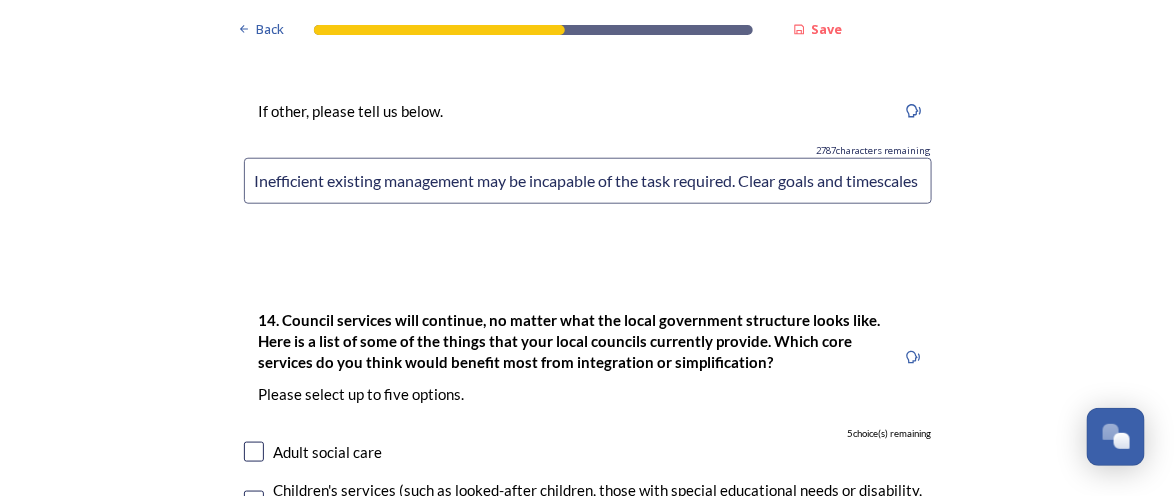 click on "14. Council services will continue, no matter what the local government structure looks like. Here is a list of some of the things that your local councils currently provide. ﻿Which core services do you think would benefit most from integration or simplification?  Please select up to five options." at bounding box center (570, 357) 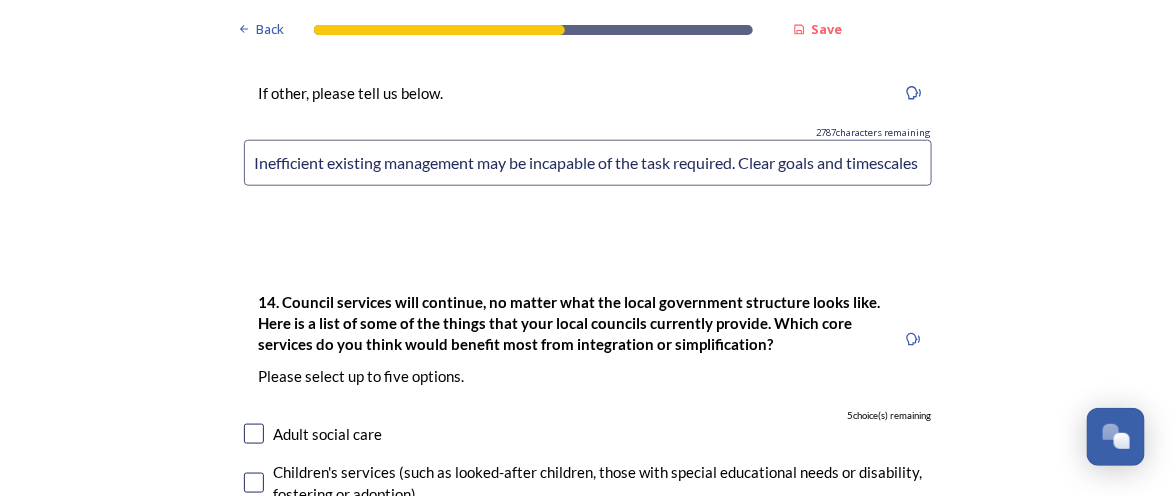 scroll, scrollTop: 4796, scrollLeft: 0, axis: vertical 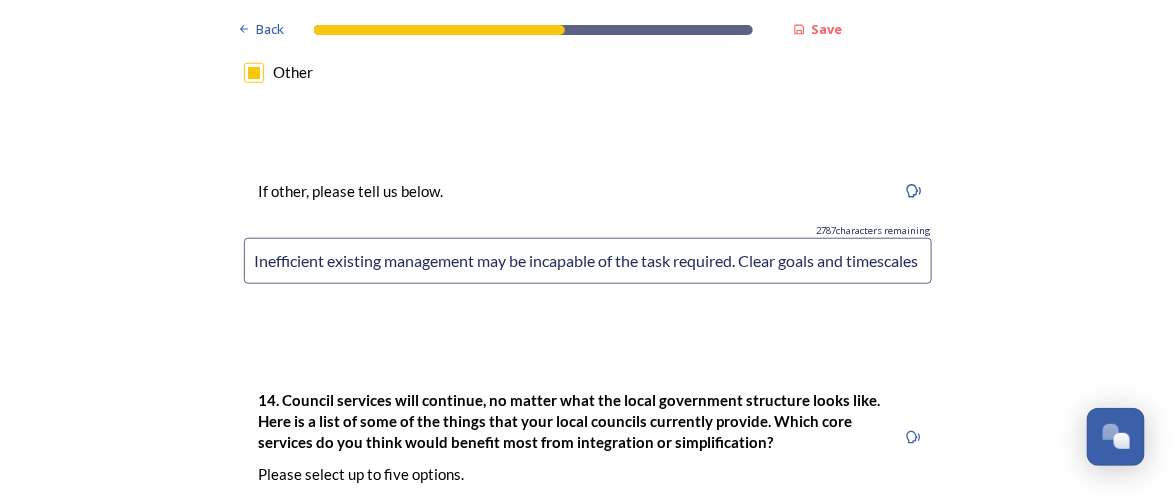 click on "Inefficient existing management may be incapable of the task required. Clear goals and timescales would need to be set and controlled. The risk to the process of continuing high levels of sickness and absenteeism." at bounding box center [588, 261] 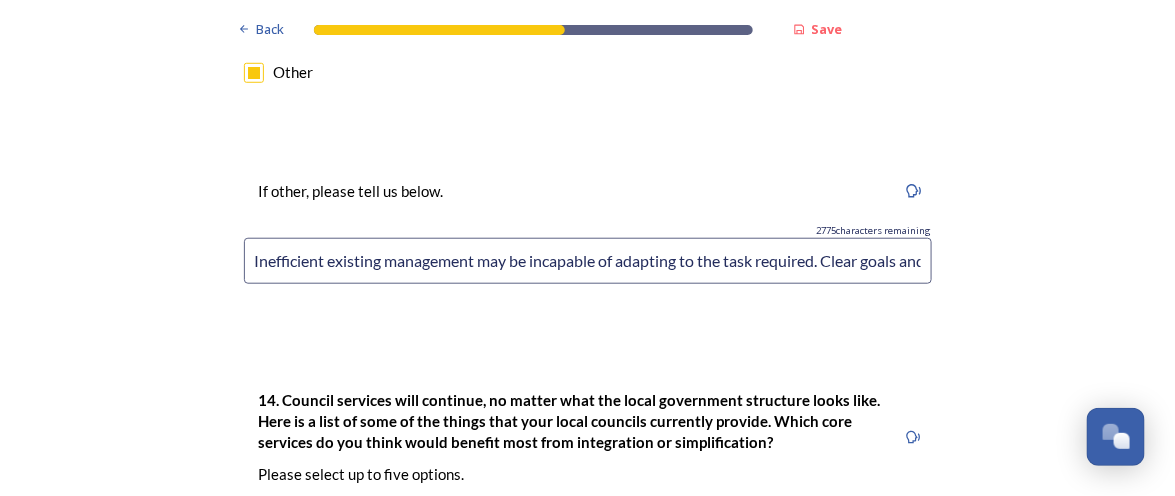 click on "Inefficient existing management may be incapable of adapting to the task required. Clear goals and timescales would need to be set and controlled. The risk to the process of continuing high levels of sickness and absenteeism." at bounding box center [588, 261] 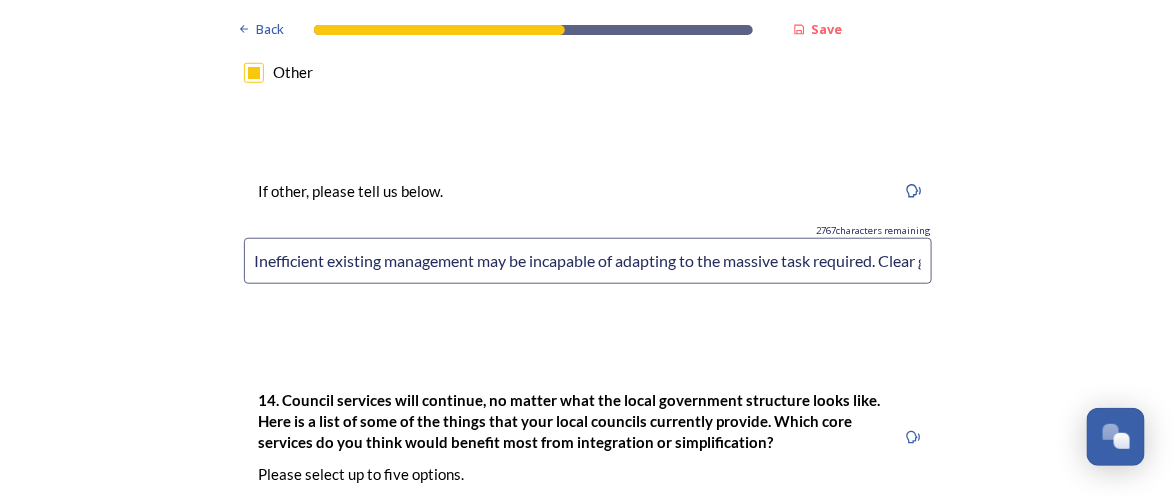 click on "Inefficient existing management may be incapable of adapting to the massive task required. Clear goals and timescales would need to be set and controlled. The risk to the process of continuing high levels of sickness and absenteeism." at bounding box center [588, 261] 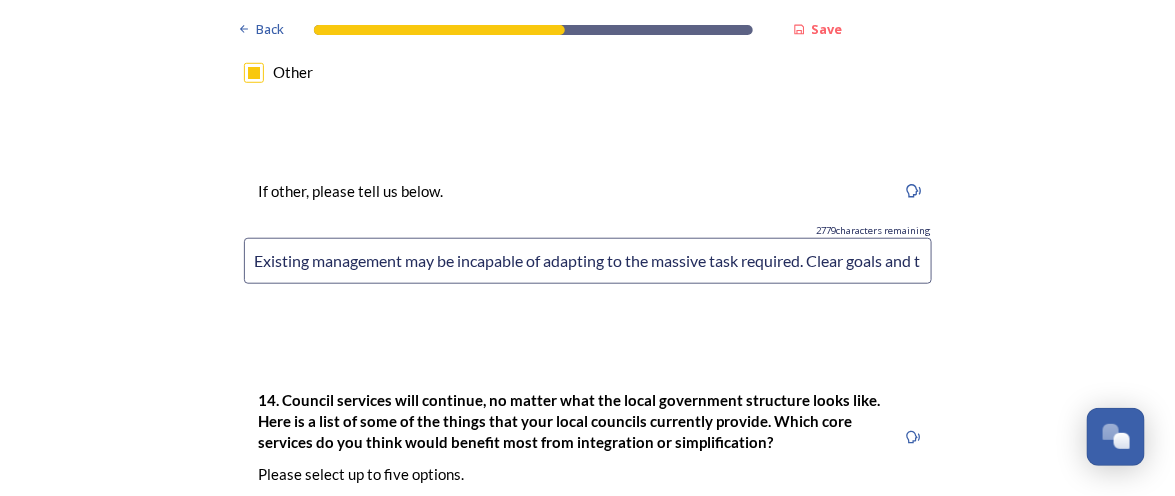 click on "Existing management may be incapable of adapting to the massive task required. Clear goals and timescales would need to be set and controlled. The risk to the process of continuing high levels of sickness and absenteeism." at bounding box center (588, 261) 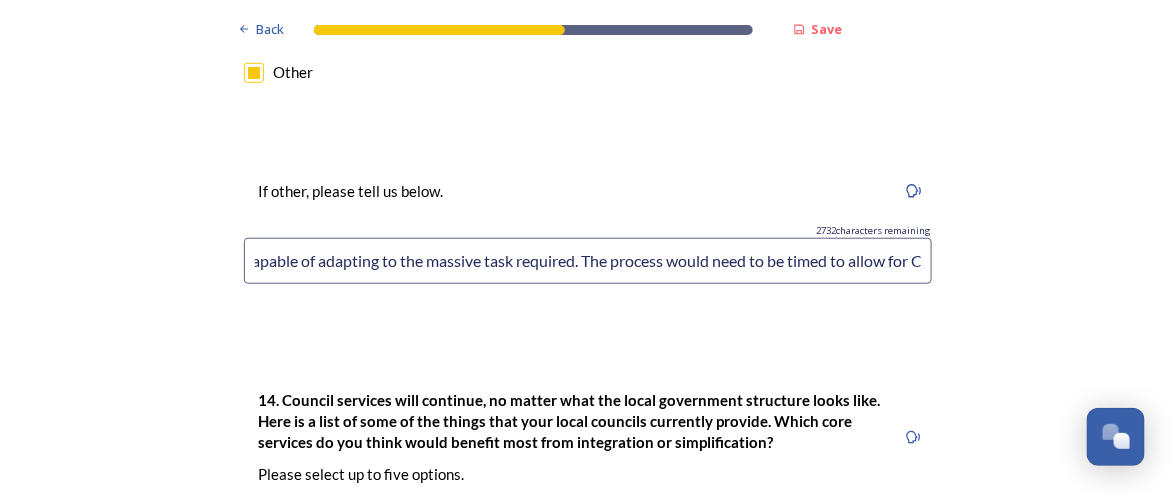 scroll, scrollTop: 0, scrollLeft: 228, axis: horizontal 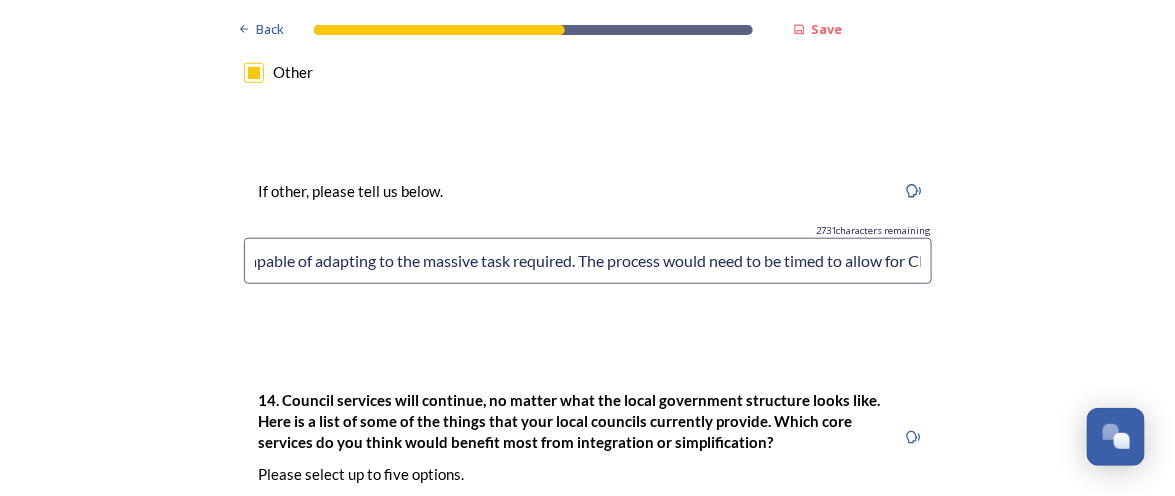 click on "Existing management may be incapable of adapting to the massive task required. The process would need to be timed to allow for Clear goals and timescales would need to be set and controlled. The risk to the process of continuing high levels of sickness and absenteeism." at bounding box center (588, 261) 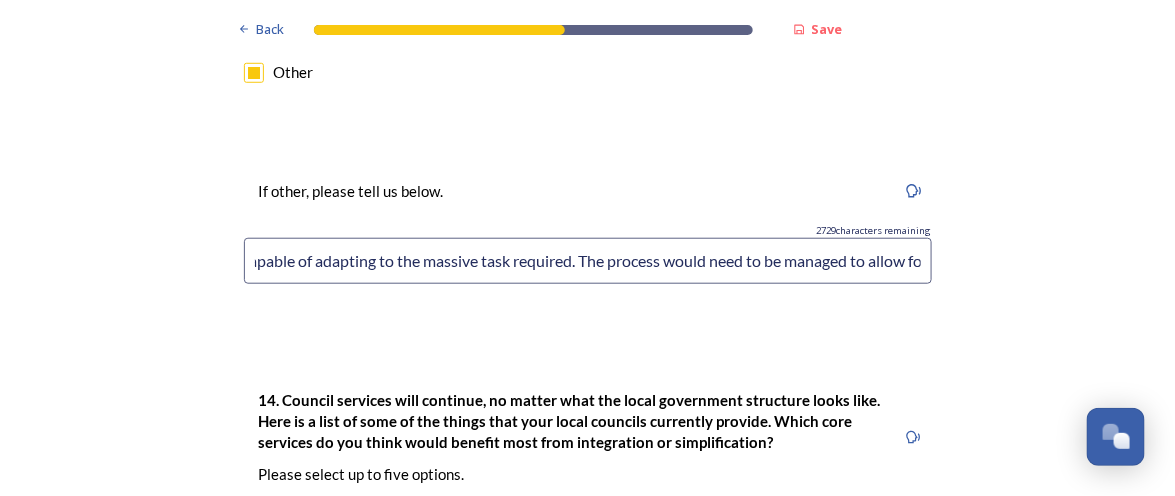 click on "Existing management may be incapable of adapting to the massive task required. The process would need to be managed to allow for Clear goals and timescales would need to be set and controlled. The risk to the process of continuing high levels of sickness and absenteeism." at bounding box center (588, 261) 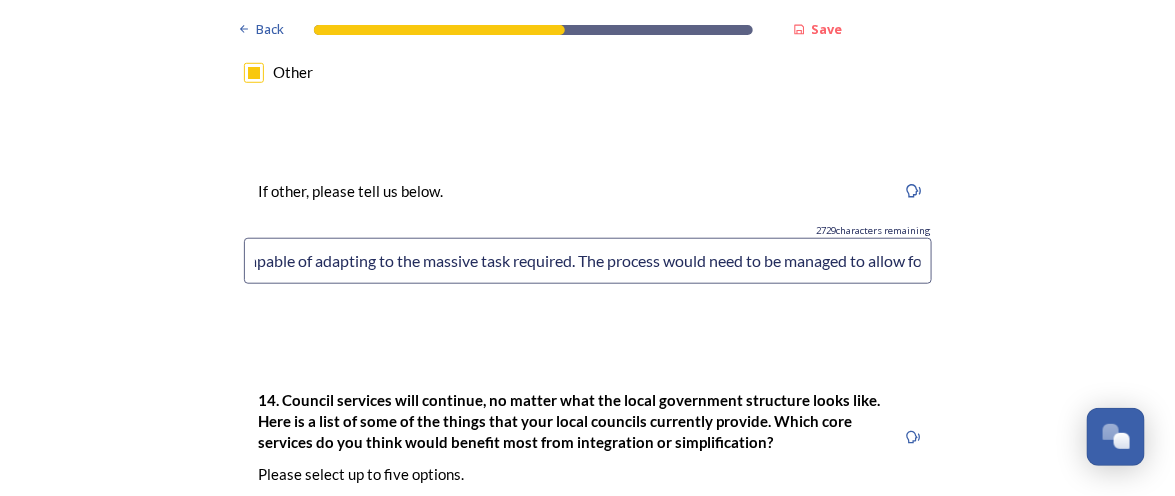 scroll, scrollTop: 0, scrollLeft: 0, axis: both 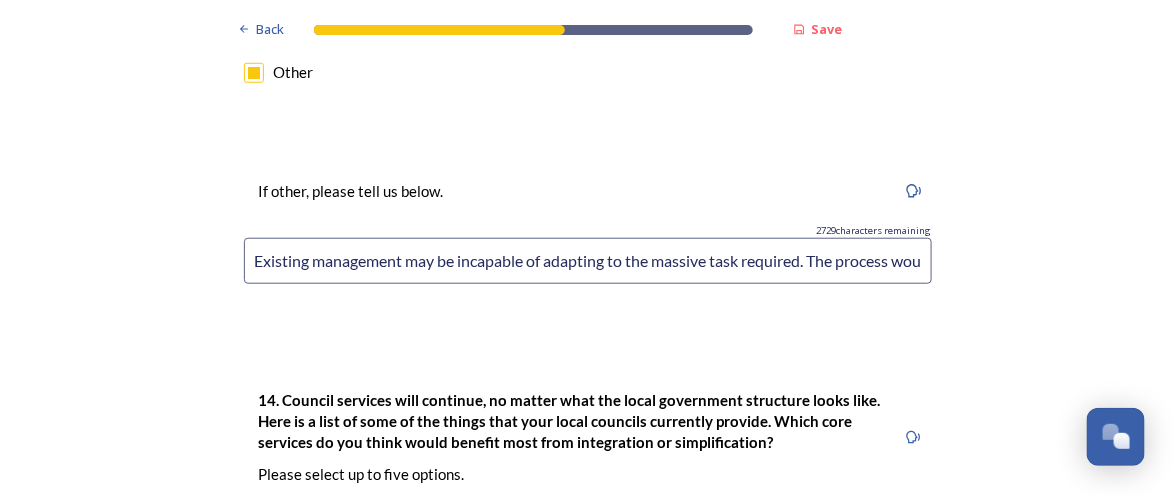 click on "Back Save Prioritising future services As explained on our  Shaping West Sussex hub , Local Government Reorganisation for West Sussex means that the county, district and borough councils will be replaced with one, or more than one, single-tier council (referred to as a unitary council) to deliver all your services.  Options currently being explored within West Sussex are detailed on our  hub , but map visuals can be found below. A single county unitary , bringing the County Council and all seven District and Borough Councils services together to form a new unitary council for West Sussex. Single unitary model (You can enlarge this map by clicking on the square expand icon in the top right of the image) Two unitary option, variation 1  -   one unitary combining Arun, Chichester and Worthing footprints and one unitary combining Adur, Crawley, Horsham, and Mid-Sussex footprints. Two unitary model variation 1 (You can enlarge this map by clicking on the square expand icon in the top right of the image) * Other 5" at bounding box center (587, -1145) 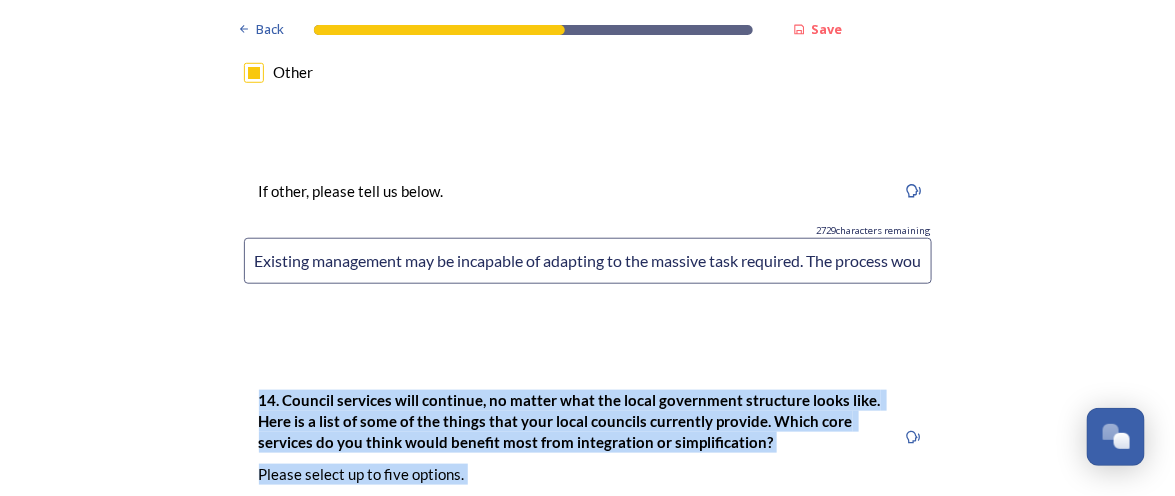 drag, startPoint x: 977, startPoint y: 353, endPoint x: 877, endPoint y: 304, distance: 111.35978 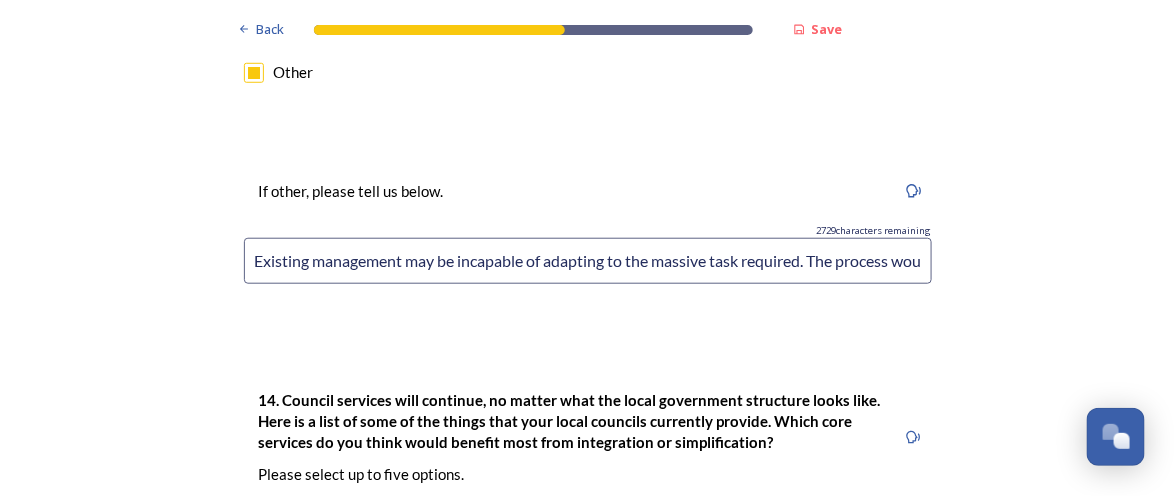 click on "Existing management may be incapable of adapting to the massive task required. The process would need to be managed to allow for Clear goals and timescales would need to be set and controlled. The risk to the process of continuing high levels of sickness and absenteeism." at bounding box center [588, 261] 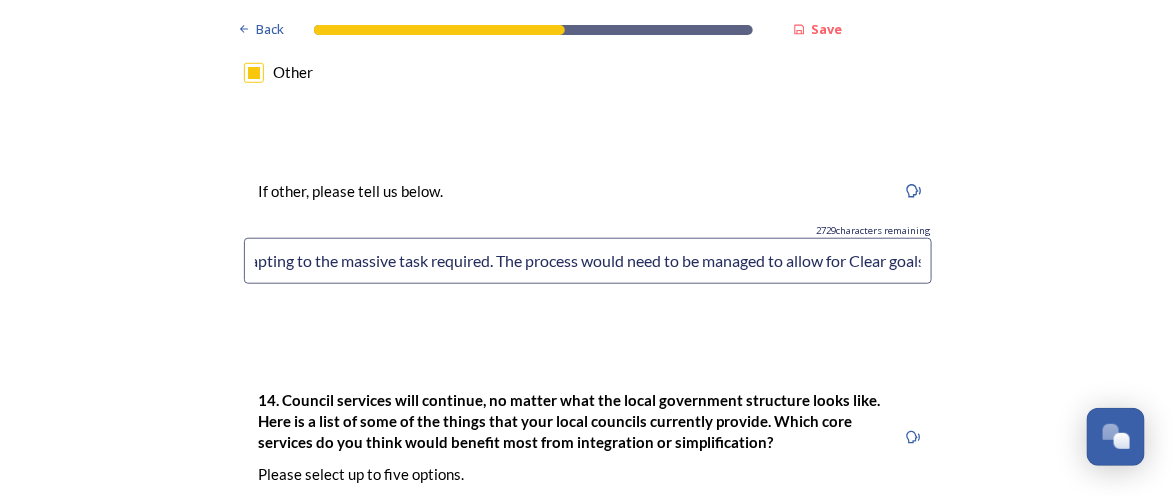 scroll, scrollTop: 0, scrollLeft: 318, axis: horizontal 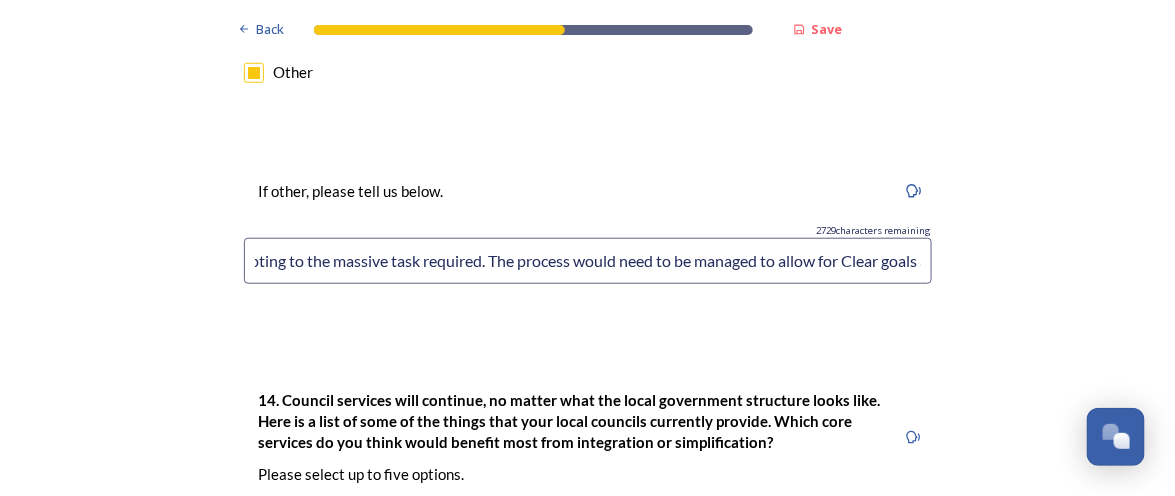 click on "Existing management may be incapable of adapting to the massive task required. The process would need to be managed to allow for Clear goals and timescales would need to be set and controlled. The risk to the process of continuing high levels of sickness and absenteeism." at bounding box center (588, 261) 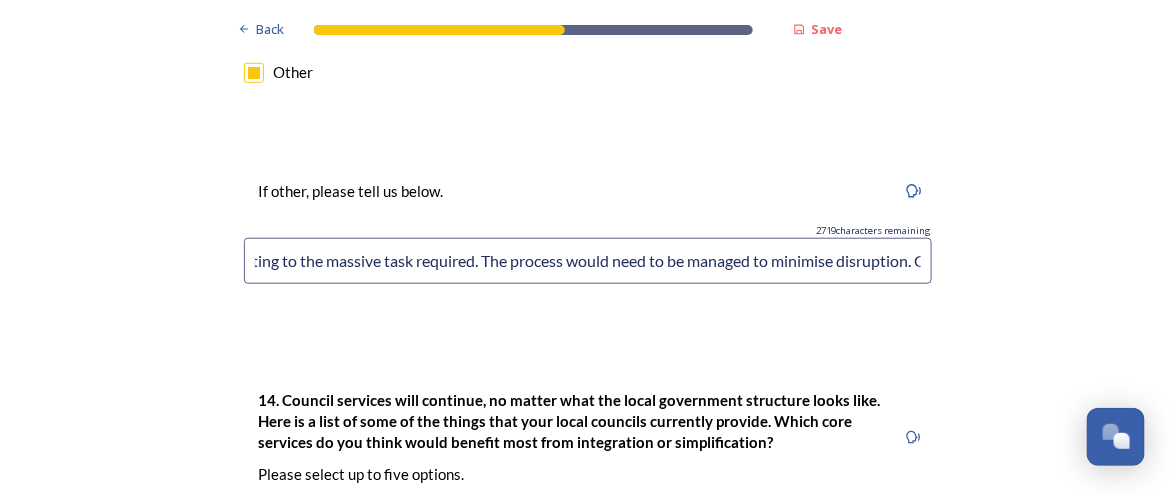 scroll, scrollTop: 0, scrollLeft: 329, axis: horizontal 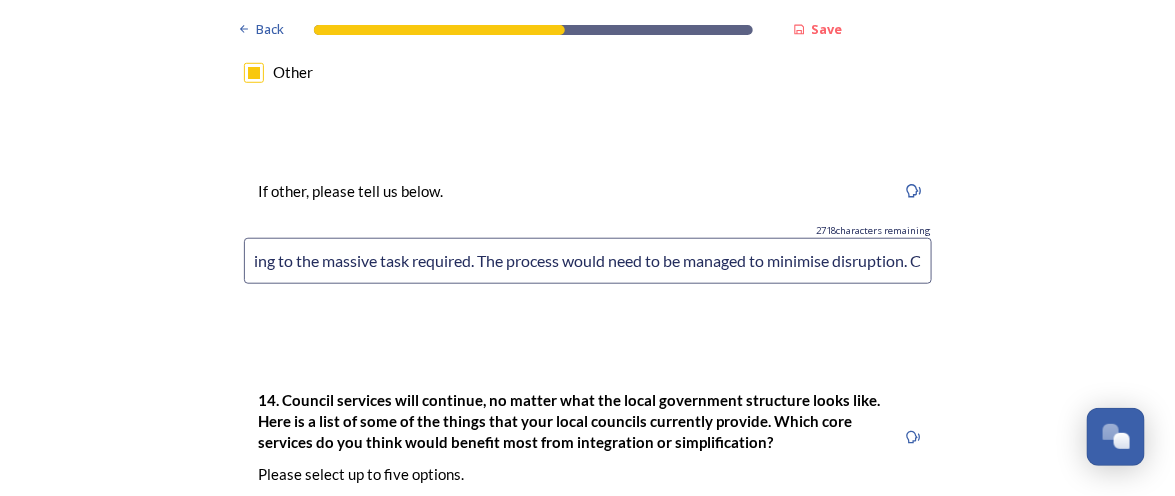 click on "Existing management may be incapable of adapting to the massive task required. The process would need to be managed to minimise disruption. Clear goals and timescales would need to be set and controlled. The risk to the process of continuing high levels of sickness and absenteeism." at bounding box center [588, 261] 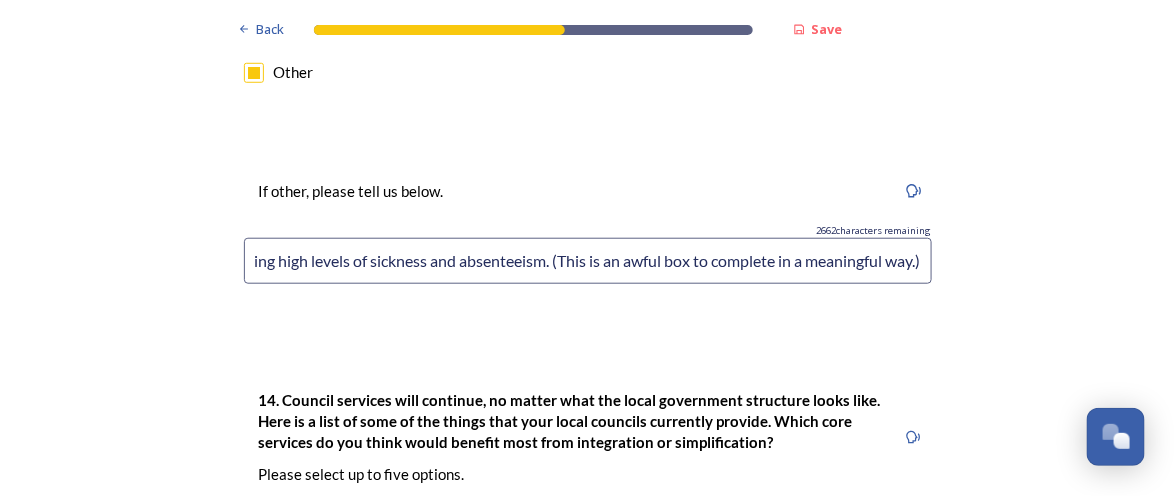 scroll, scrollTop: 0, scrollLeft: 1676, axis: horizontal 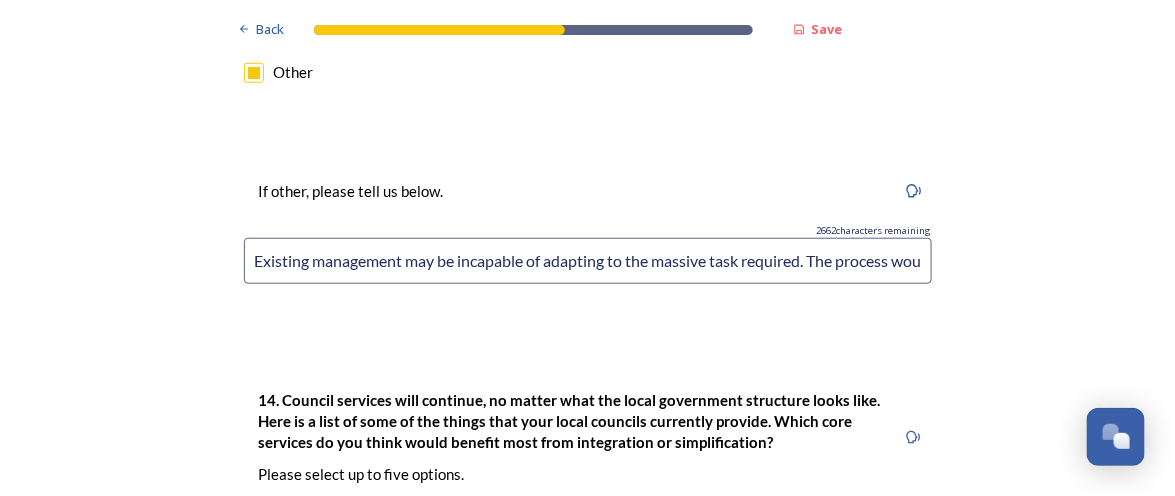 click on "Back Save Prioritising future services As explained on our  Shaping West Sussex hub , Local Government Reorganisation for West Sussex means that the county, district and borough councils will be replaced with one, or more than one, single-tier council (referred to as a unitary council) to deliver all your services.  Options currently being explored within West Sussex are detailed on our  hub , but map visuals can be found below. A single county unitary , bringing the County Council and all seven District and Borough Councils services together to form a new unitary council for West Sussex. Single unitary model (You can enlarge this map by clicking on the square expand icon in the top right of the image) Two unitary option, variation 1  -   one unitary combining Arun, Chichester and Worthing footprints and one unitary combining Adur, Crawley, Horsham, and Mid-Sussex footprints. Two unitary model variation 1 (You can enlarge this map by clicking on the square expand icon in the top right of the image) * Other 5" at bounding box center [587, -1145] 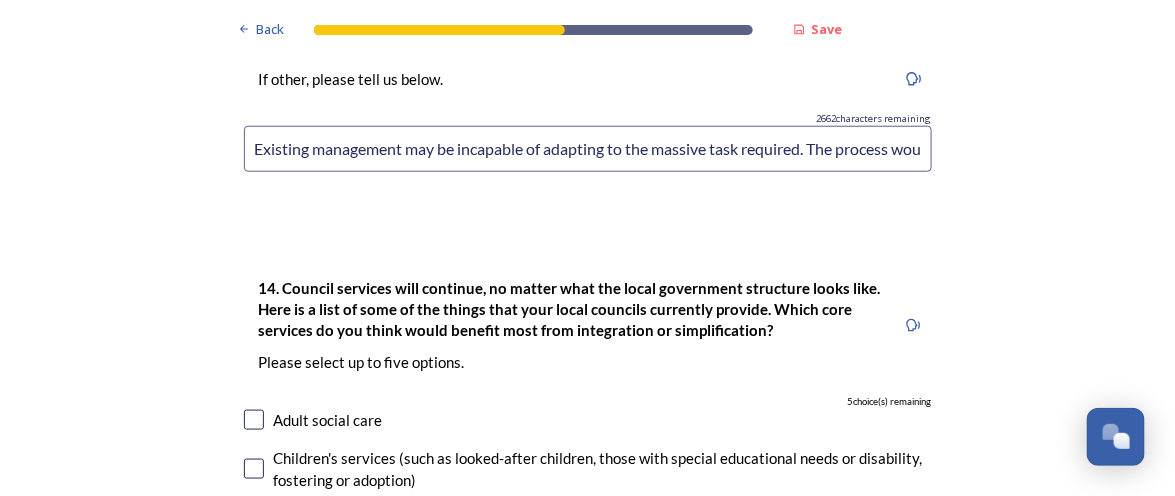 scroll, scrollTop: 5035, scrollLeft: 0, axis: vertical 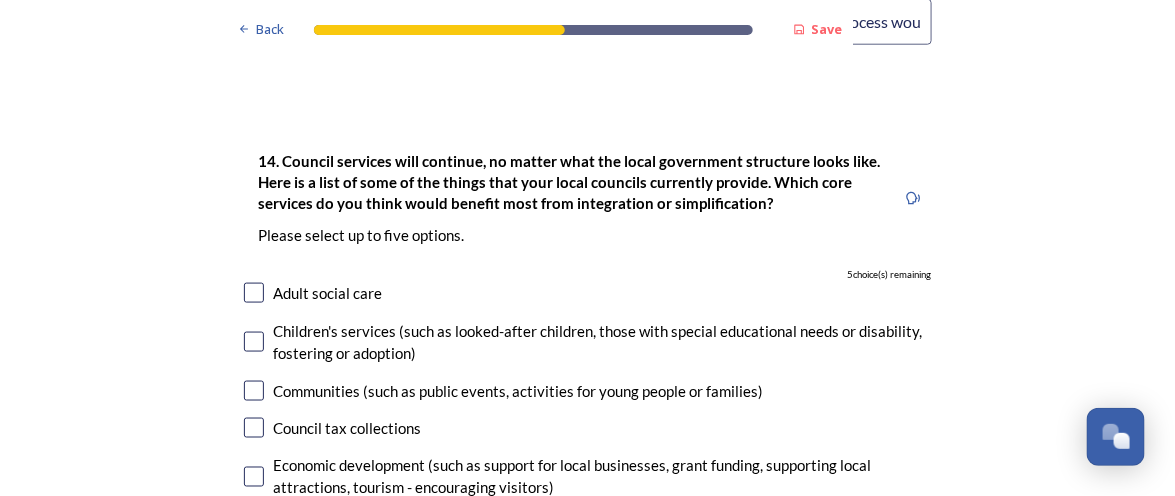 click on "Back Save Prioritising future services As explained on our  Shaping West Sussex hub , Local Government Reorganisation for West Sussex means that the county, district and borough councils will be replaced with one, or more than one, single-tier council (referred to as a unitary council) to deliver all your services.  Options currently being explored within West Sussex are detailed on our  hub , but map visuals can be found below. A single county unitary , bringing the County Council and all seven District and Borough Councils services together to form a new unitary council for West Sussex. Single unitary model (You can enlarge this map by clicking on the square expand icon in the top right of the image) Two unitary option, variation 1  -   one unitary combining Arun, Chichester and Worthing footprints and one unitary combining Adur, Crawley, Horsham, and Mid-Sussex footprints. Two unitary model variation 1 (You can enlarge this map by clicking on the square expand icon in the top right of the image) * Other 5" at bounding box center (587, -1384) 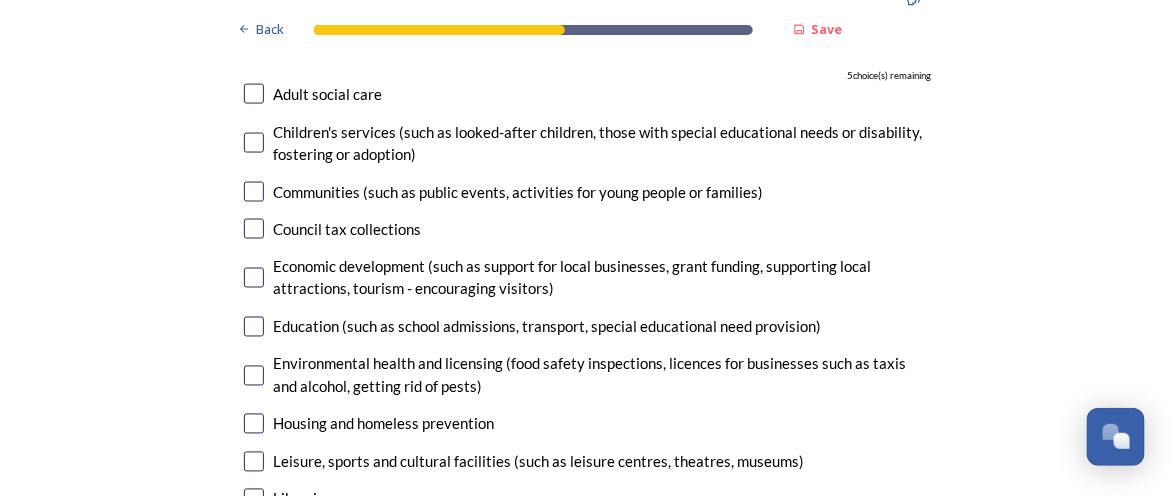 scroll, scrollTop: 5274, scrollLeft: 0, axis: vertical 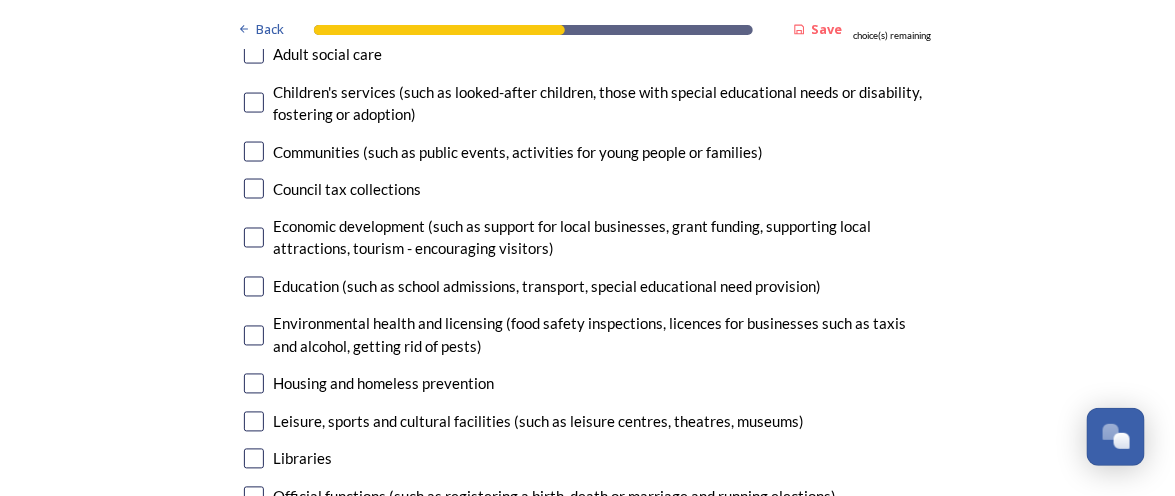 click at bounding box center (254, 189) 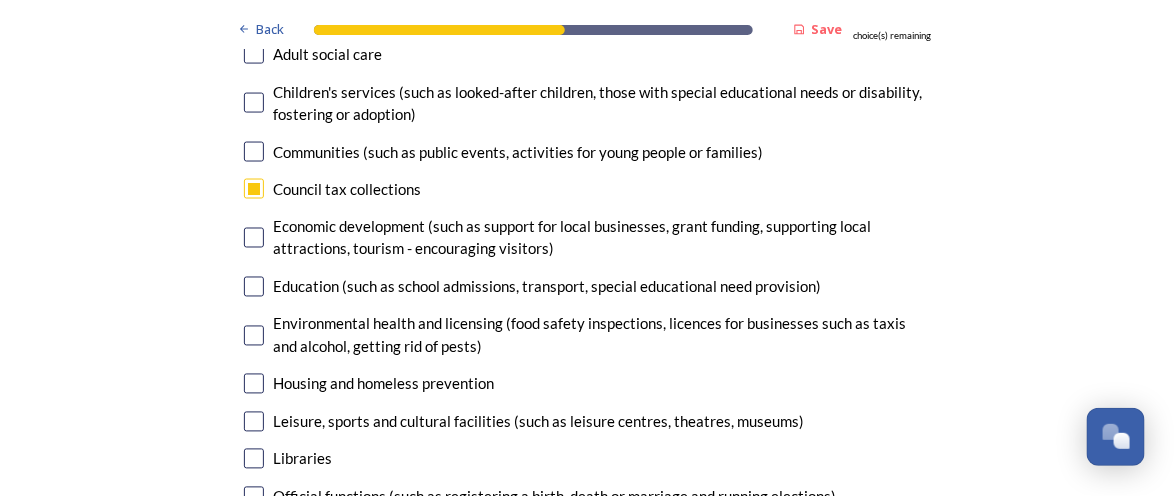 click on "Back Save Prioritising future services As explained on our  Shaping West Sussex hub , Local Government Reorganisation for West Sussex means that the county, district and borough councils will be replaced with one, or more than one, single-tier council (referred to as a unitary council) to deliver all your services.  Options currently being explored within West Sussex are detailed on our  hub , but map visuals can be found below. A single county unitary , bringing the County Council and all seven District and Borough Councils services together to form a new unitary council for West Sussex. Single unitary model (You can enlarge this map by clicking on the square expand icon in the top right of the image) Two unitary option, variation [NUMBER]  -   one unitary combining Arun, Chichester and Worthing footprints and one unitary combining Adur, Crawley, Horsham, and Mid-Sussex footprints. Two unitary model variation [NUMBER] (You can enlarge this map by clicking on the square expand icon in the top right of the image) * Other [NUMBER]" at bounding box center (587, -1623) 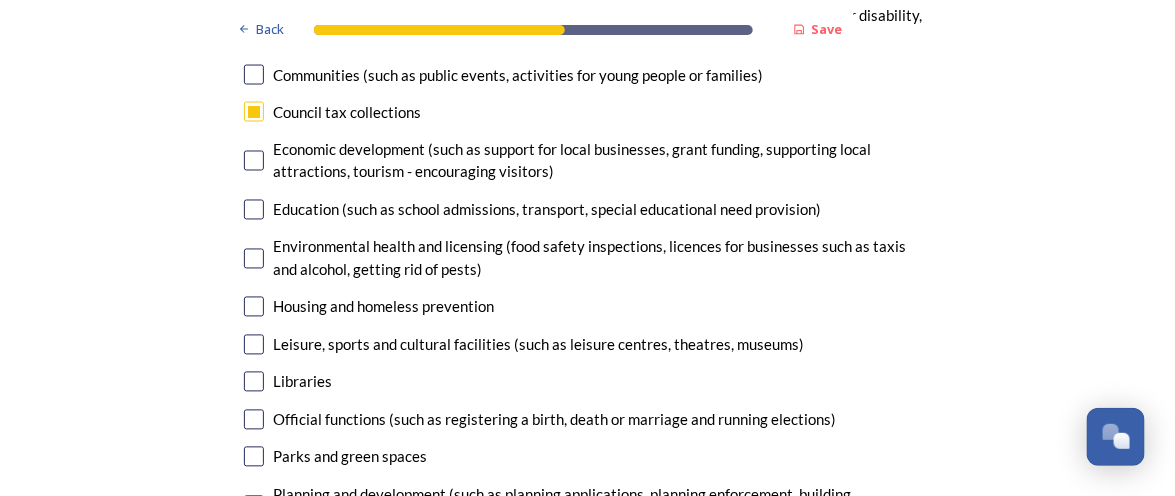 scroll, scrollTop: 5353, scrollLeft: 0, axis: vertical 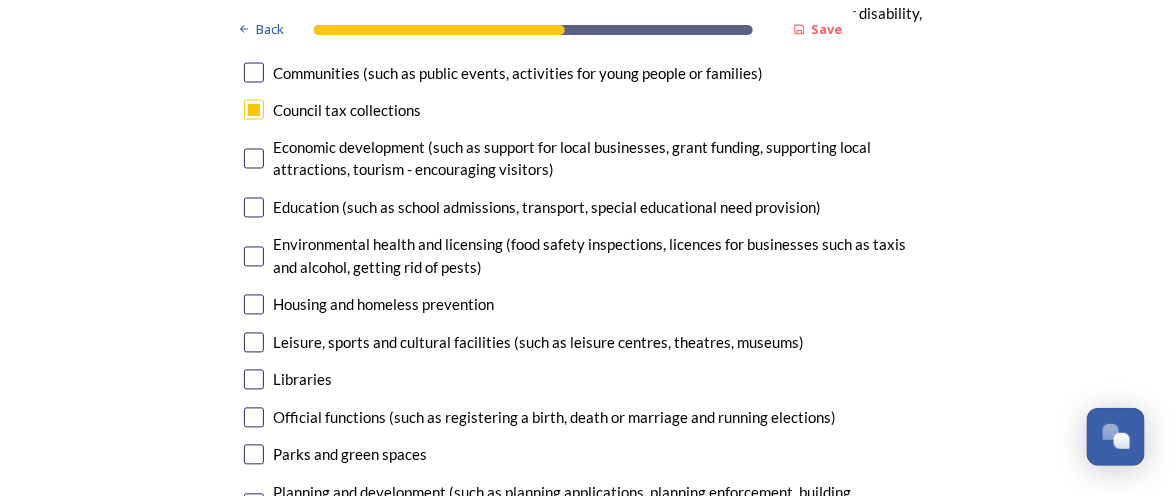 click at bounding box center [254, 257] 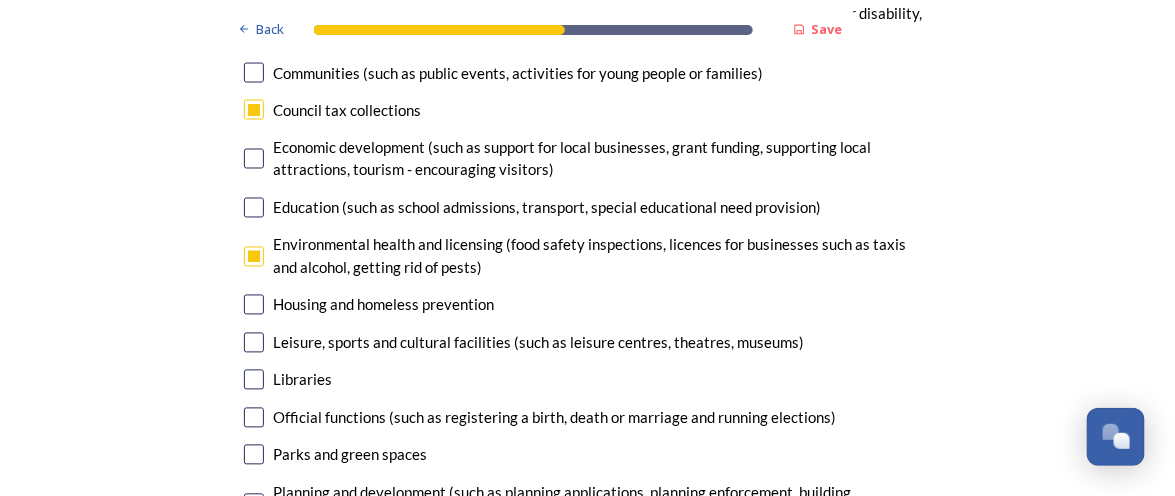 click on "Back Save Prioritising future services As explained on our  Shaping West Sussex hub , Local Government Reorganisation for West Sussex means that the county, district and borough councils will be replaced with one, or more than one, single-tier council (referred to as a unitary council) to deliver all your services.  Options currently being explored within West Sussex are detailed on our  hub , but map visuals can be found below. A single county unitary , bringing the County Council and all seven District and Borough Councils services together to form a new unitary council for West Sussex. Single unitary model (You can enlarge this map by clicking on the square expand icon in the top right of the image) Two unitary option, variation 1  -   one unitary combining Arun, Chichester and Worthing footprints and one unitary combining Adur, Crawley, Horsham, and Mid-Sussex footprints. Two unitary model variation 1 (You can enlarge this map by clicking on the square expand icon in the top right of the image) * Other 3" at bounding box center (587, -1702) 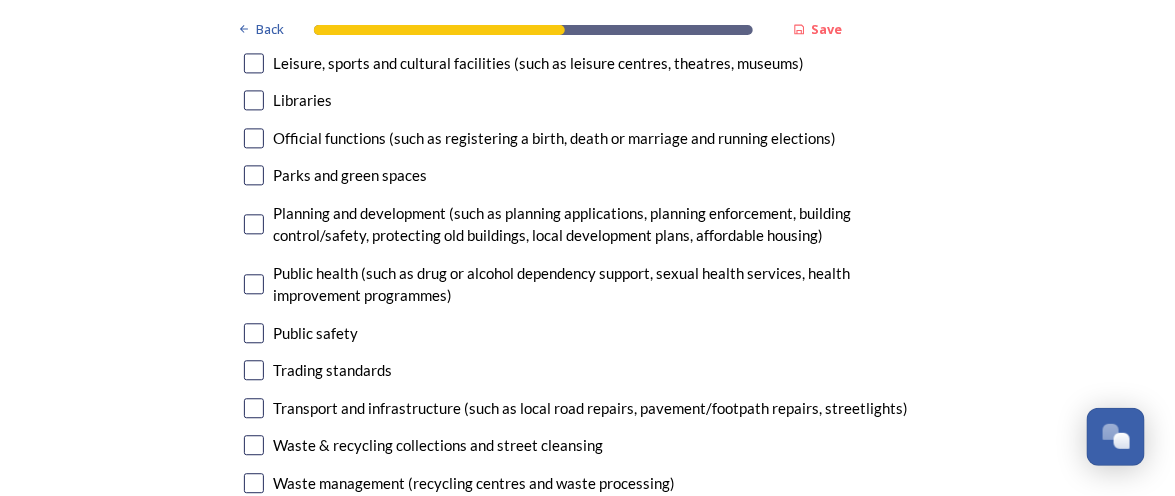 scroll, scrollTop: 5631, scrollLeft: 0, axis: vertical 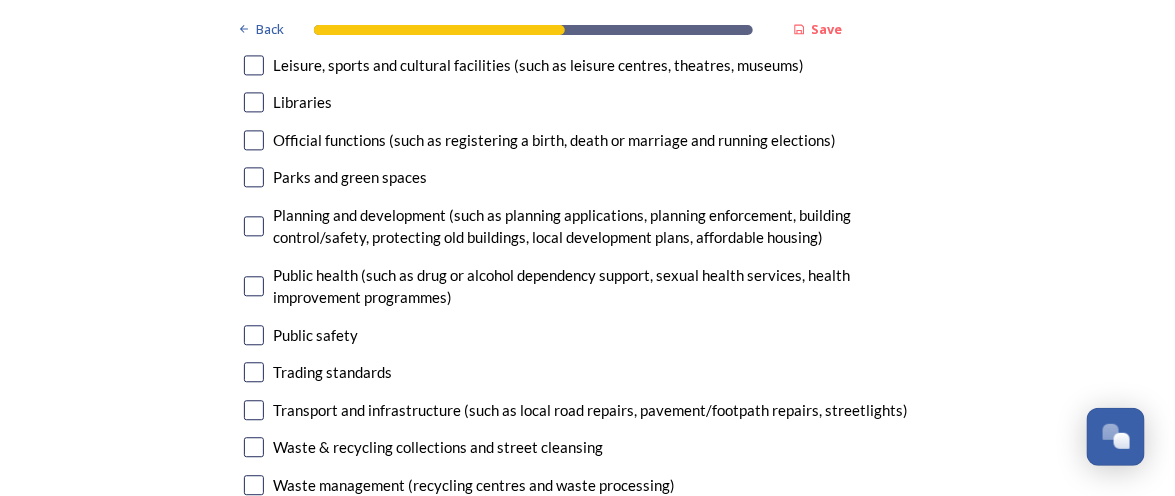 click at bounding box center (254, 447) 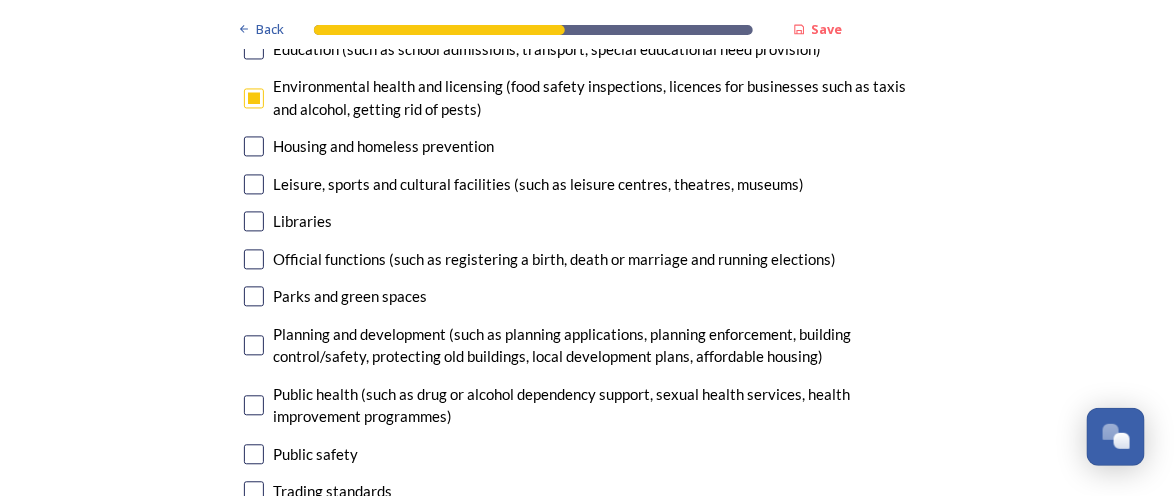 scroll, scrollTop: 5472, scrollLeft: 0, axis: vertical 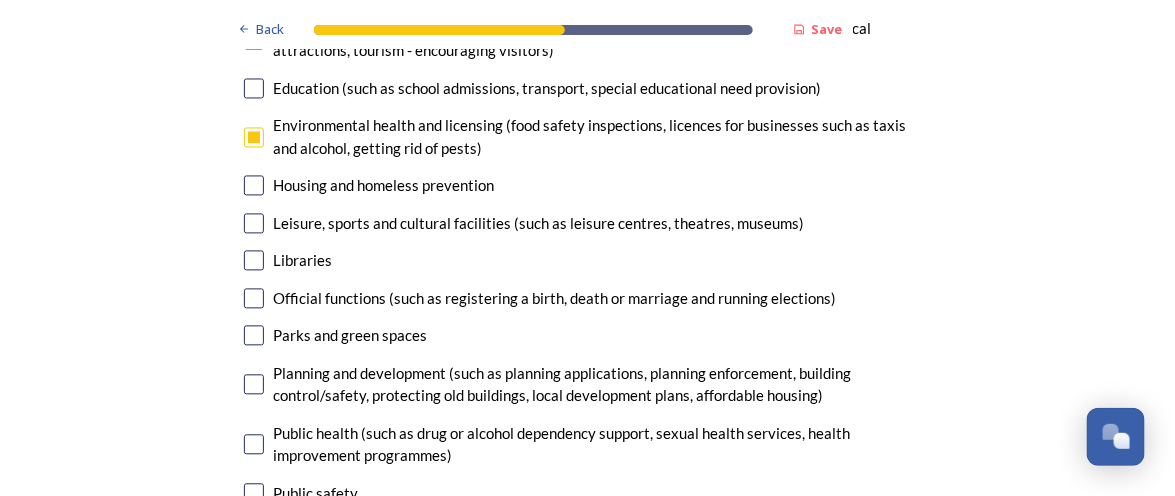 click at bounding box center (254, 299) 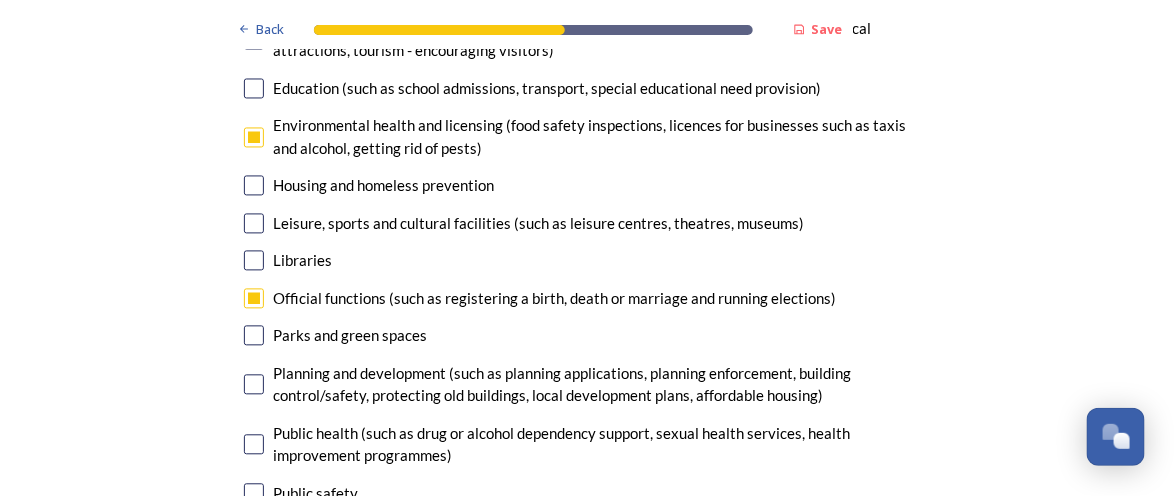 click at bounding box center [254, 336] 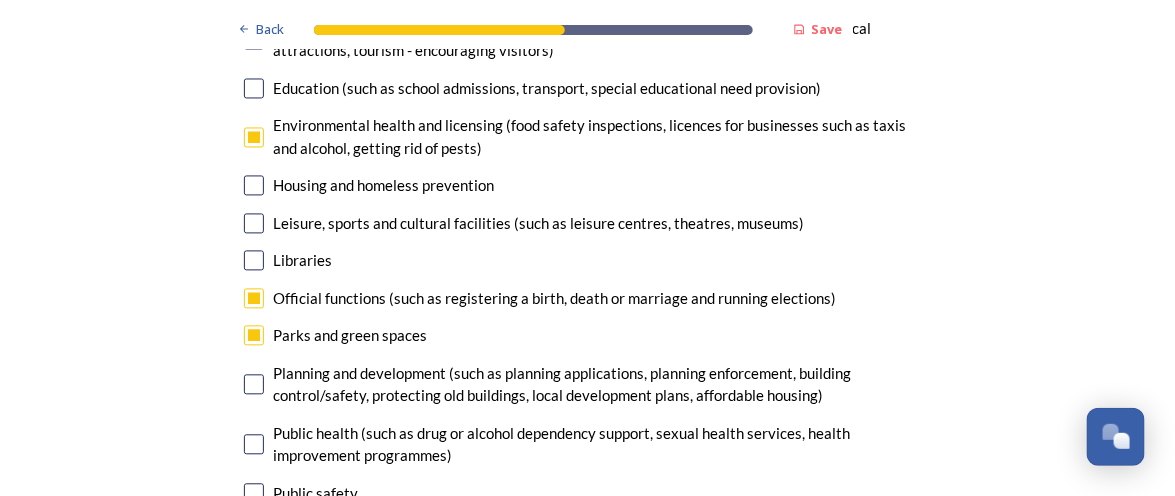 click on "Back Save Prioritising future services As explained on our  Shaping West Sussex hub , Local Government Reorganisation for West Sussex means that the county, district and borough councils will be replaced with one, or more than one, single-tier council (referred to as a unitary council) to deliver all your services.  Options currently being explored within West Sussex are detailed on our  hub , but map visuals can be found below. A single county unitary , bringing the County Council and all seven District and Borough Councils services together to form a new unitary council for West Sussex. Single unitary model (You can enlarge this map by clicking on the square expand icon in the top right of the image) Two unitary option, variation 1  -   one unitary combining Arun, Chichester and Worthing footprints and one unitary combining Adur, Crawley, Horsham, and Mid-Sussex footprints. Two unitary model variation 1 (You can enlarge this map by clicking on the square expand icon in the top right of the image) * Other 0" at bounding box center (587, -1821) 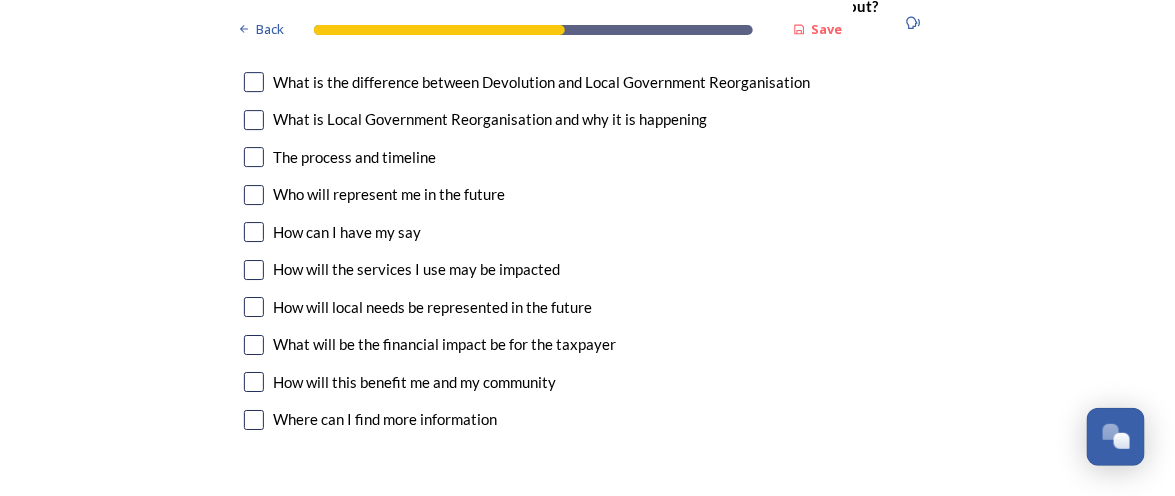 scroll, scrollTop: 6188, scrollLeft: 0, axis: vertical 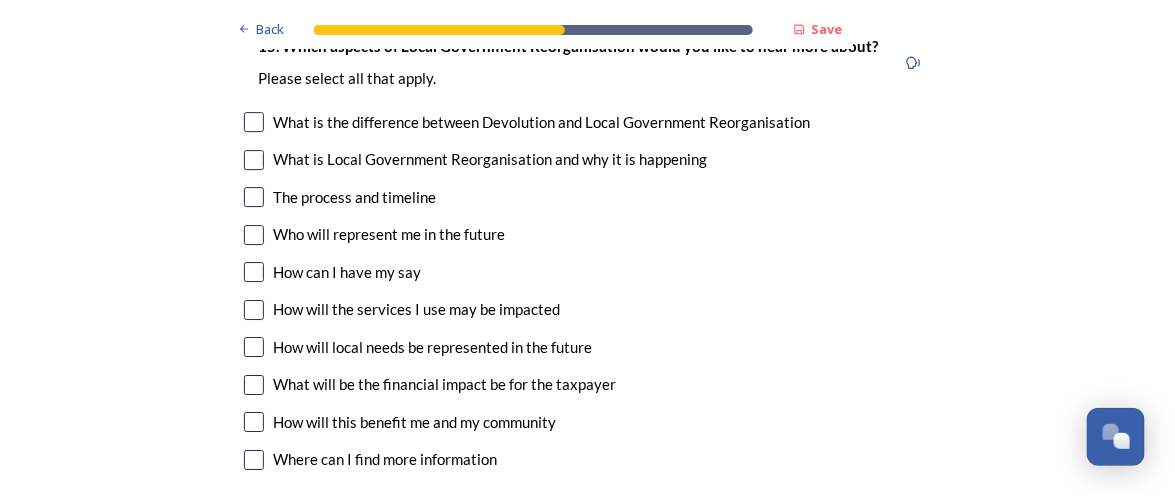 click at bounding box center (254, 197) 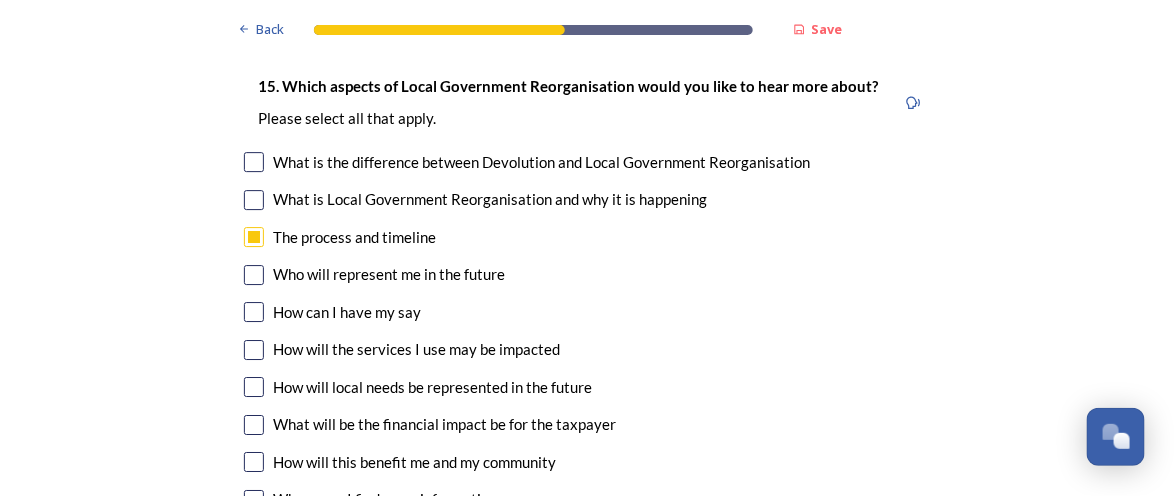 scroll, scrollTop: 6108, scrollLeft: 0, axis: vertical 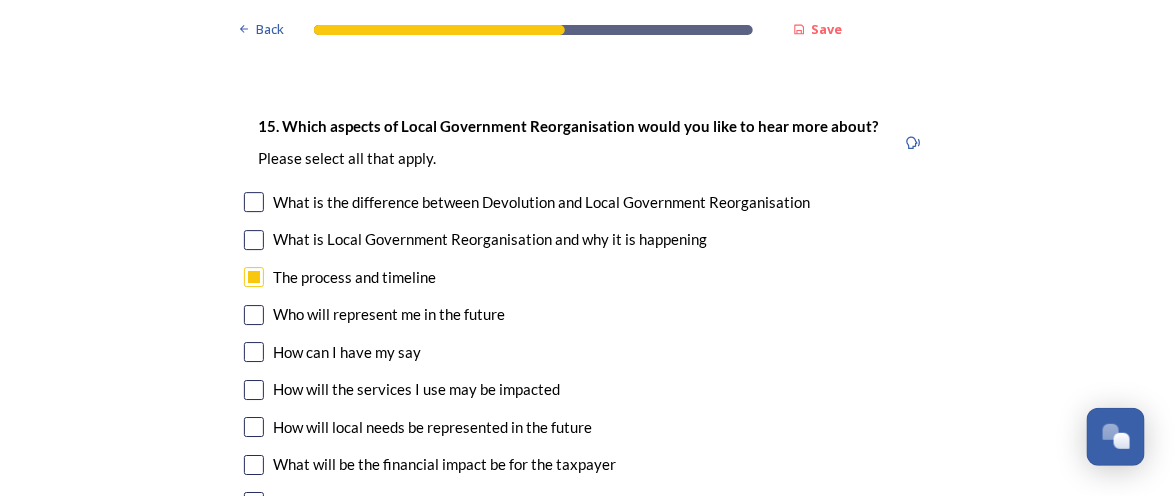 click on "Back Save Prioritising future services As explained on our  Shaping West Sussex hub , Local Government Reorganisation for West Sussex means that the county, district and borough councils will be replaced with one, or more than one, single-tier council (referred to as a unitary council) to deliver all your services.  Options currently being explored within West Sussex are detailed on our  hub , but map visuals can be found below. A single county unitary , bringing the County Council and all seven District and Borough Councils services together to form a new unitary council for West Sussex. Single unitary model (You can enlarge this map by clicking on the square expand icon in the top right of the image) Two unitary option, variation 1  -   one unitary combining Arun, Chichester and Worthing footprints and one unitary combining Adur, Crawley, Horsham, and Mid-Sussex footprints. Two unitary model variation 1 (You can enlarge this map by clicking on the square expand icon in the top right of the image) * Other 0" at bounding box center [587, -2457] 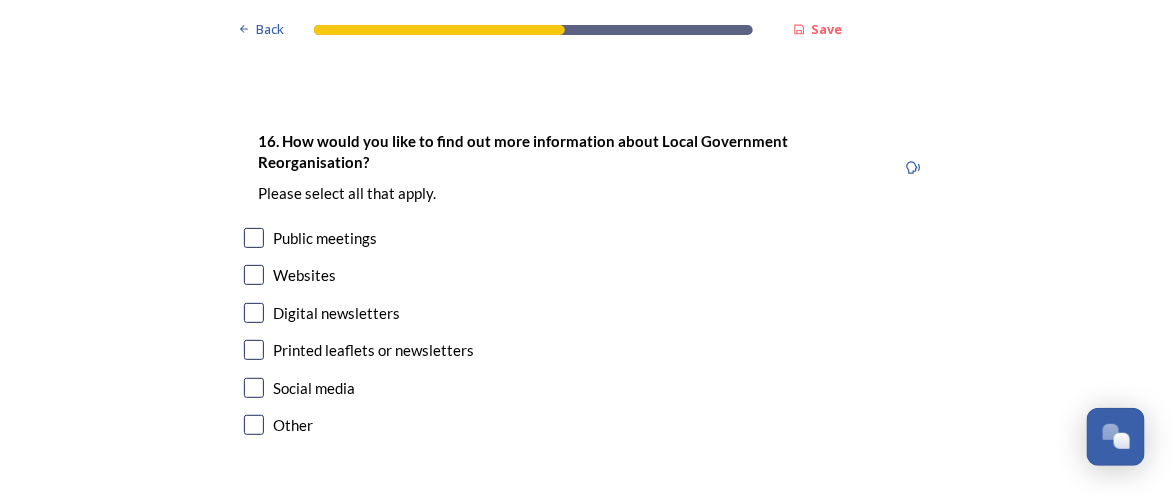 scroll, scrollTop: 6665, scrollLeft: 0, axis: vertical 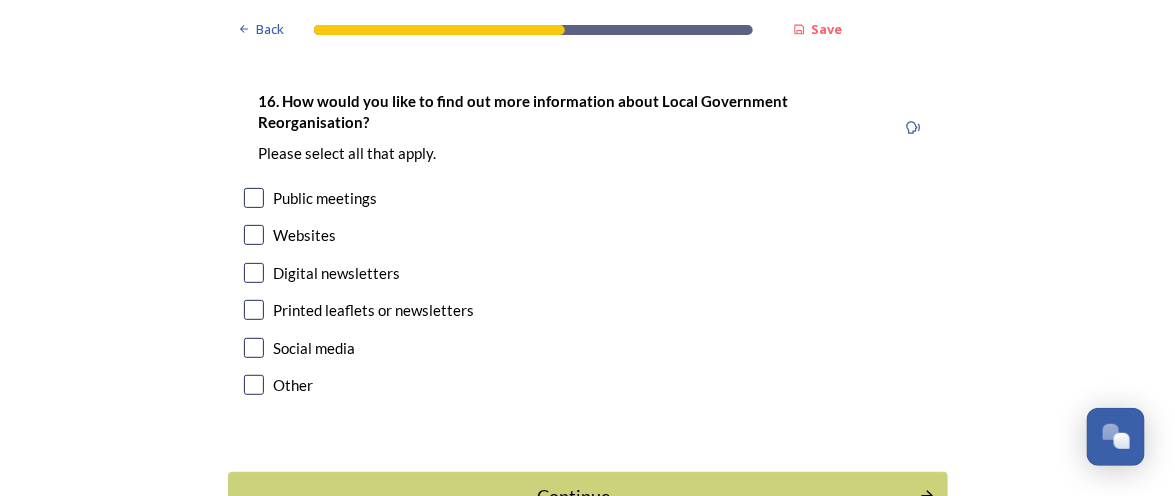 click at bounding box center (254, 273) 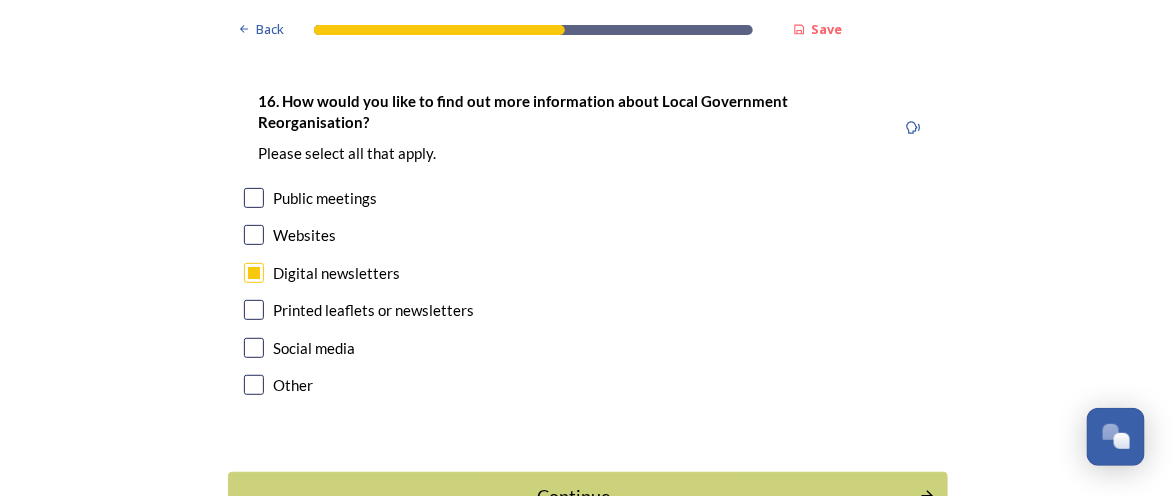 click on "Back Save Prioritising future services As explained on our  Shaping West Sussex hub , Local Government Reorganisation for West Sussex means that the county, district and borough councils will be replaced with one, or more than one, single-tier council (referred to as a unitary council) to deliver all your services.  Options currently being explored within West Sussex are detailed on our  hub , but map visuals can be found below. A single county unitary , bringing the County Council and all seven District and Borough Councils services together to form a new unitary council for West Sussex. Single unitary model (You can enlarge this map by clicking on the square expand icon in the top right of the image) Two unitary option, variation 1  -   one unitary combining Arun, Chichester and Worthing footprints and one unitary combining Adur, Crawley, Horsham, and Mid-Sussex footprints. Two unitary model variation 1 (You can enlarge this map by clicking on the square expand icon in the top right of the image) * Other 0" at bounding box center [587, -3014] 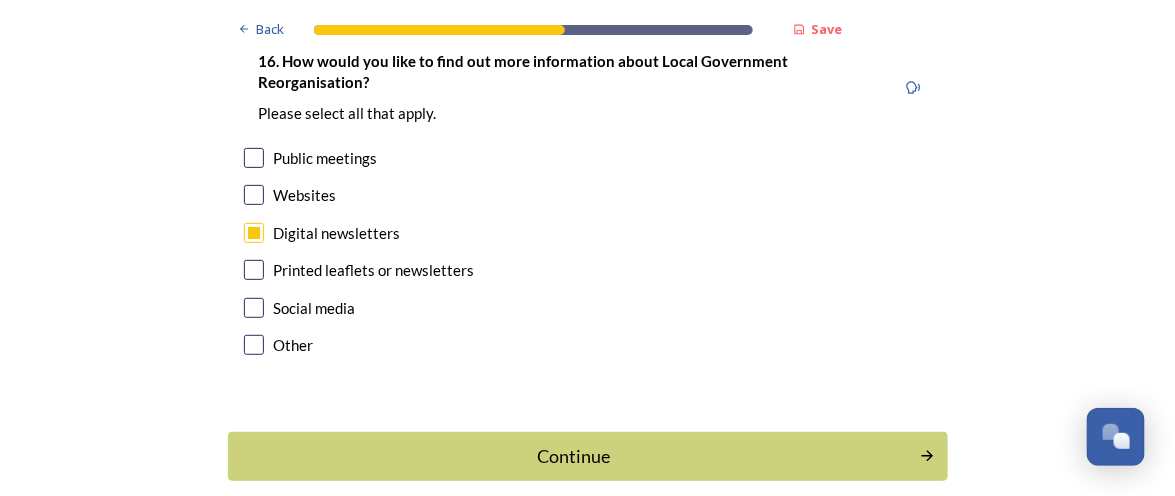 scroll, scrollTop: 6803, scrollLeft: 0, axis: vertical 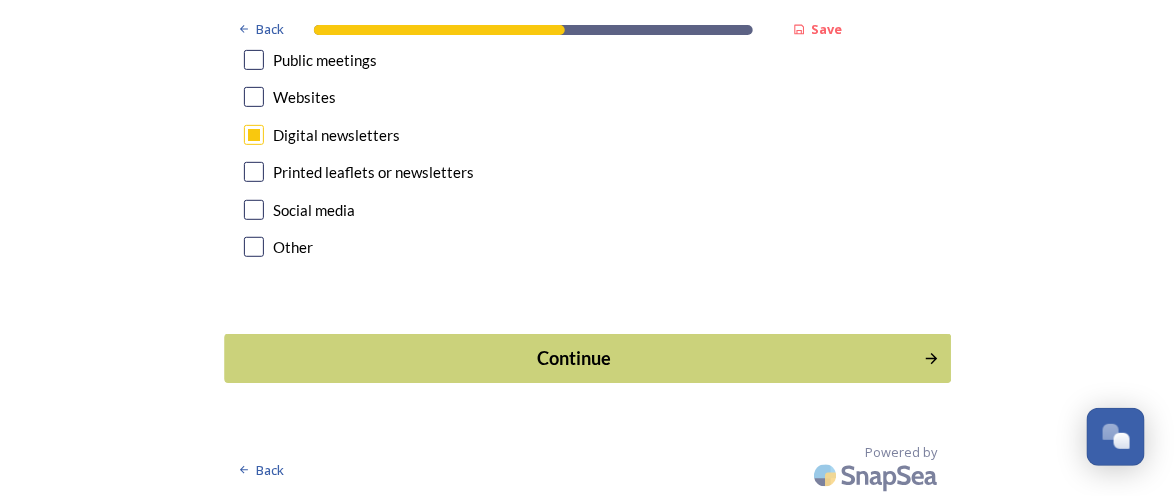 click on "Continue" at bounding box center (573, 358) 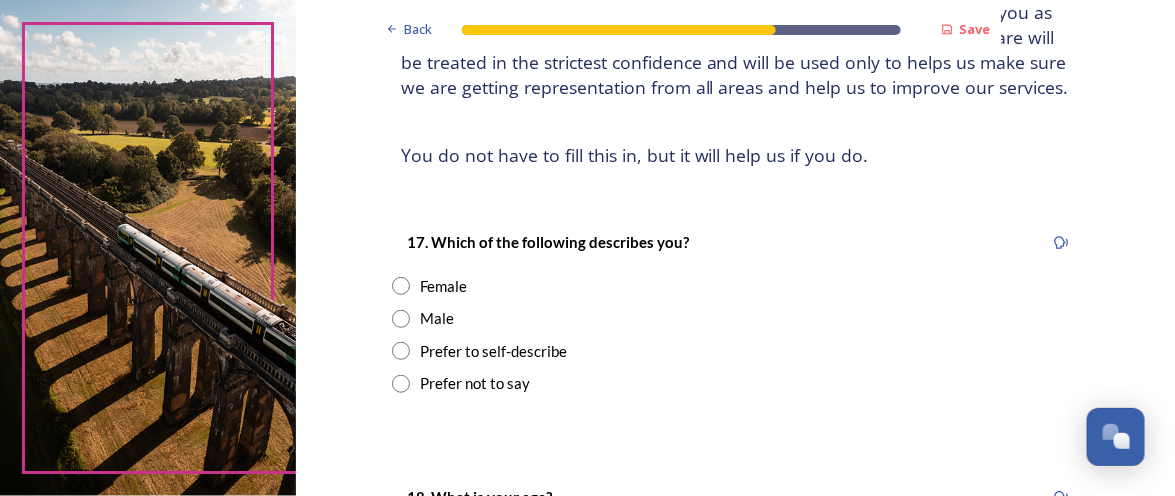 scroll, scrollTop: 198, scrollLeft: 0, axis: vertical 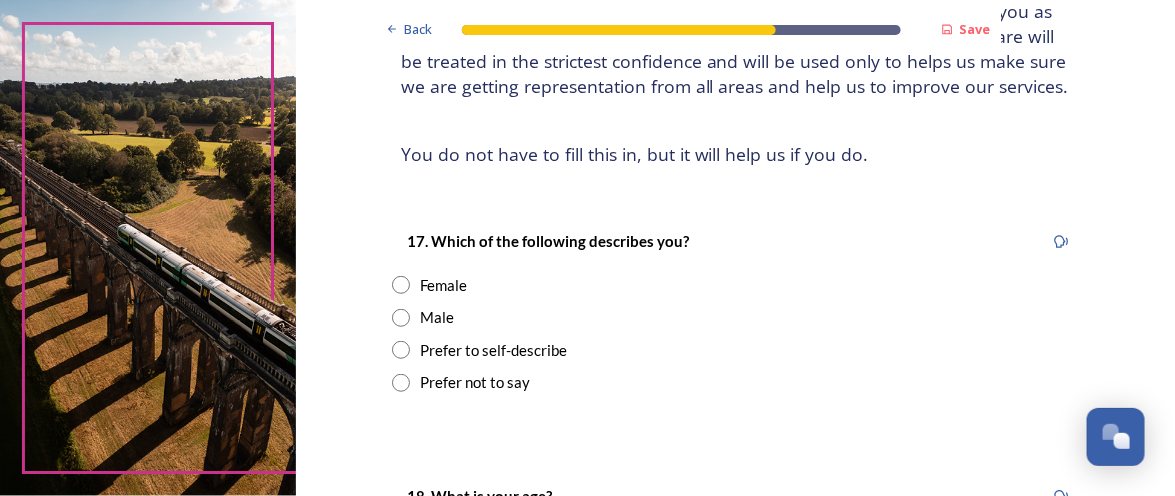 click at bounding box center [401, 318] 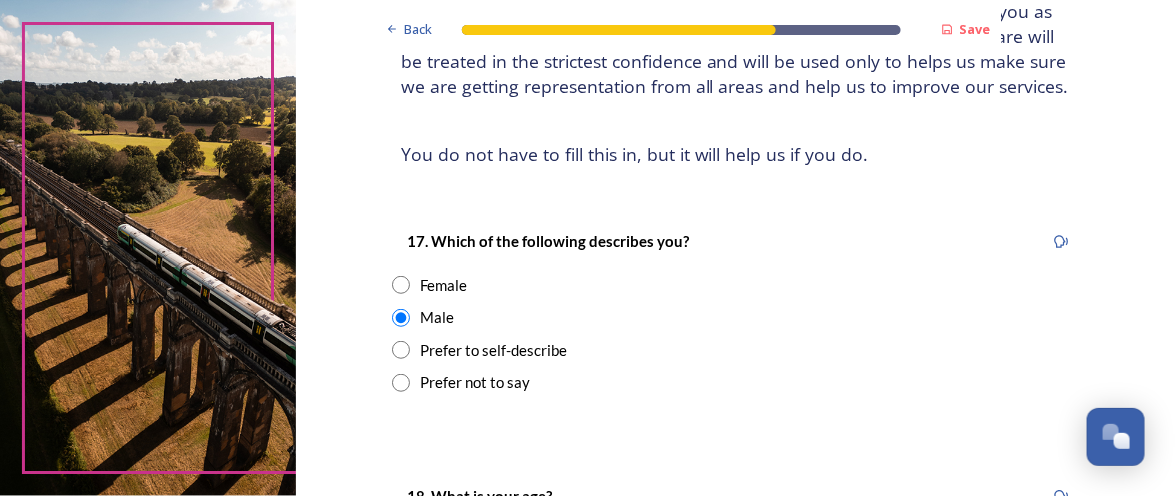 click on "Back Save About you We would now like to know a little more about you. This will not identify you as an individual, this survey is anonymous, but any information that you share will be treated in the strictest confidence and will be used only to helps us make sure we are getting representation from all areas and help us to improve our services.  ﻿You do not have to fill this in, but it will help us if you do. 17. Which of the following describes you?  Female Male Prefer to self-describe Prefer not to say 18. What is your age? Under 17 18-24 25-34 35-44 45-54 55-64 65-74 75-85 85 and over Prefer not to say 19. Do you have an impairment, health condition or learning difference that has a substantial or long-term impact on your ability to carry out day-to-day activities? Yes No Prefer not to say 20. What is your postcode? [POSTCODE]  characters remaining Continue   Back Powered by" at bounding box center (735, 667) 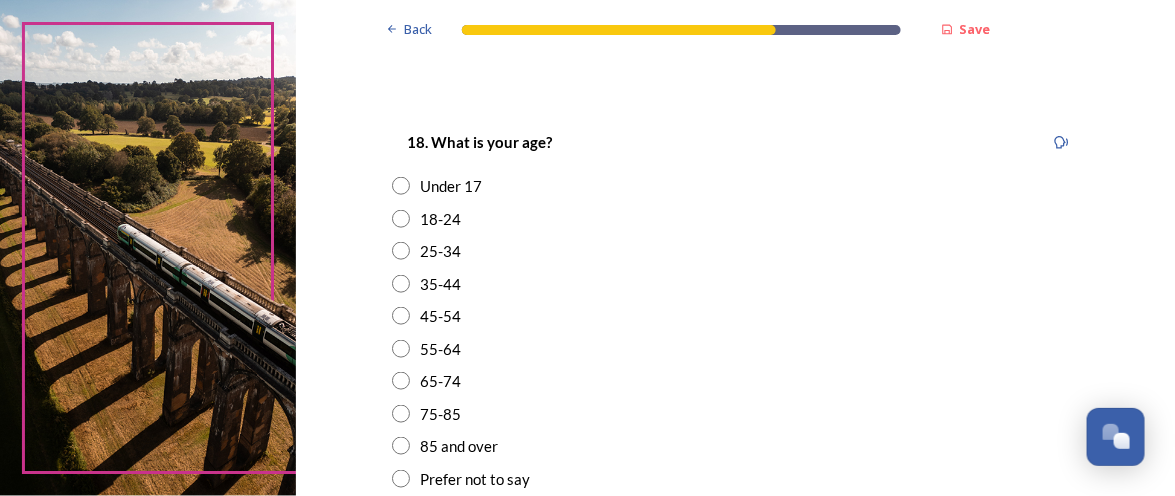 scroll, scrollTop: 556, scrollLeft: 0, axis: vertical 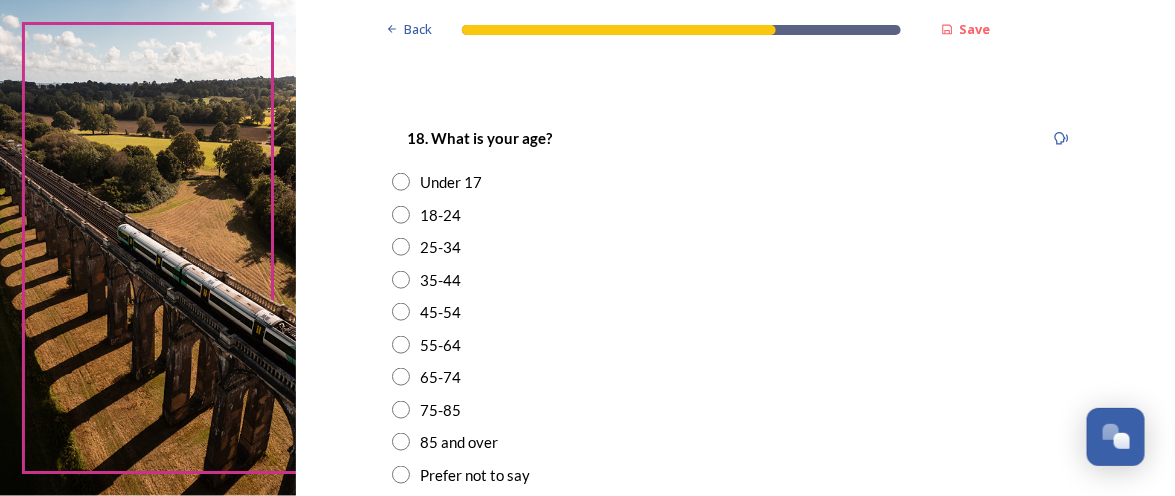 click at bounding box center [401, 410] 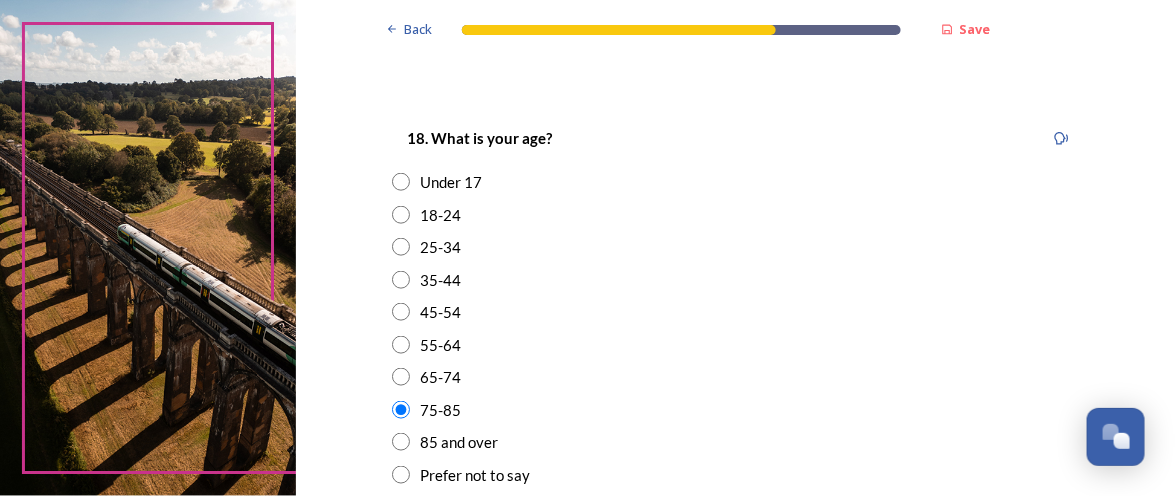 click on "Back Save About you We would now like to know a little more about you. This will not identify you as an individual, this survey is anonymous, but any information that you share will be treated in the strictest confidence and will be used only to helps us make sure we are getting representation from all areas and help us to improve our services.  ﻿You do not have to fill this in, but it will help us if you do. 17. Which of the following describes you?  Female Male Prefer to self-describe Prefer not to say 18. What is your age? Under 17 18-24 25-34 35-44 45-54 55-64 65-74 75-85 85 and over Prefer not to say 19. Do you have an impairment, health condition or learning difference that has a substantial or long-term impact on your ability to carry out day-to-day activities? Yes No Prefer not to say 20. What is your postcode? [POSTCODE]  characters remaining Continue   Back Powered by" at bounding box center [735, 309] 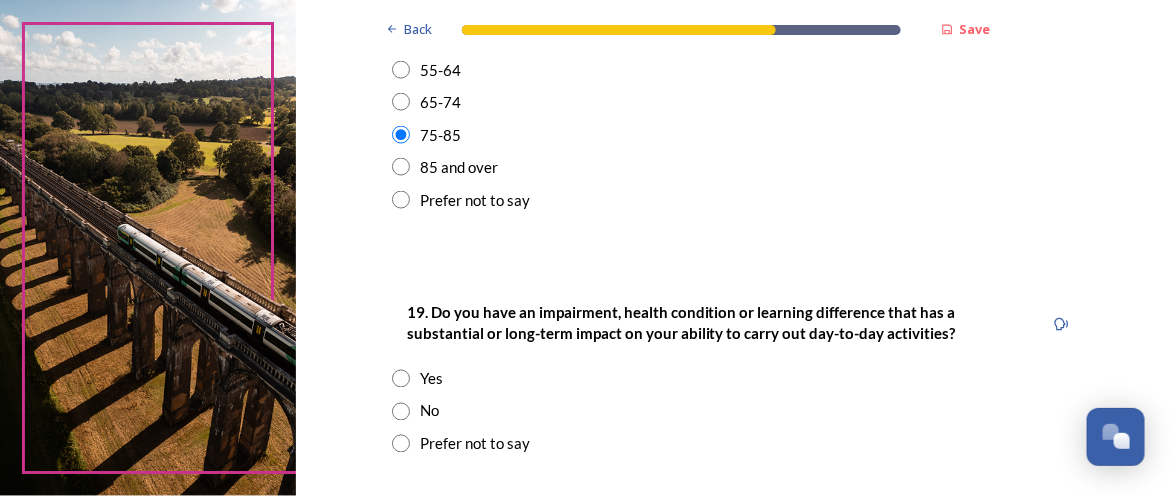 scroll, scrollTop: 874, scrollLeft: 0, axis: vertical 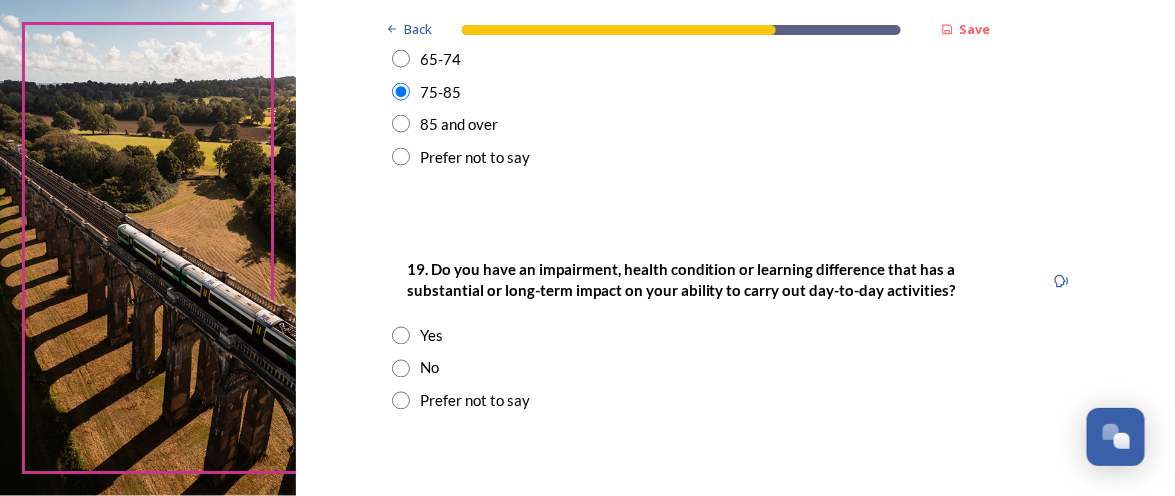 click at bounding box center [401, 369] 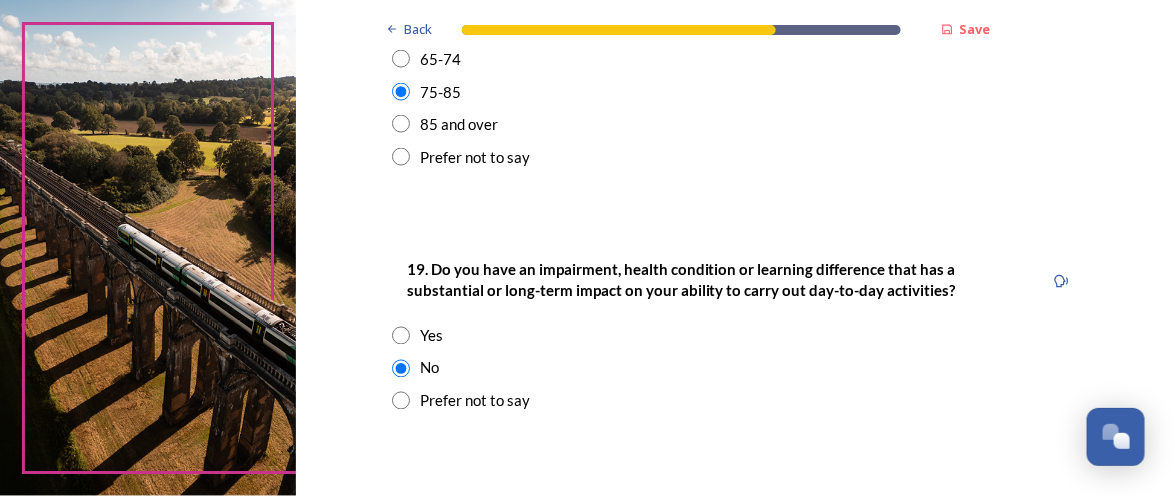 click on "Back Save About you We would now like to know a little more about you. This will not identify you as an individual, this survey is anonymous, but any information that you share will be treated in the strictest confidence and will be used only to helps us make sure we are getting representation from all areas and help us to improve our services.  ﻿You do not have to fill this in, but it will help us if you do. 17. Which of the following describes you?  Female Male Prefer to self-describe Prefer not to say 18. What is your age? Under 17 18-24 25-34 35-44 45-54 55-64 65-74 75-85 85 and over Prefer not to say 19. Do you have an impairment, health condition or learning difference that has a substantial or long-term impact on your ability to carry out day-to-day activities? Yes No Prefer not to say 20. What is your postcode? [POSTCODE]  characters remaining Continue   Back Powered by" at bounding box center (735, -9) 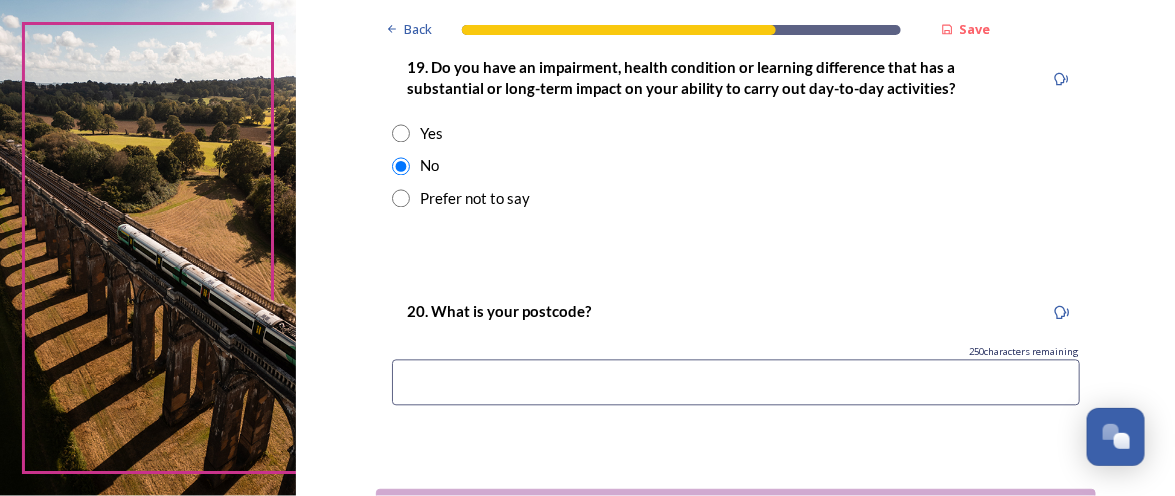 scroll, scrollTop: 1232, scrollLeft: 0, axis: vertical 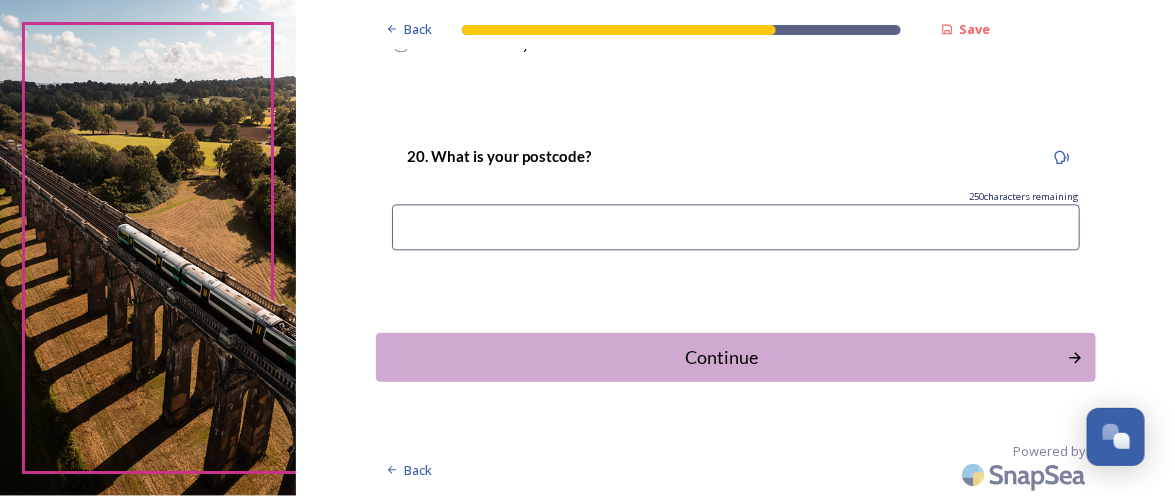 click at bounding box center (736, 227) 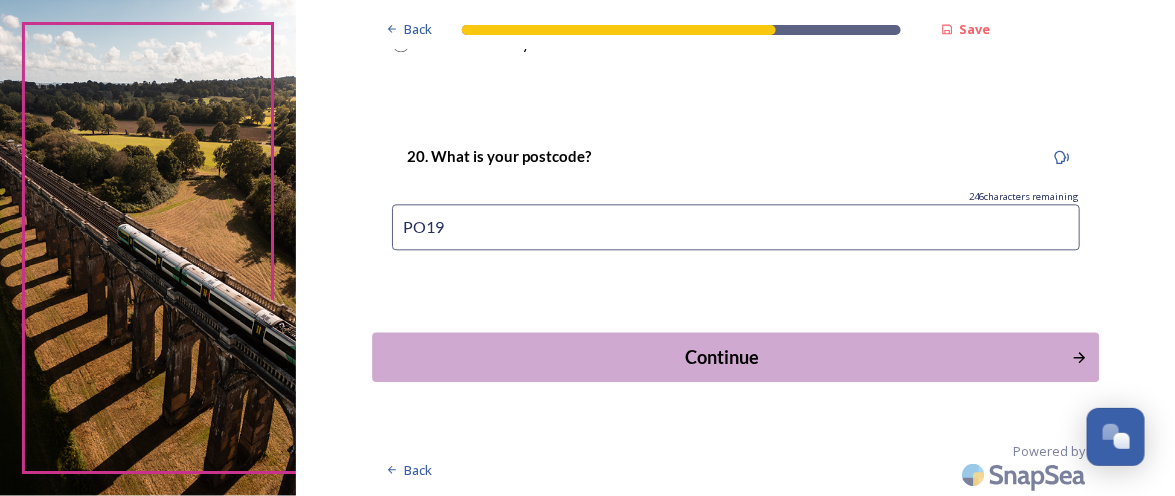 type on "PO19" 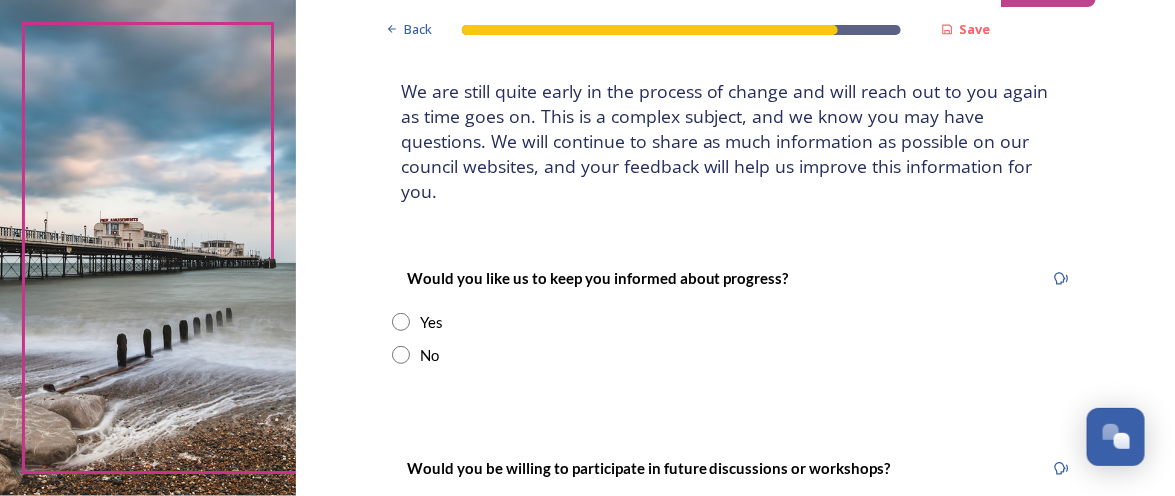 scroll, scrollTop: 119, scrollLeft: 0, axis: vertical 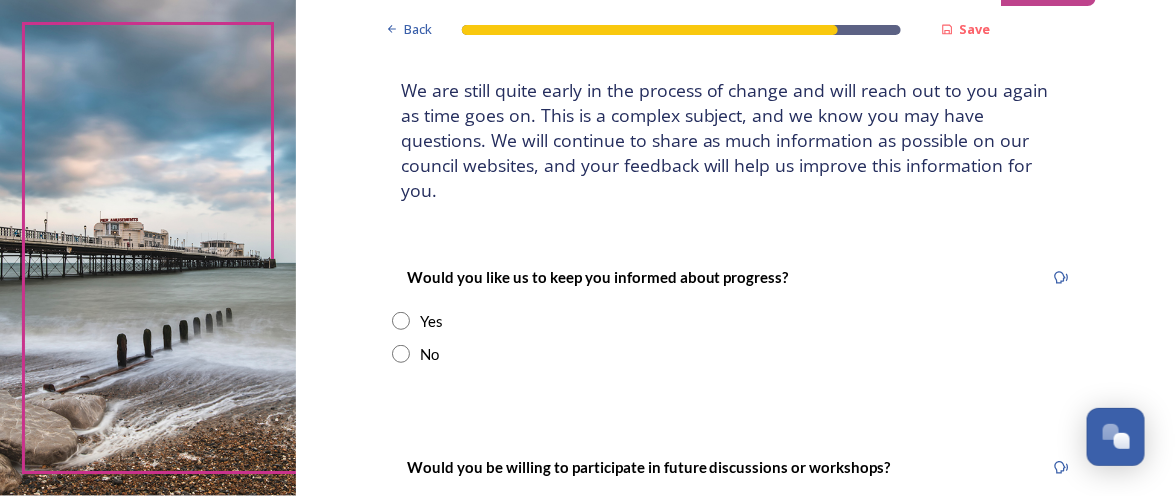 click at bounding box center (401, 321) 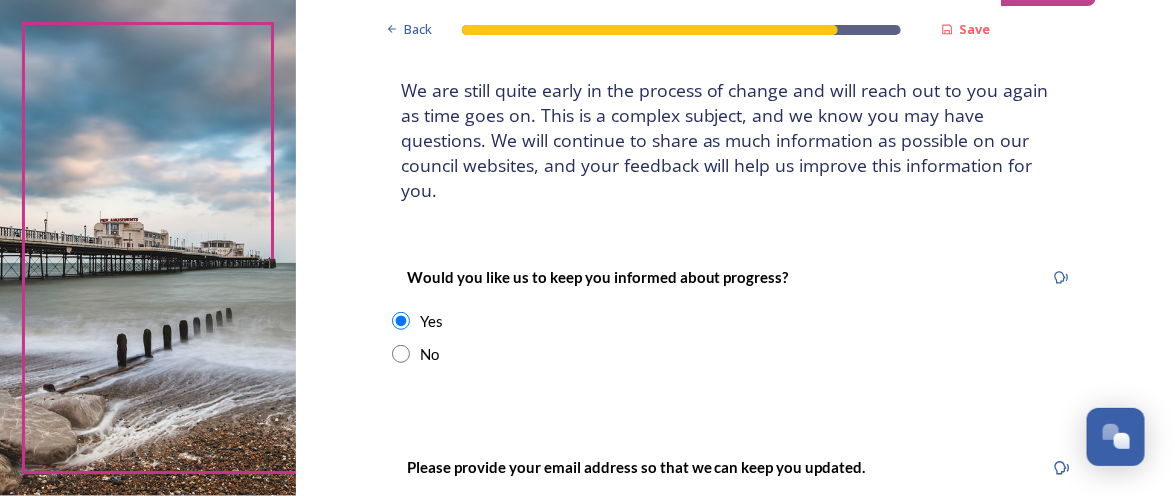 click on "Back Save Keep updated We are still quite early in the process of change and will reach out to you again as time goes on. This is a complex subject, and we know you may have questions. We will continue to share as much information as possible on our council websites, and your feedback will help us improve this information for you. Would you like us to keep you informed about progress? Yes No Please provide your email address so that we can keep you updated. We will share these details with your local council/s and [STATE] County Council to provide information about Local Government Reorganisation. You can find more information about how this information will be handled  here Would you be willing to participate in future discussions or workshops? Yes No Submit your survey responses   Back Powered by" at bounding box center [735, 499] 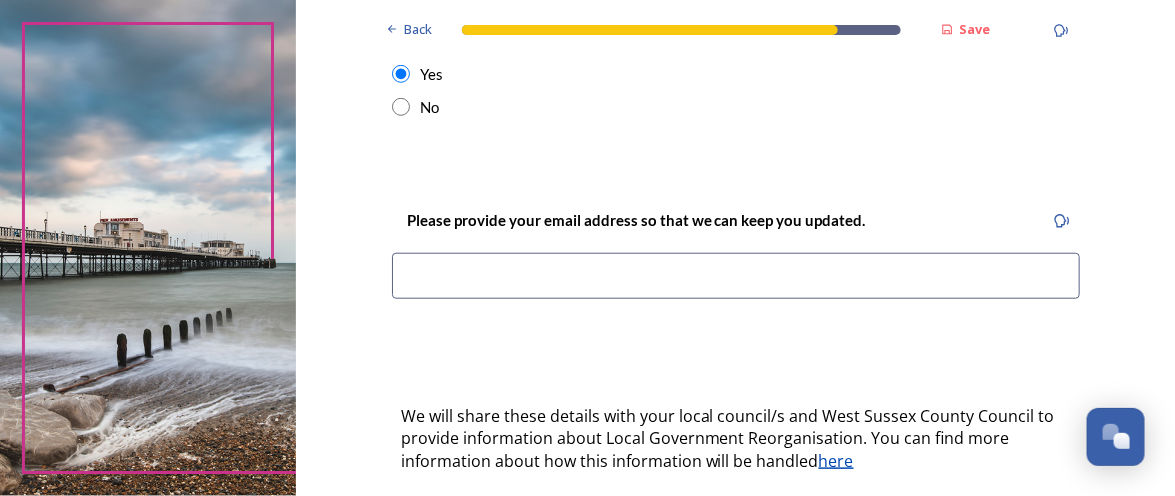scroll, scrollTop: 397, scrollLeft: 0, axis: vertical 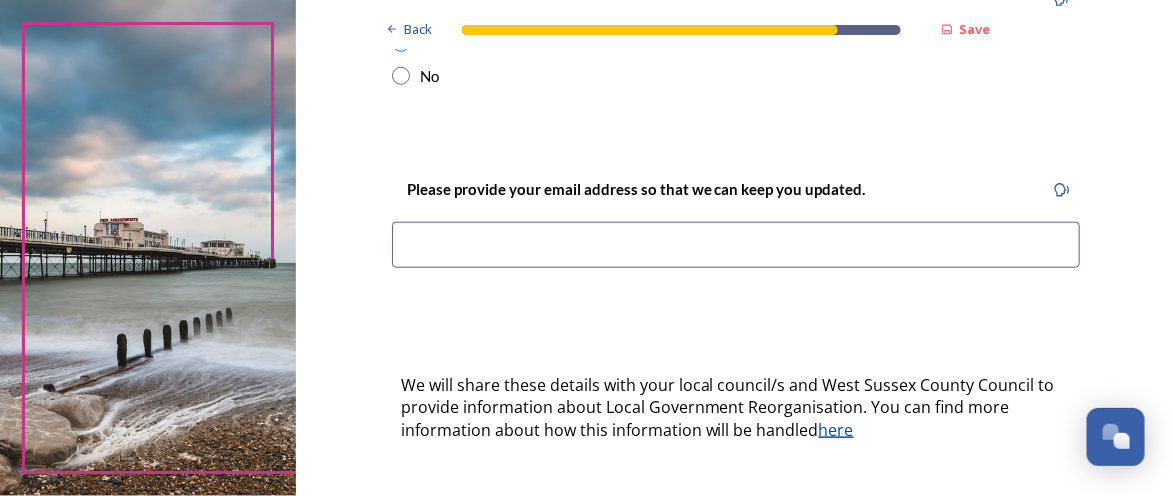 click at bounding box center [736, 245] 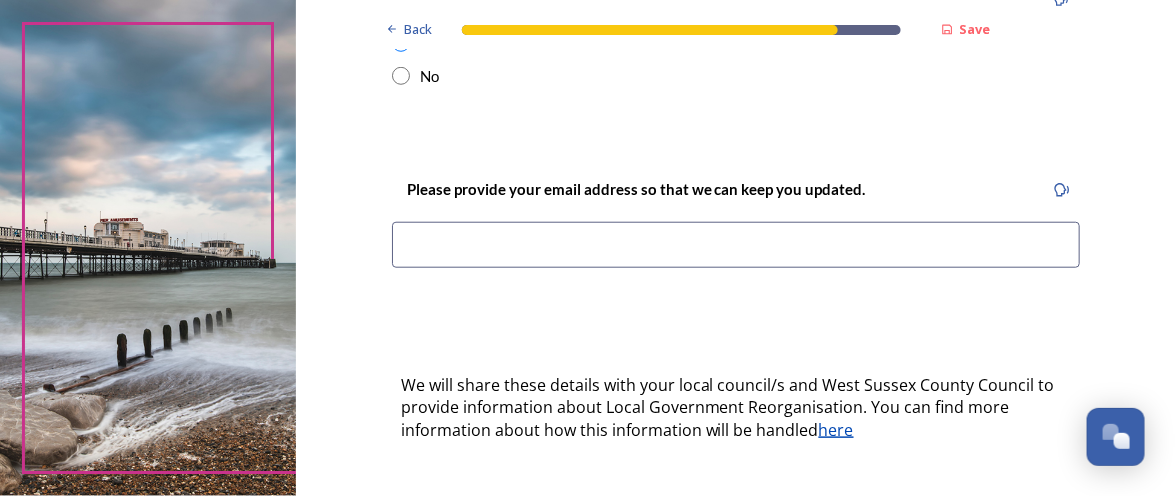 type on "[EMAIL]" 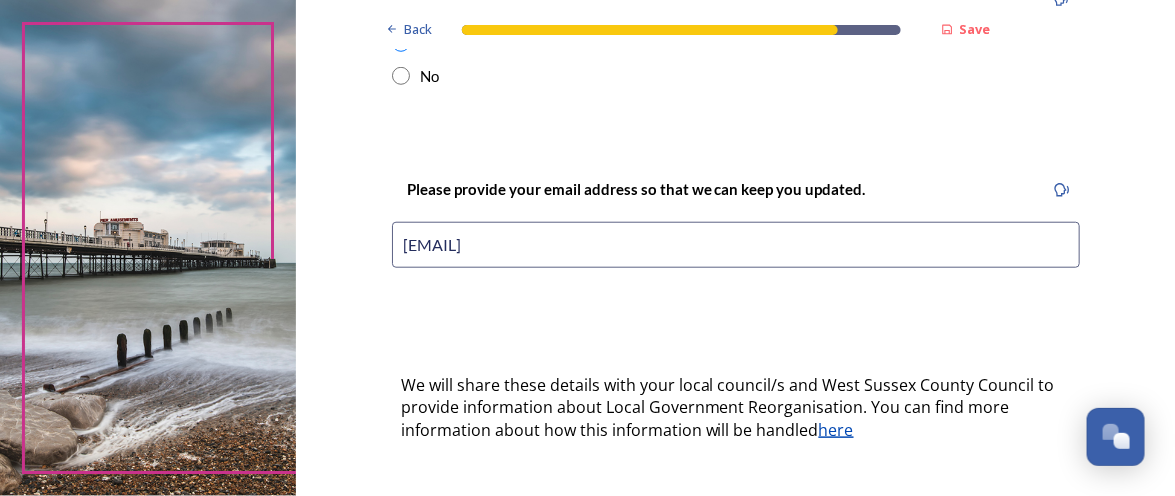 click on "Back Save Keep updated We are still quite early in the process of change and will reach out to you again as time goes on. This is a complex subject, and we know you may have questions. We will continue to share as much information as possible on our council websites, and your feedback will help us improve this information for you. Would you like us to keep you informed about progress? Yes No Please provide your email address so that we can keep you updated. [EMAIL] We will share these details with your local council/s and [STATE] County Council to provide information about Local Government Reorganisation. You can find more information about how this information will be handled  here Would you be willing to participate in future discussions or workshops? Yes No Submit your survey responses   Back Powered by" at bounding box center [735, 221] 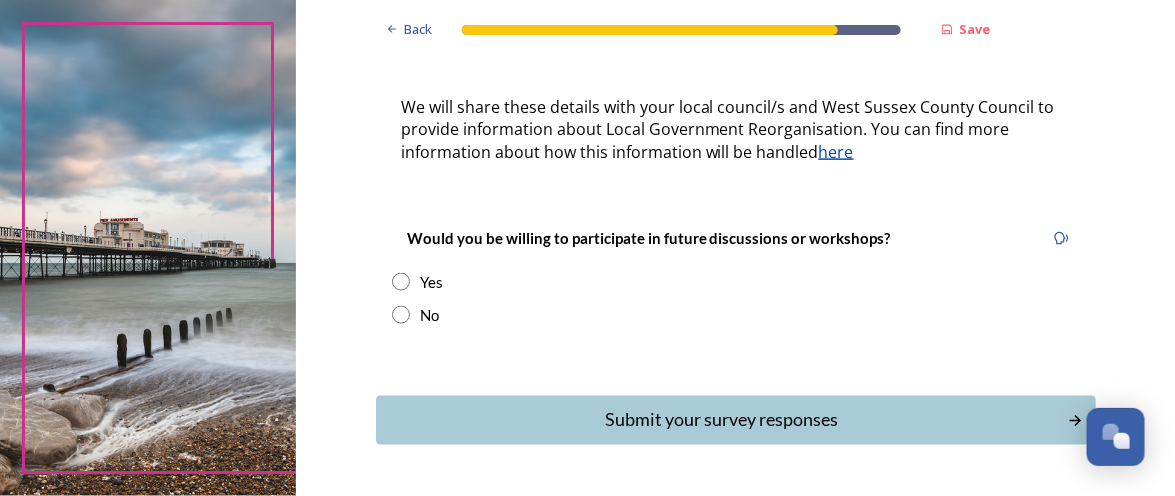 scroll, scrollTop: 675, scrollLeft: 0, axis: vertical 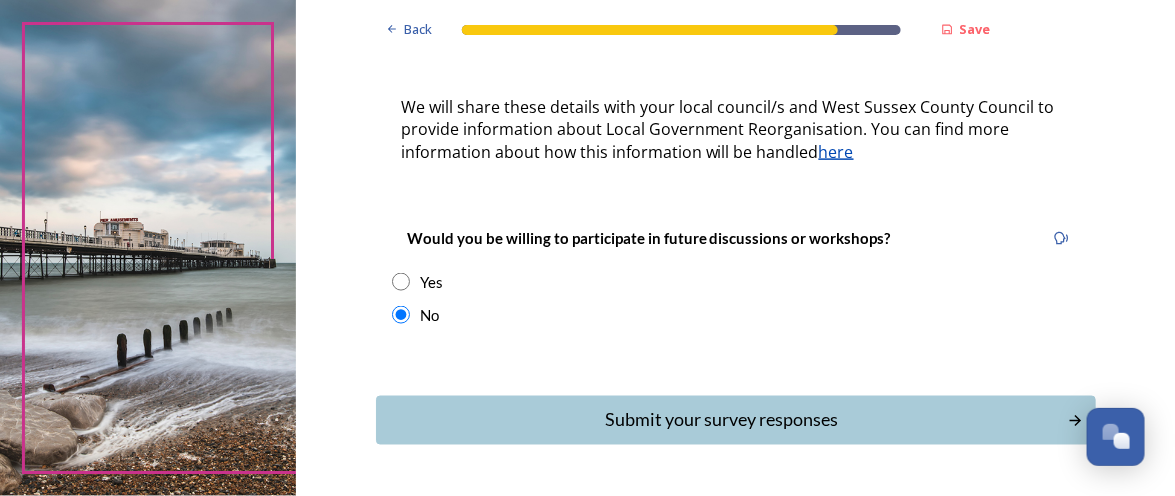 click on "Back Save Keep updated We are still quite early in the process of change and will reach out to you again as time goes on. This is a complex subject, and we know you may have questions. We will continue to share as much information as possible on our council websites, and your feedback will help us improve this information for you. Would you like us to keep you informed about progress? Yes No Please provide your email address so that we can keep you updated. [EMAIL] We will share these details with your local council/s and [STATE] County Council to provide information about Local Government Reorganisation. You can find more information about how this information will be handled  here Would you be willing to participate in future discussions or workshops? Yes No Submit your survey responses   Back Powered by" at bounding box center [735, -57] 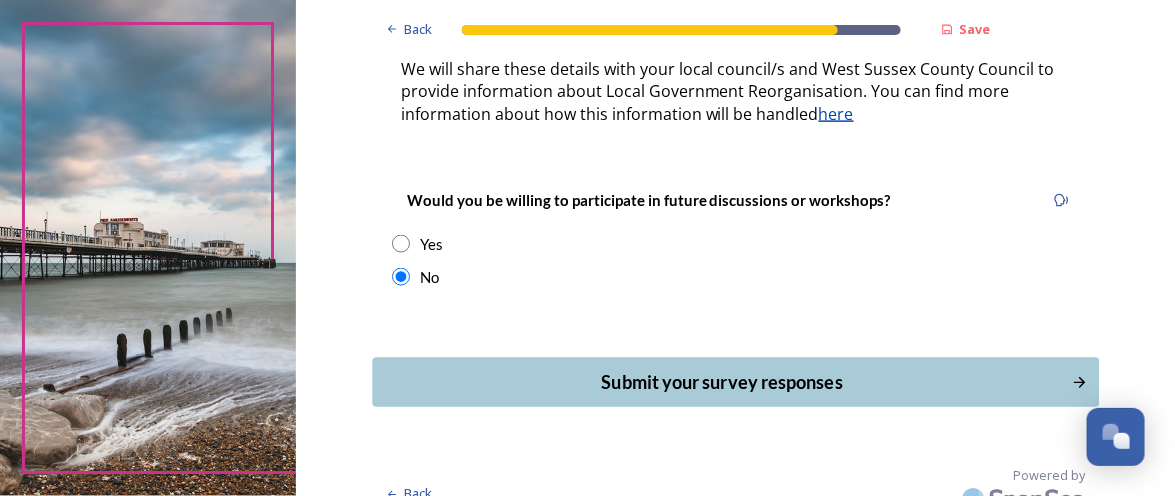 click on "Submit your survey responses" at bounding box center [721, 382] 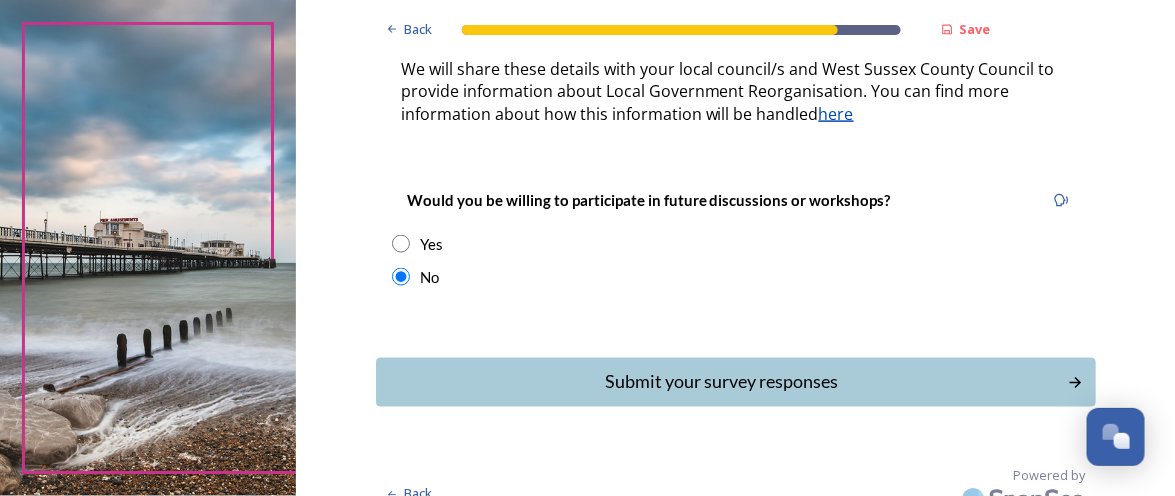 scroll, scrollTop: 0, scrollLeft: 0, axis: both 